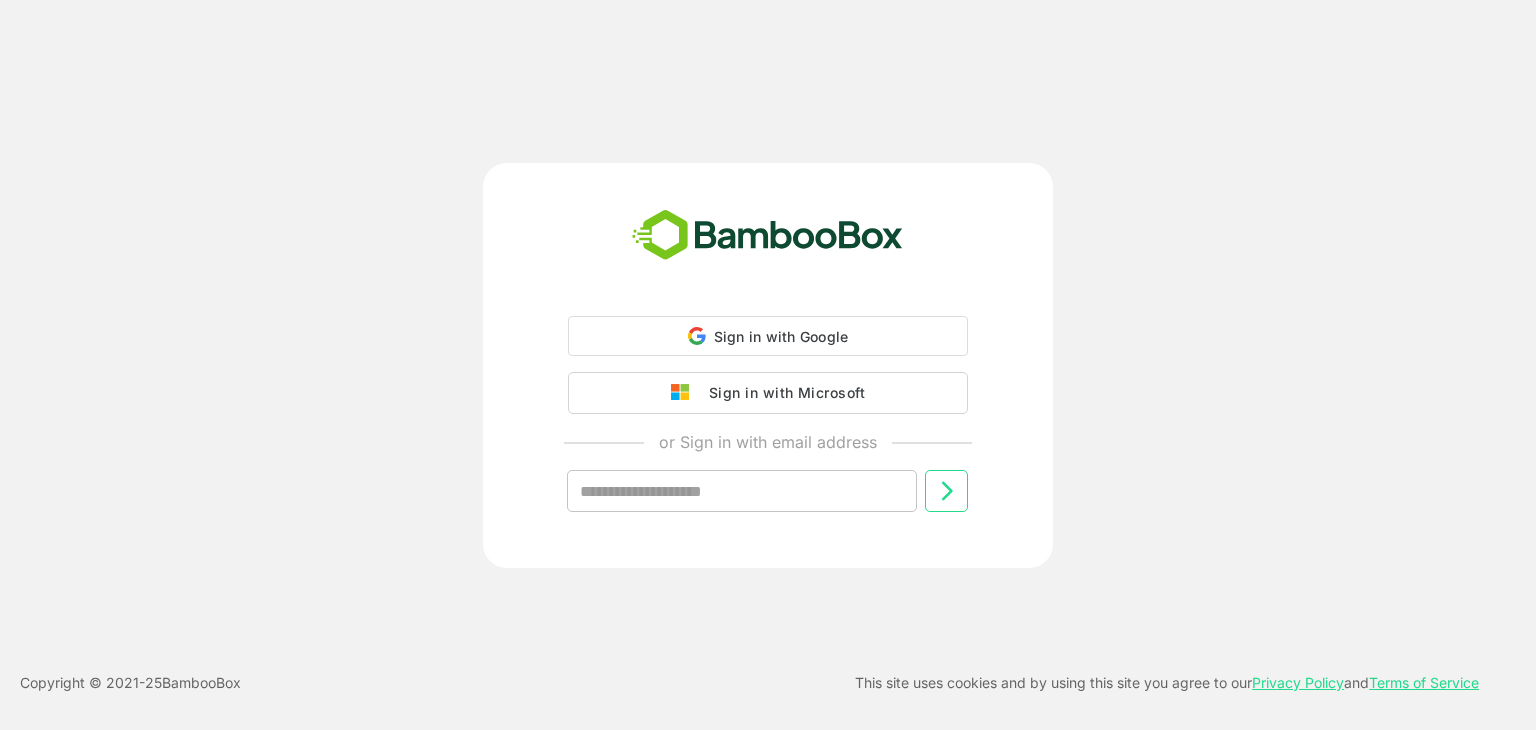 scroll, scrollTop: 0, scrollLeft: 0, axis: both 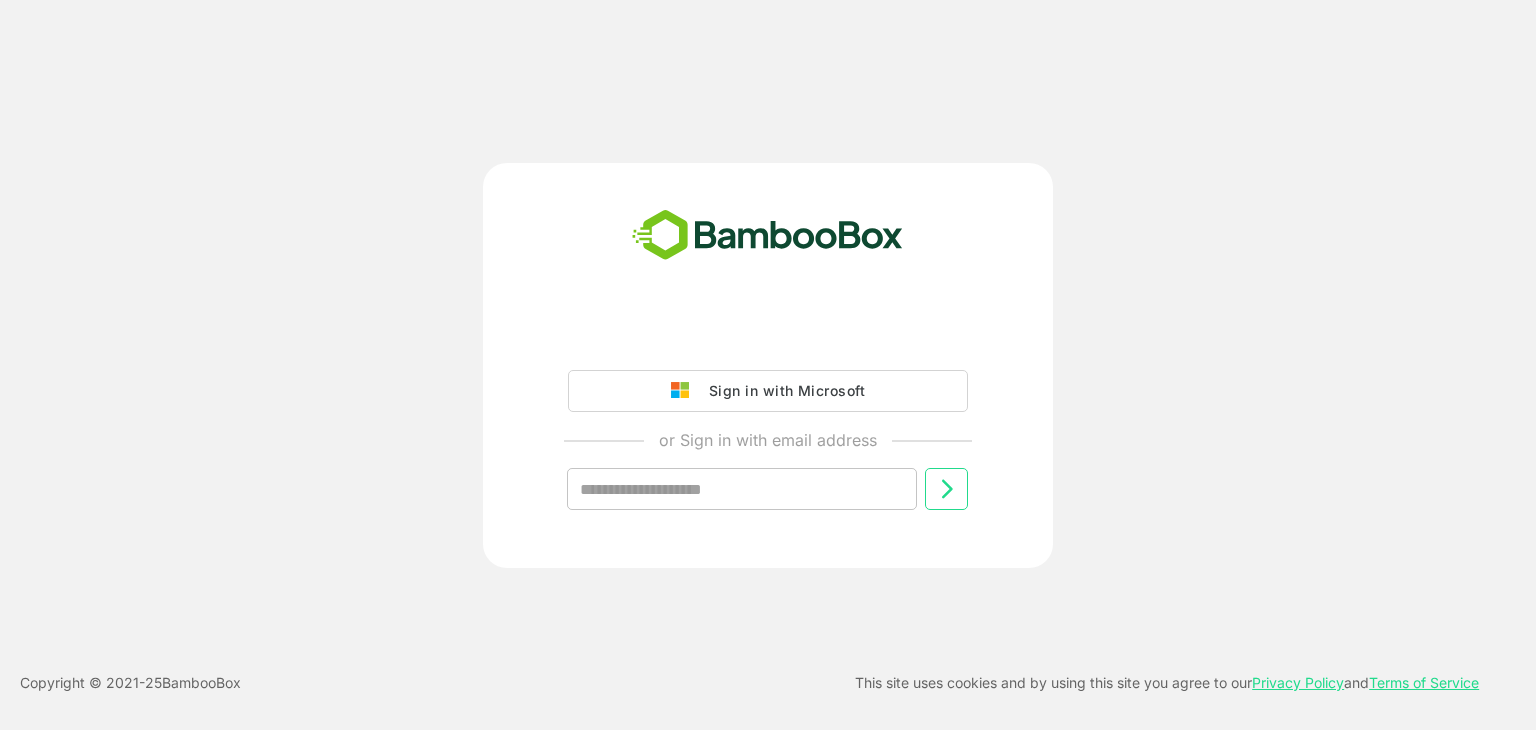 click on "Sign in with Microsoft" at bounding box center (768, 391) 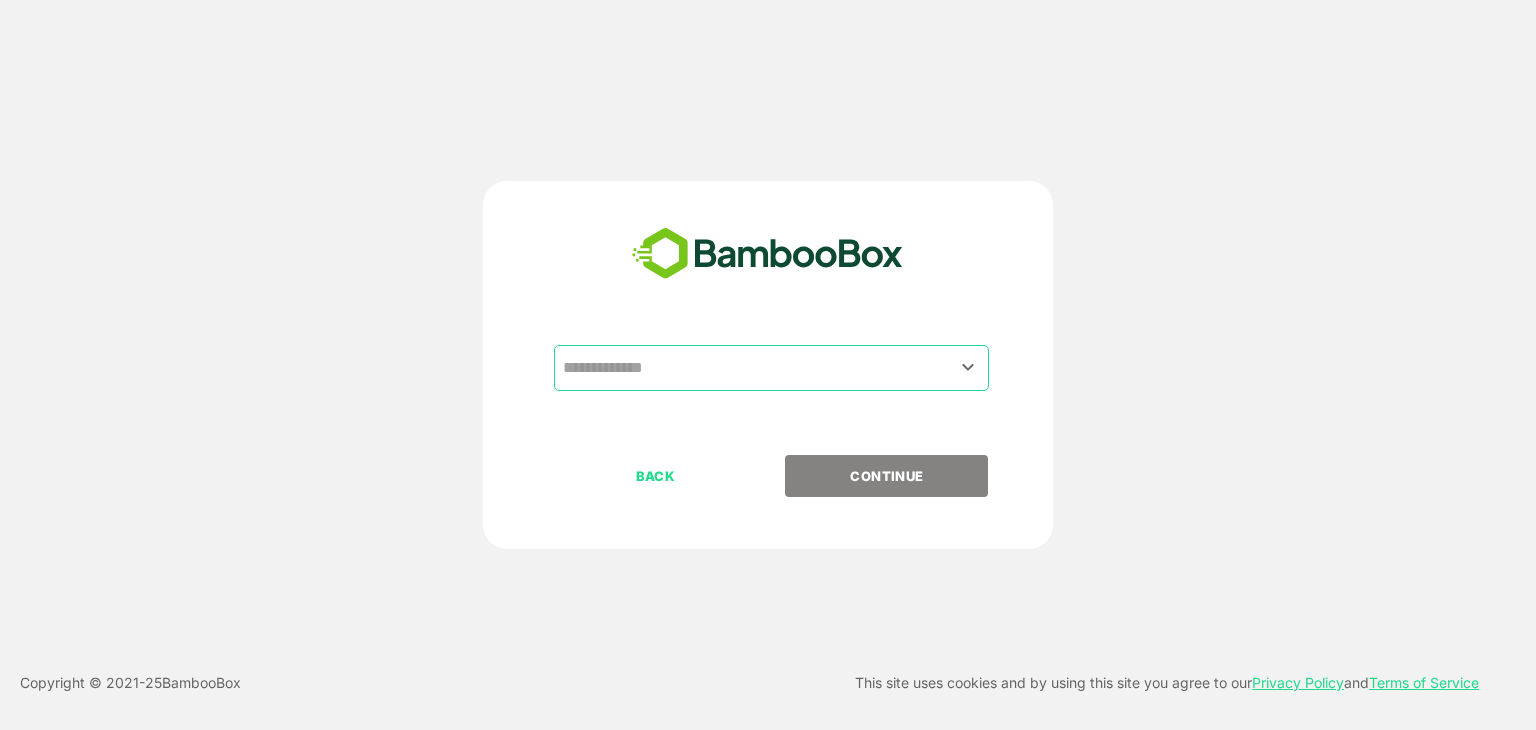 click at bounding box center [771, 368] 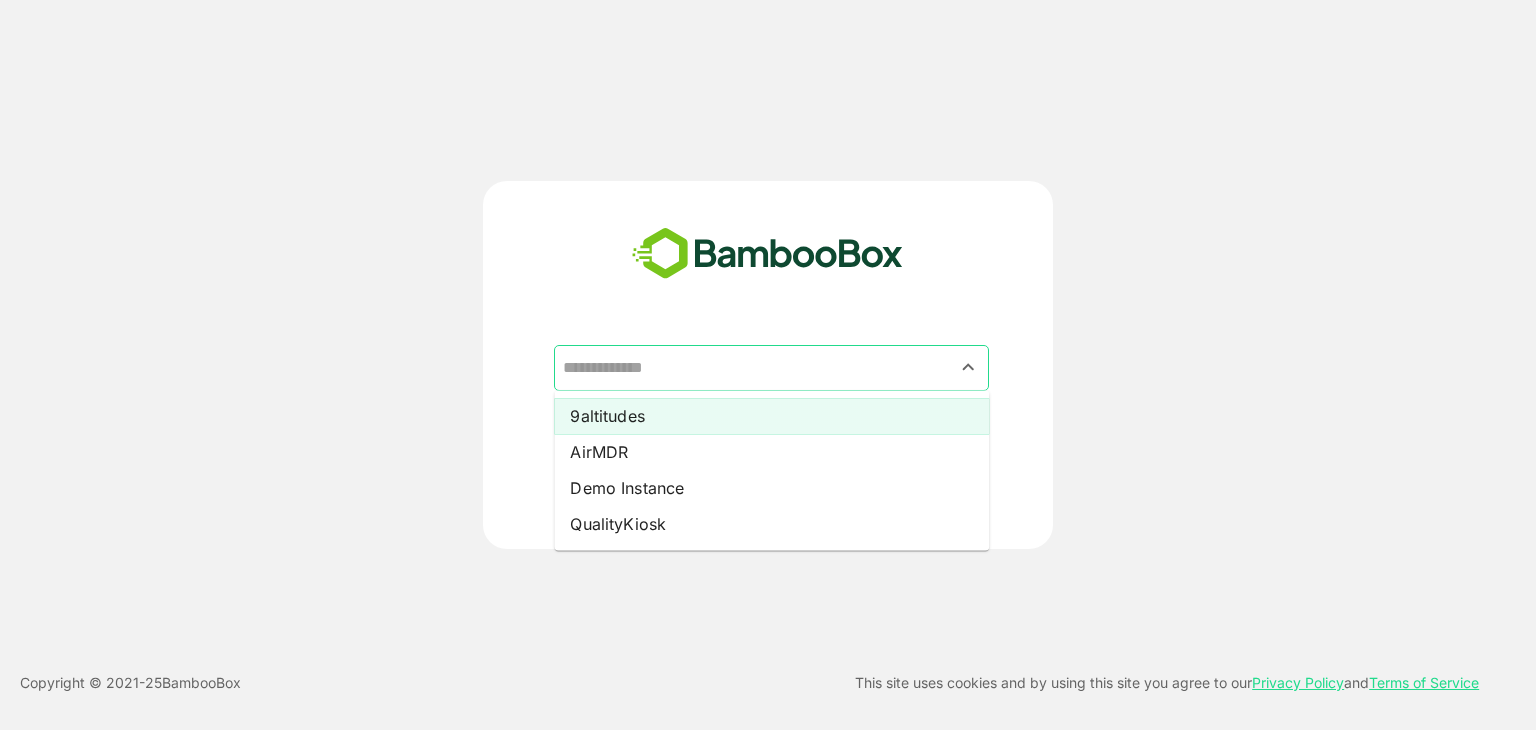 click on "9altitudes" at bounding box center (771, 416) 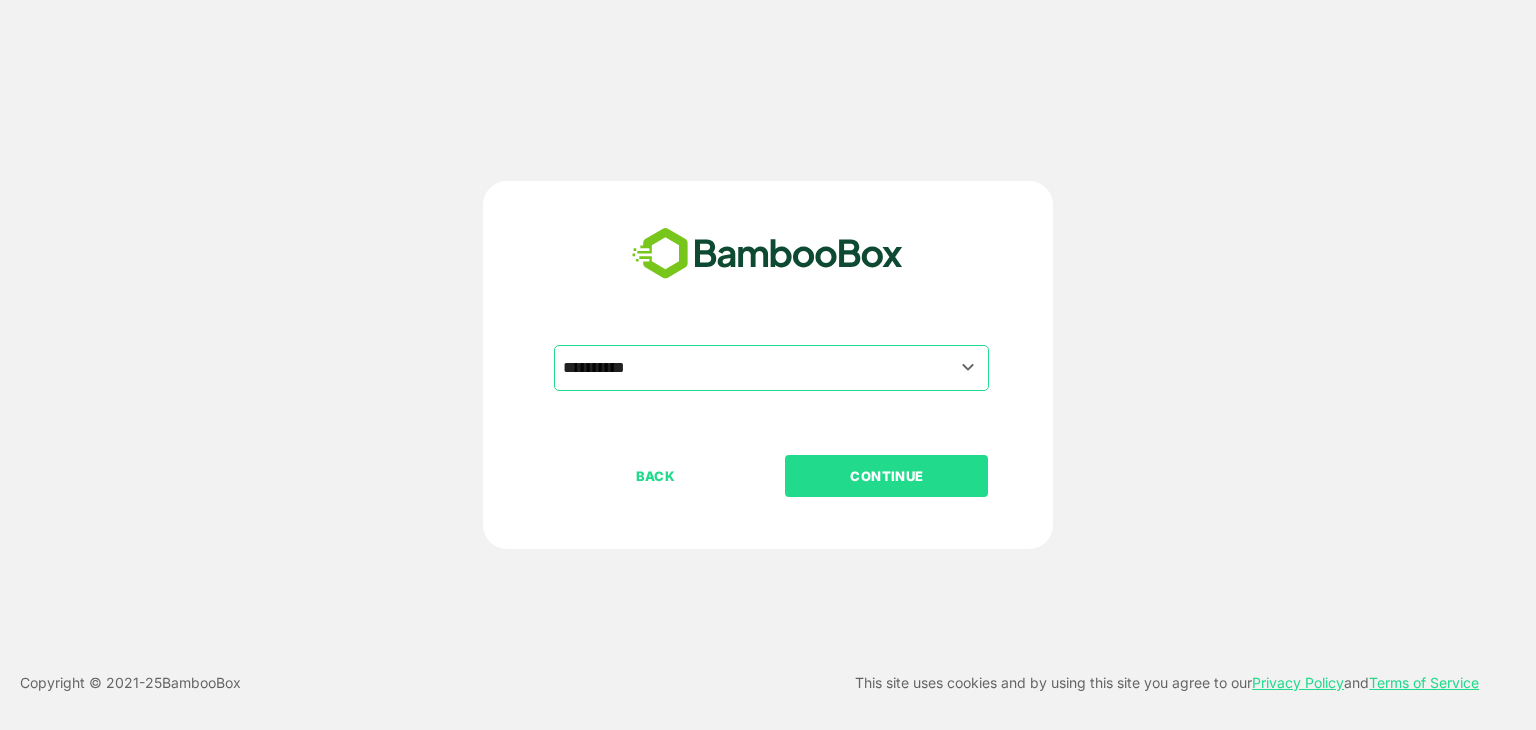 click on "CONTINUE" at bounding box center (887, 476) 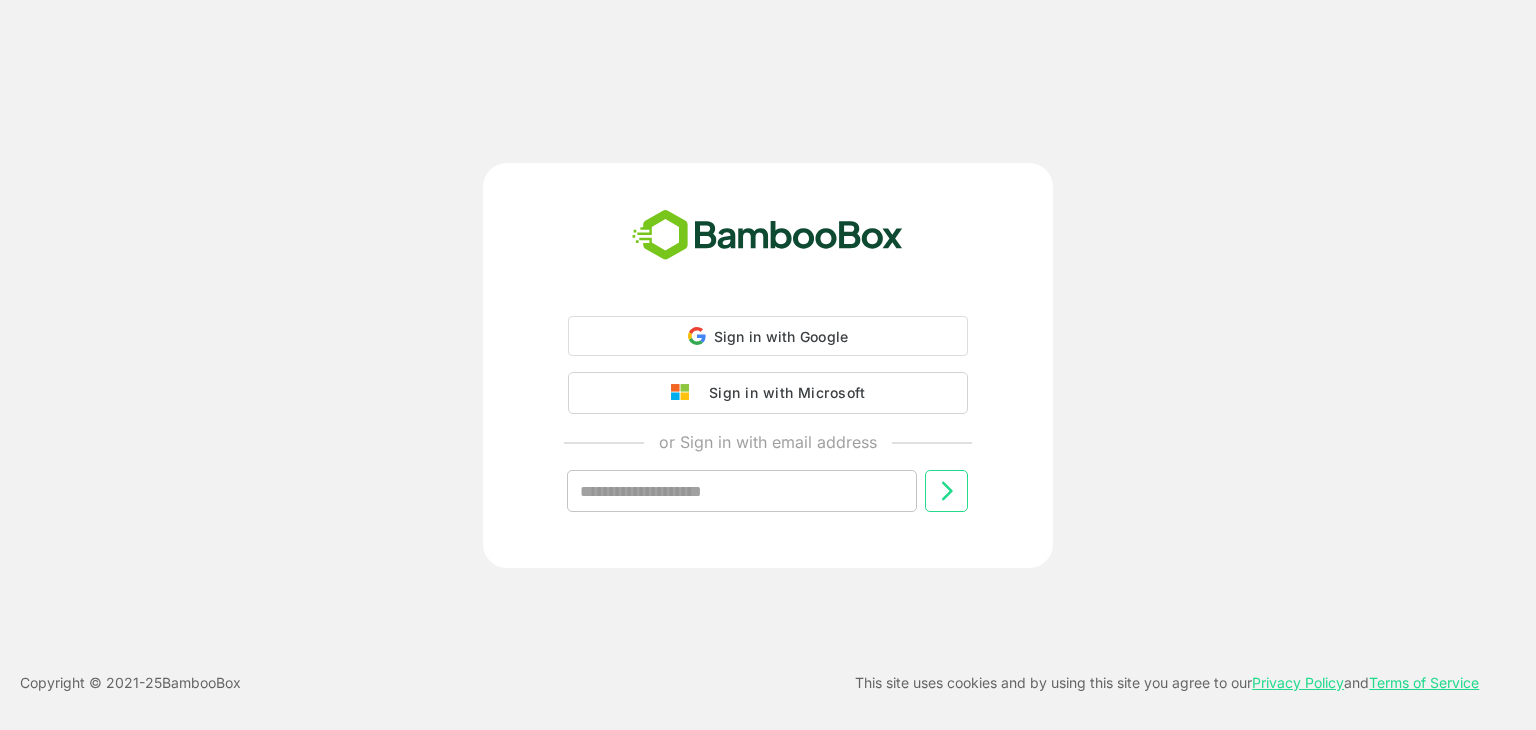 scroll, scrollTop: 0, scrollLeft: 0, axis: both 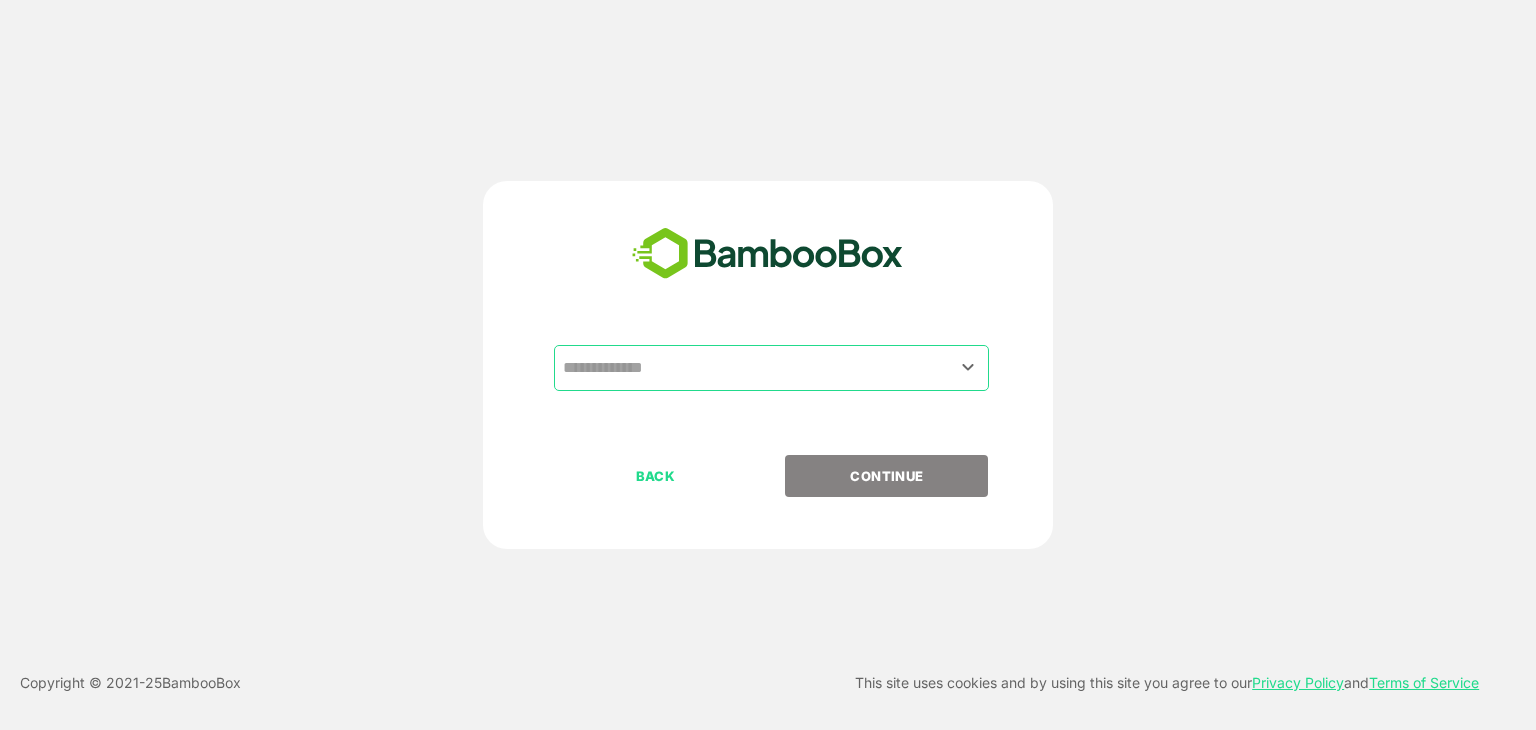 click at bounding box center (771, 368) 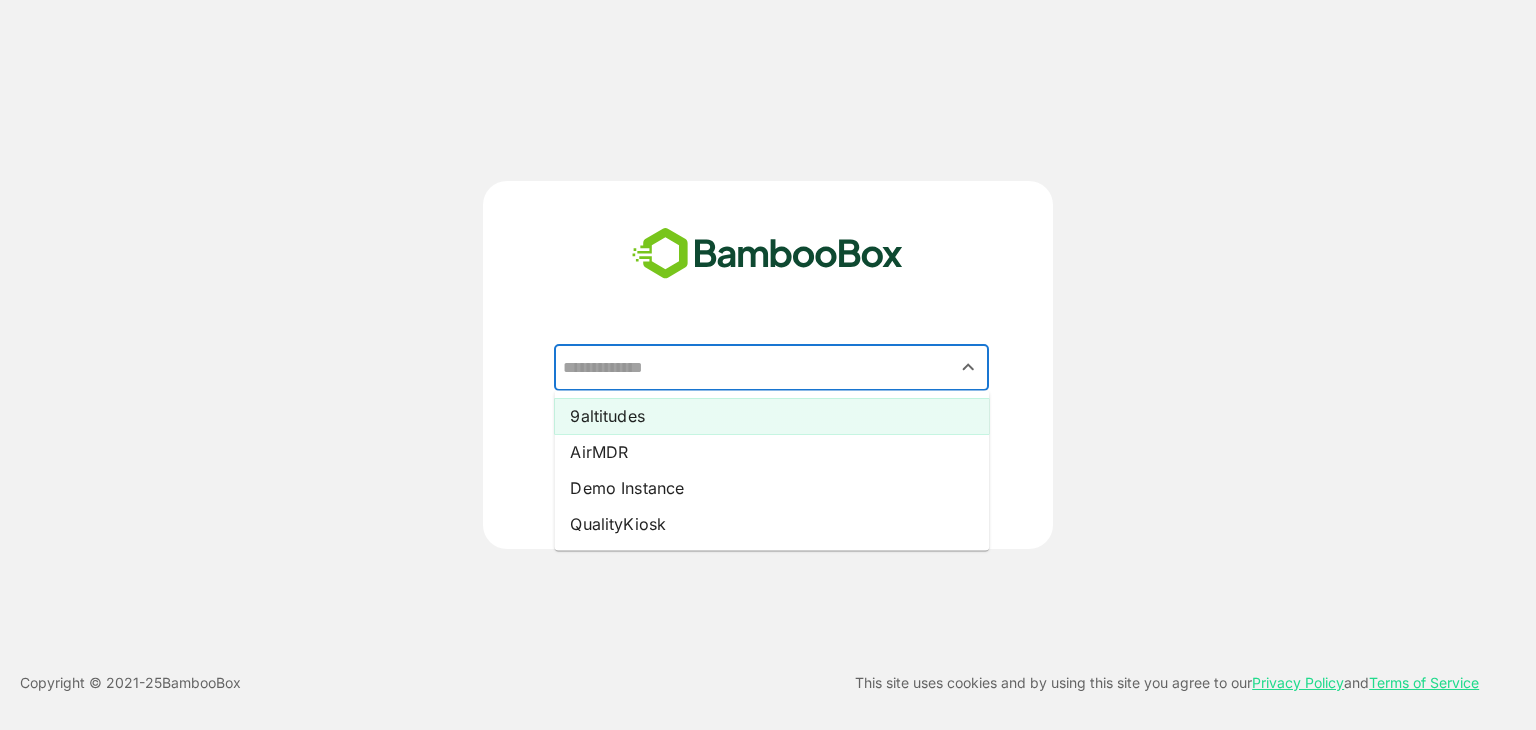 click on "9altitudes" at bounding box center [771, 416] 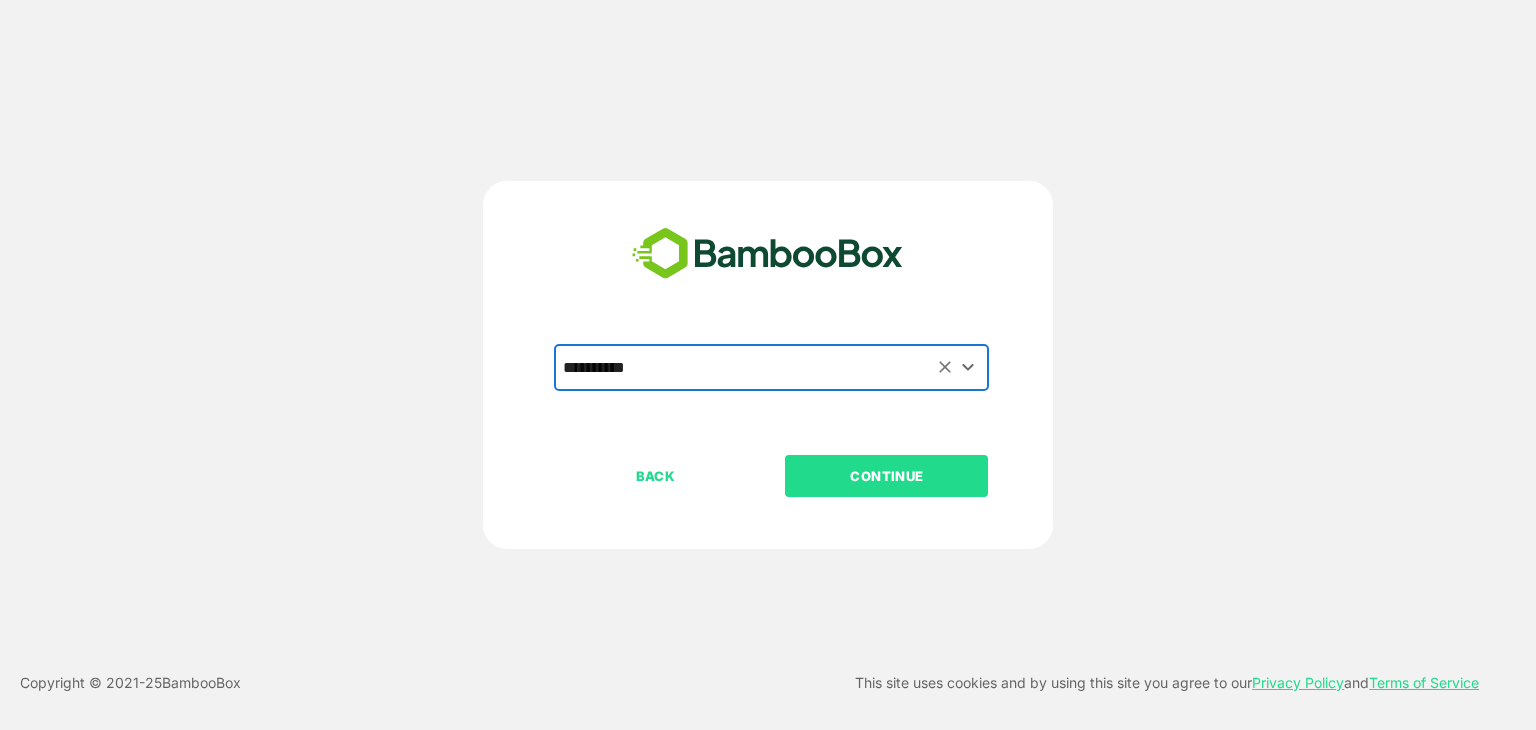 click on "CONTINUE" at bounding box center (887, 476) 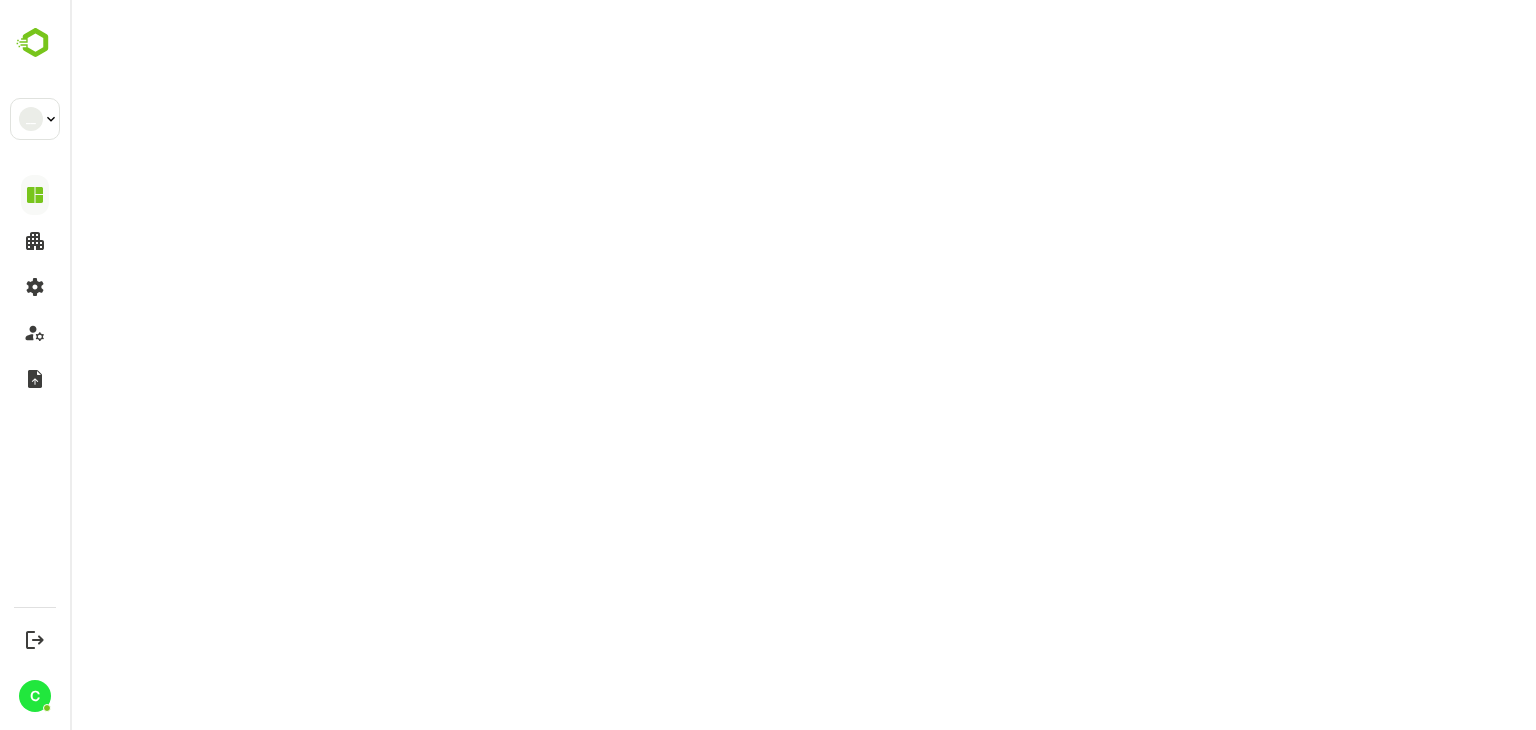 scroll, scrollTop: 0, scrollLeft: 0, axis: both 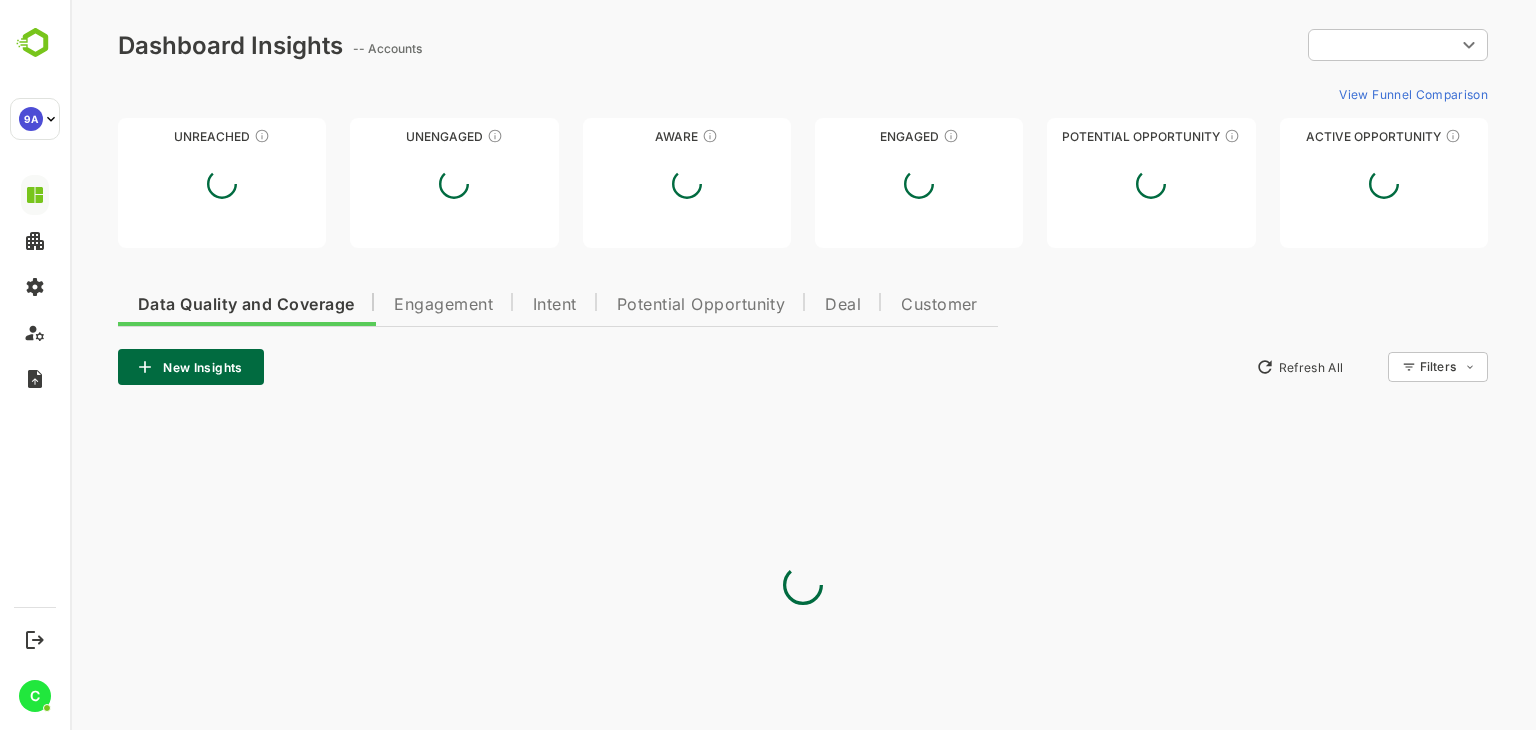 type on "**********" 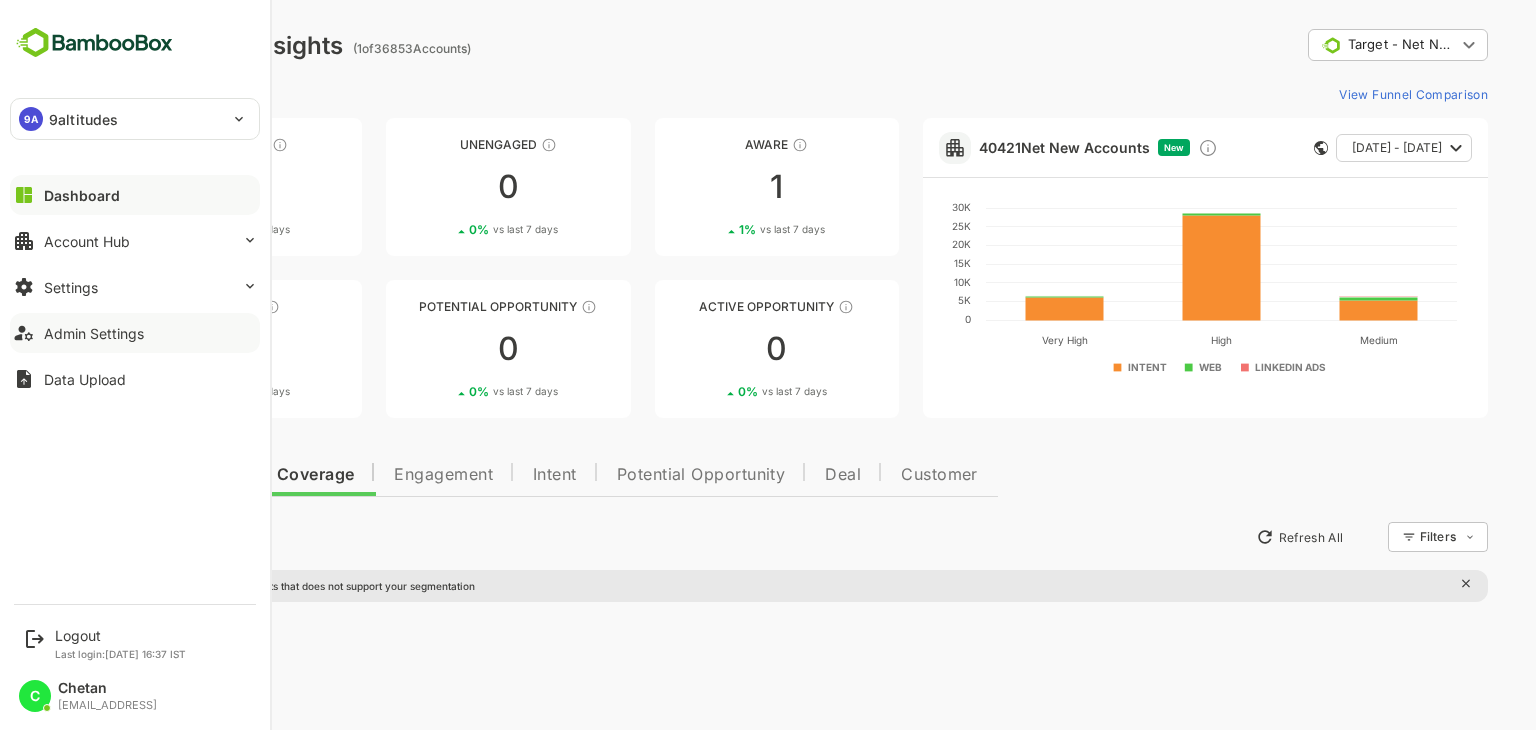click on "Admin Settings" at bounding box center (94, 333) 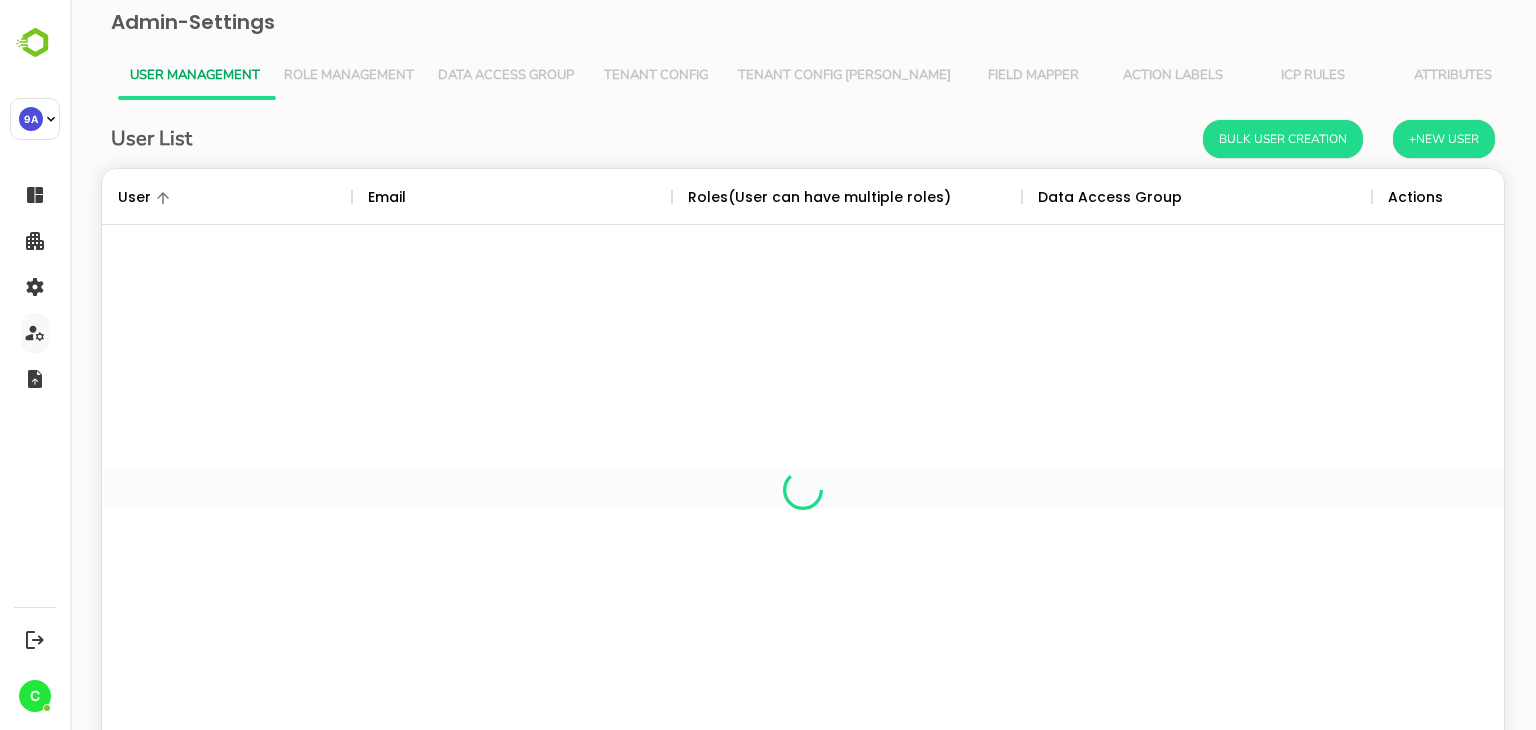 scroll, scrollTop: 0, scrollLeft: 0, axis: both 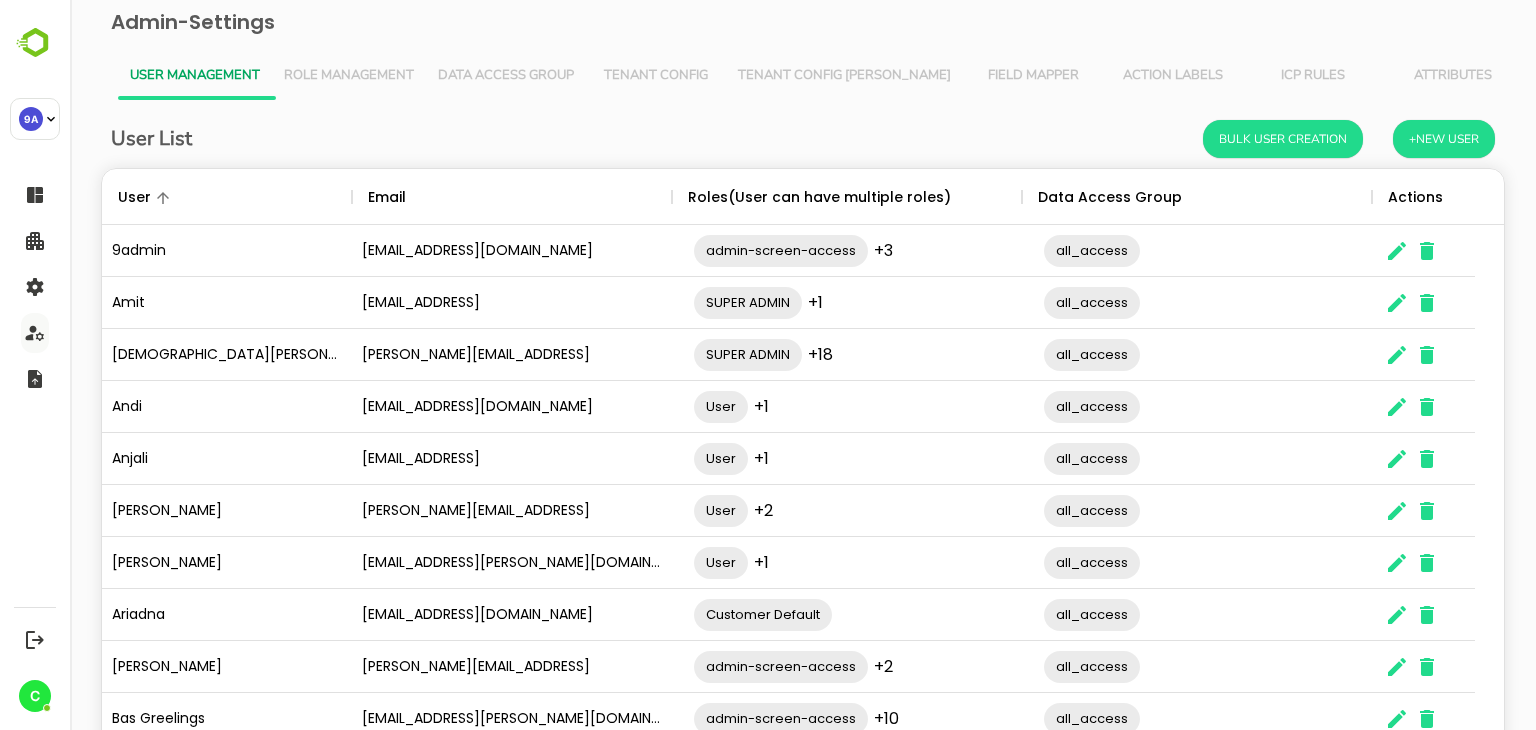 click on "Tenant Config [PERSON_NAME]" at bounding box center [844, 76] 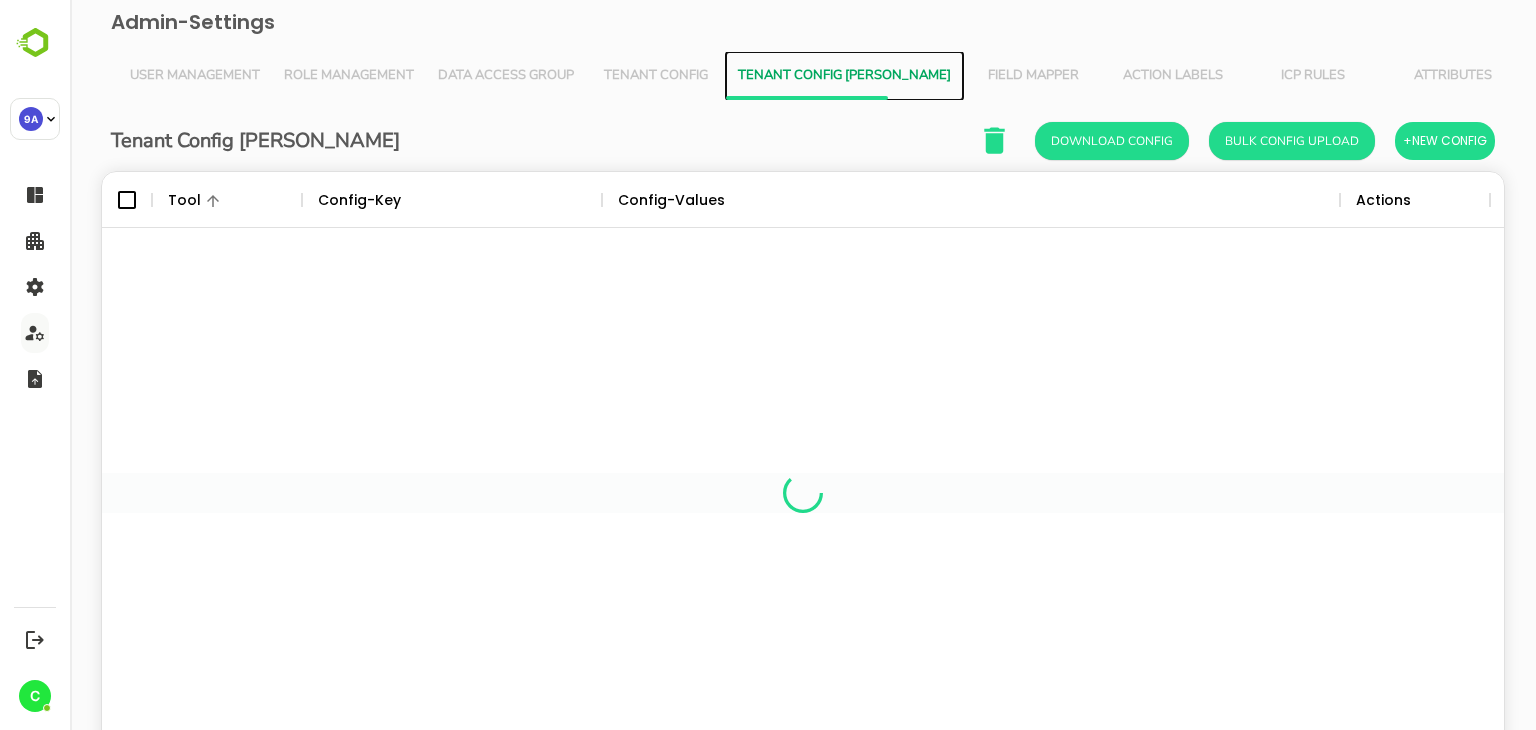 scroll, scrollTop: 16, scrollLeft: 16, axis: both 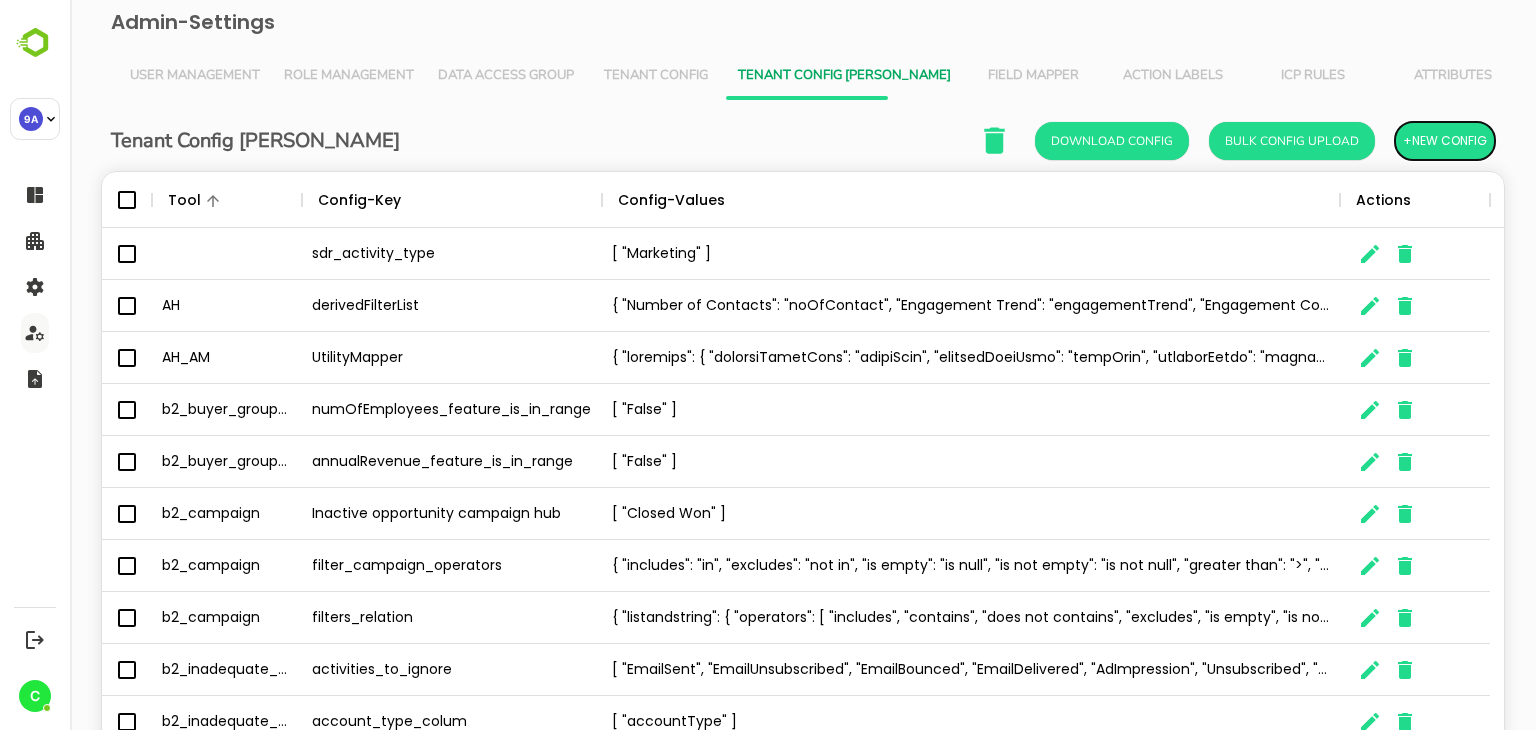 click on "+New Config" at bounding box center [1445, 141] 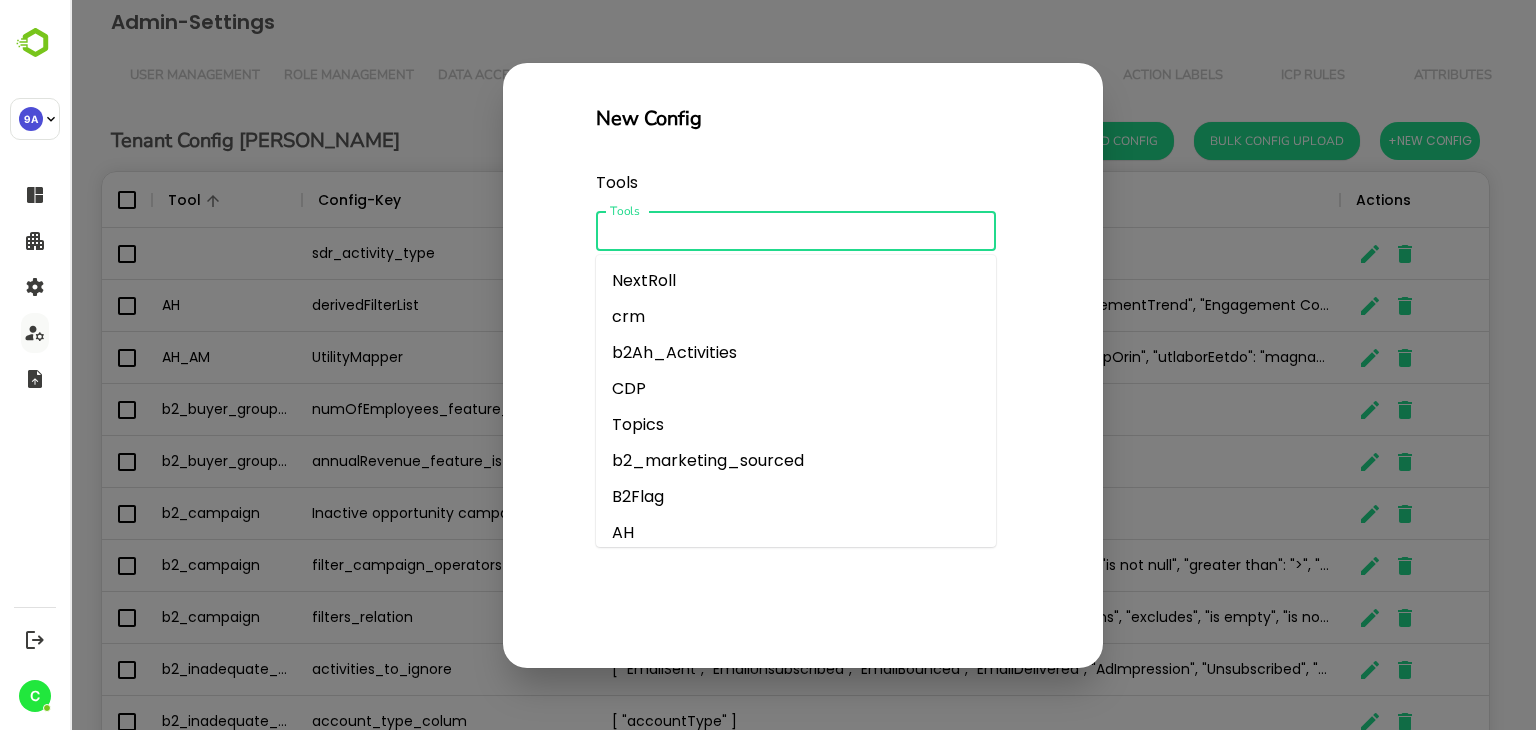 click on "Tools" at bounding box center [779, 231] 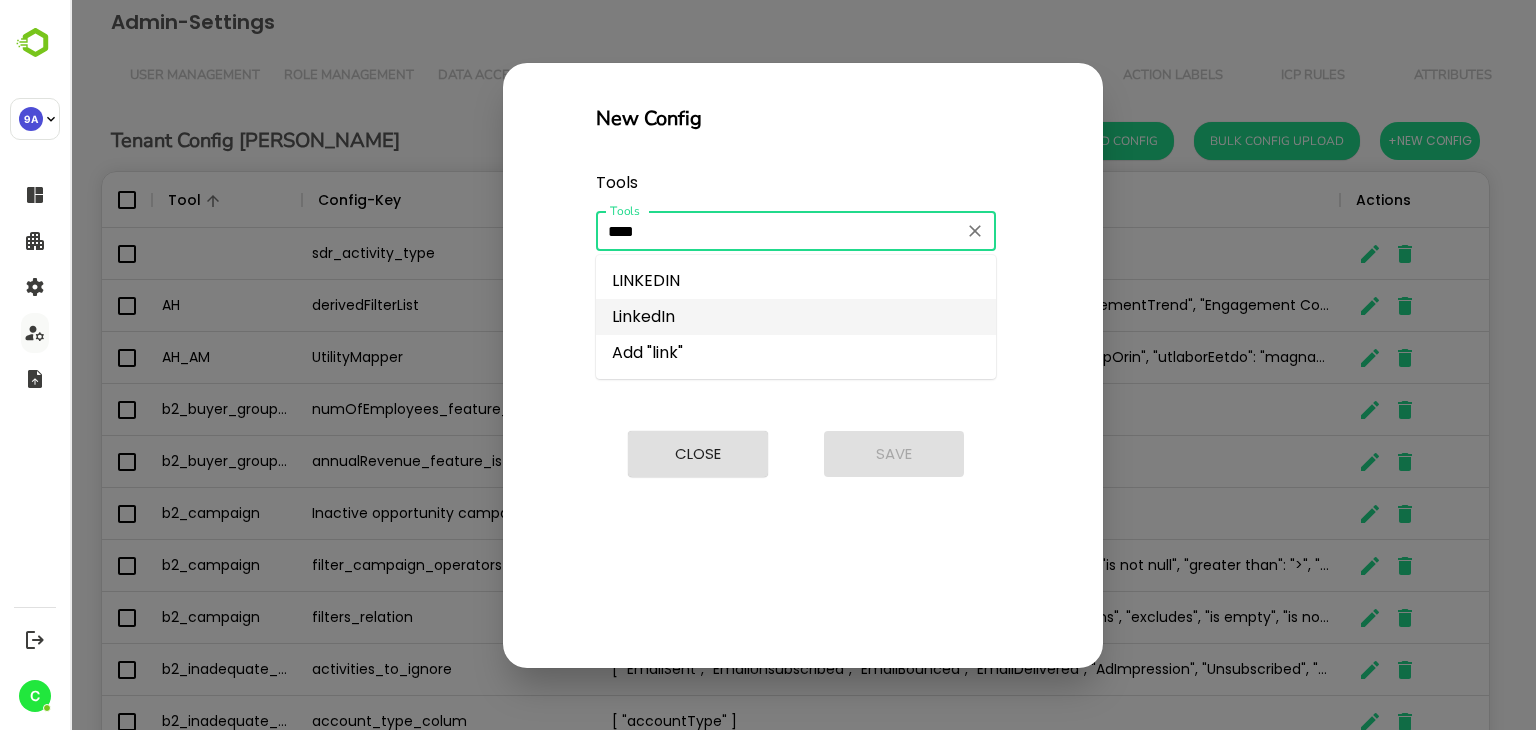 click on "LinkedIn" at bounding box center (796, 317) 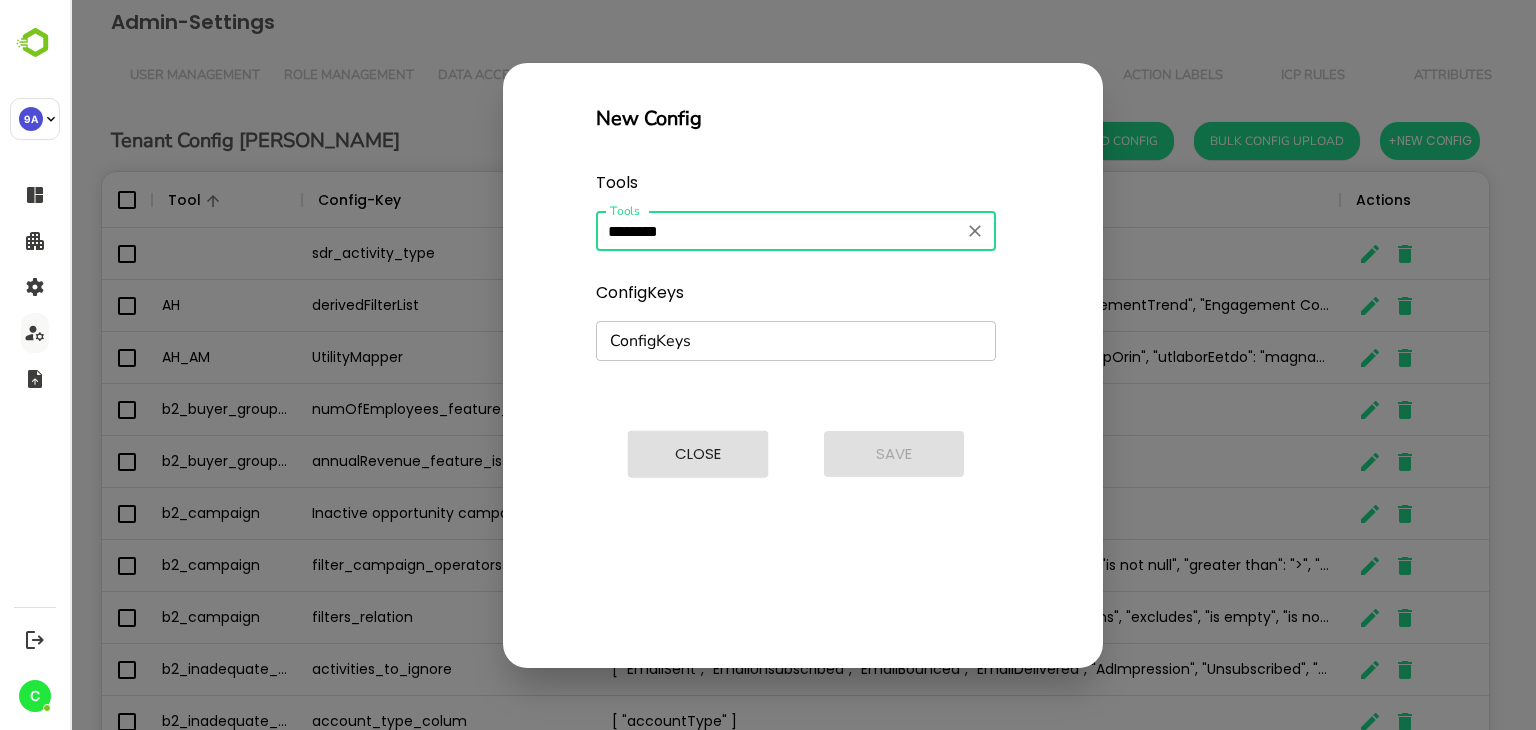 type on "********" 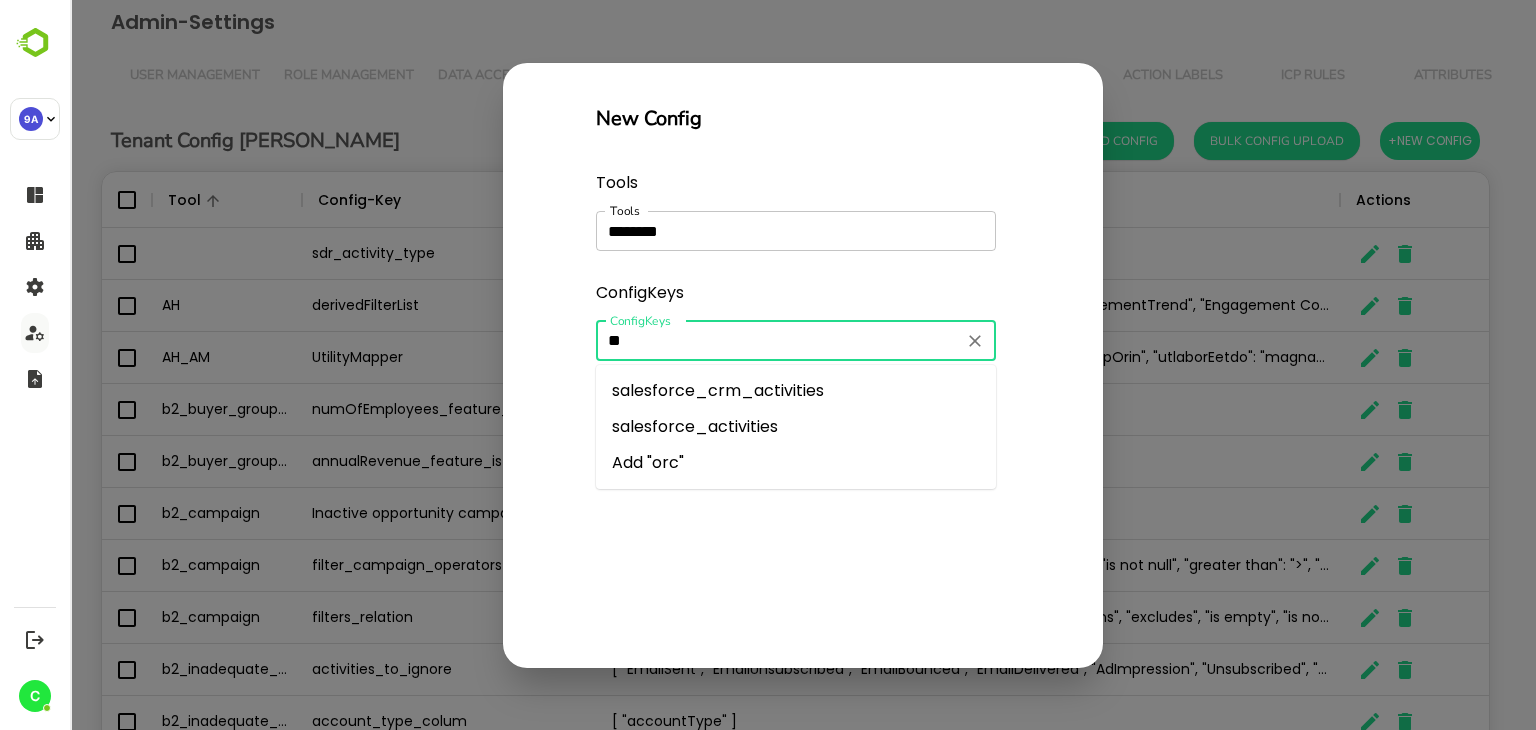 type on "*" 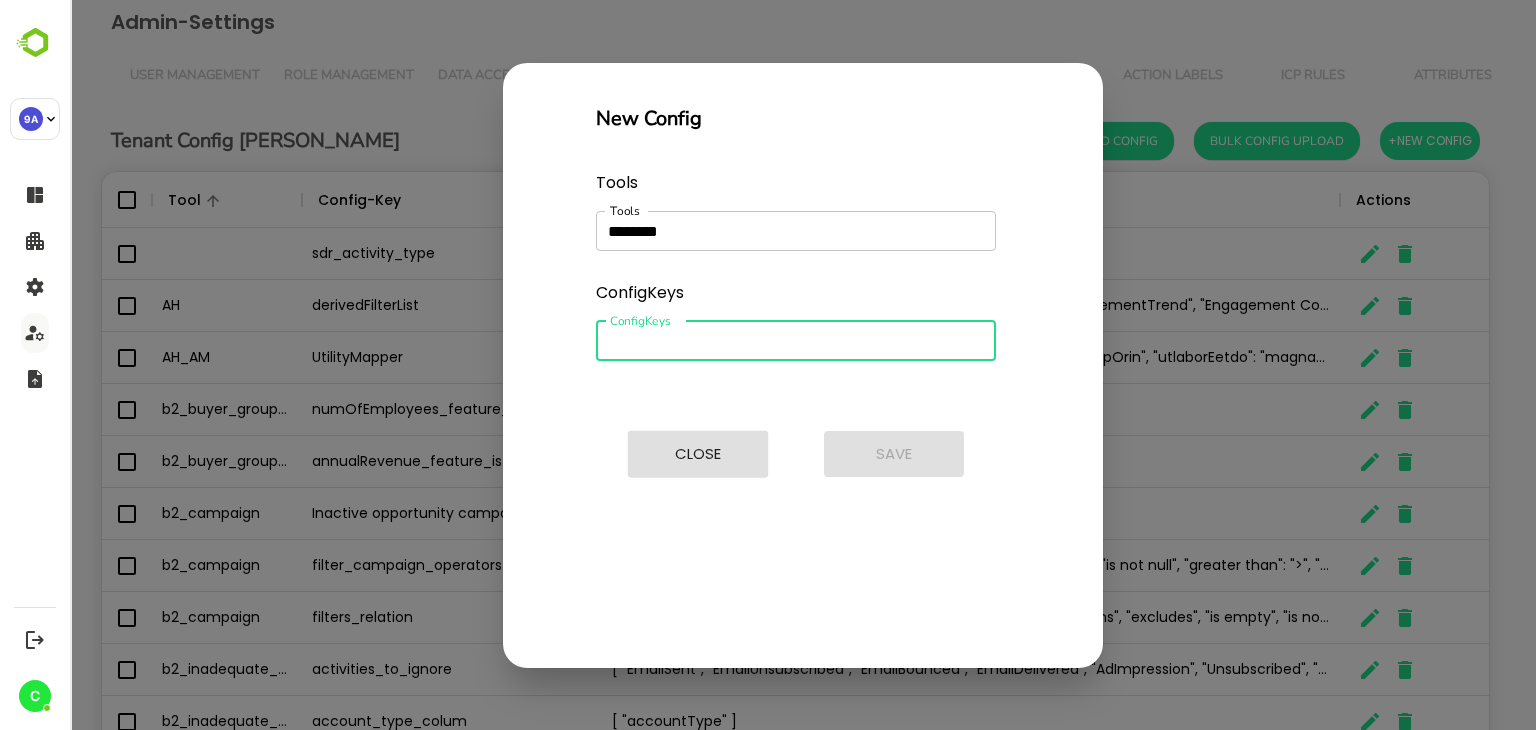 paste on "**********" 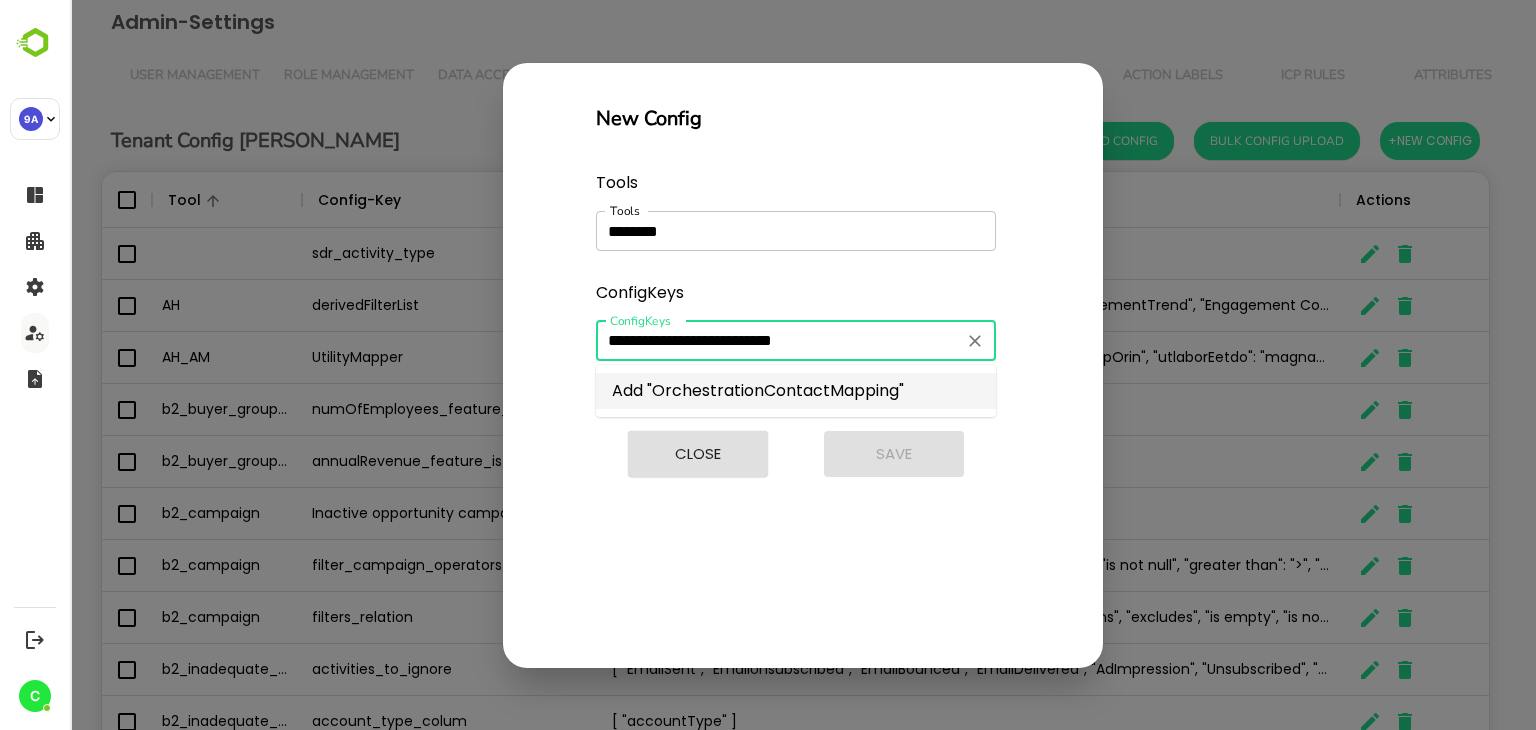 click on "Add "OrchestrationContactMapping"" at bounding box center [796, 391] 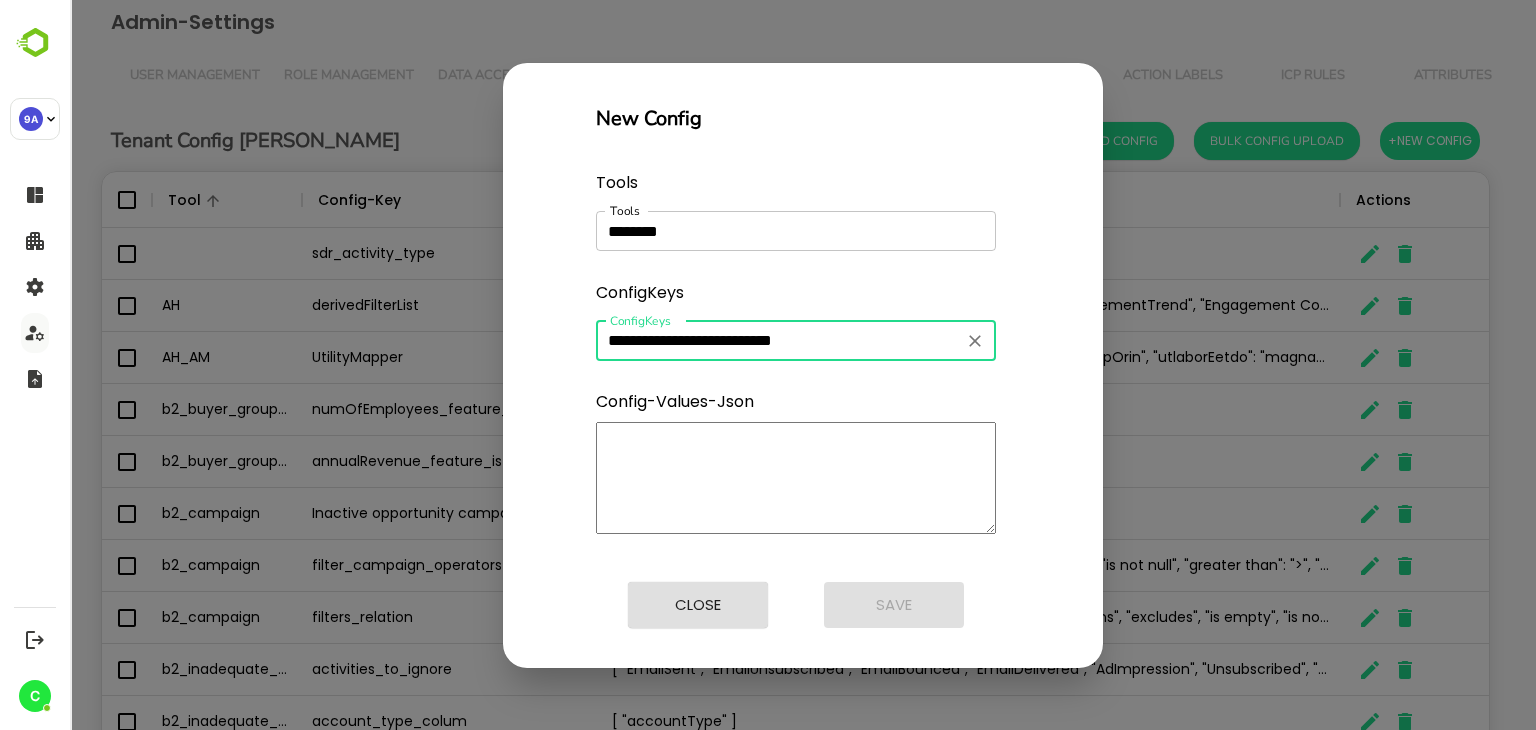 type on "**********" 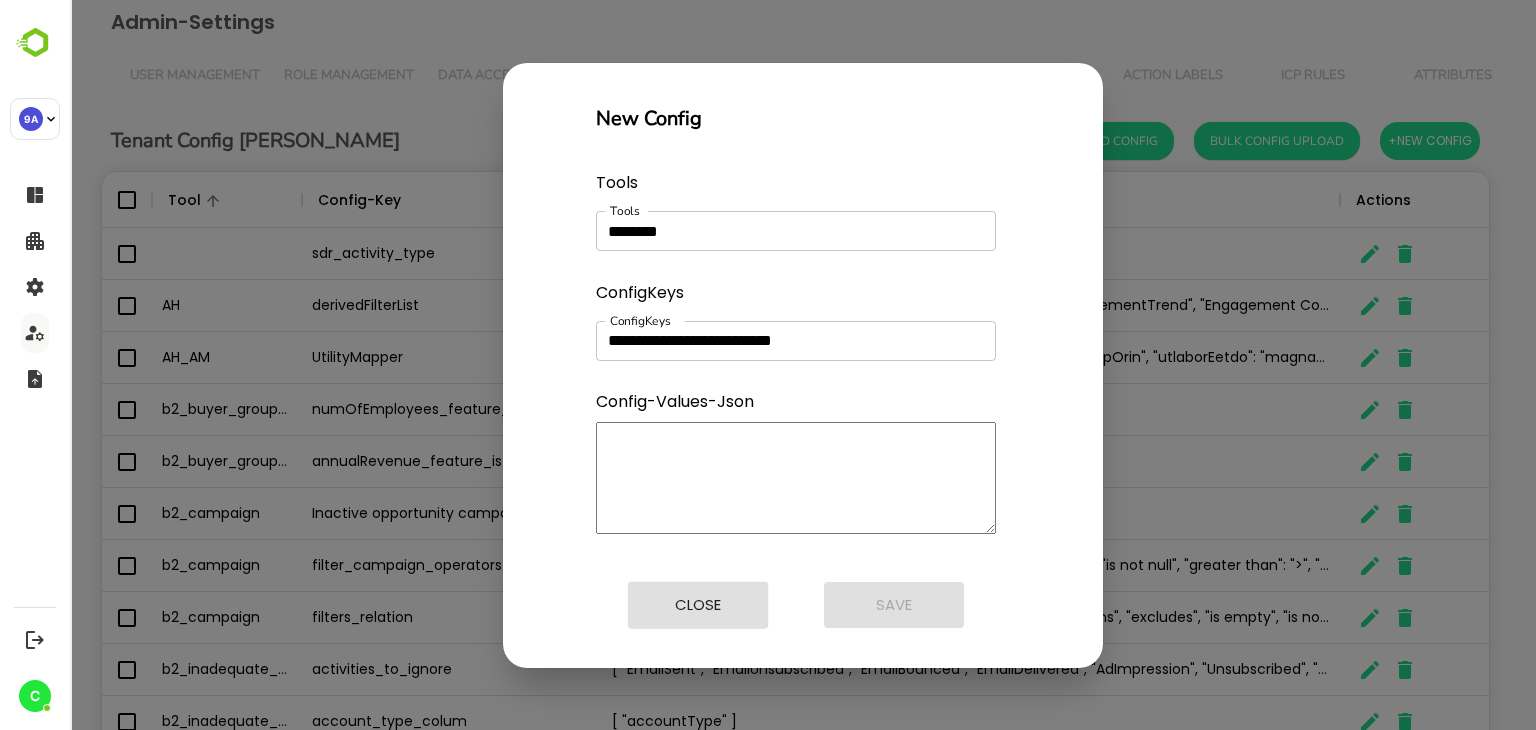 paste on "**********" 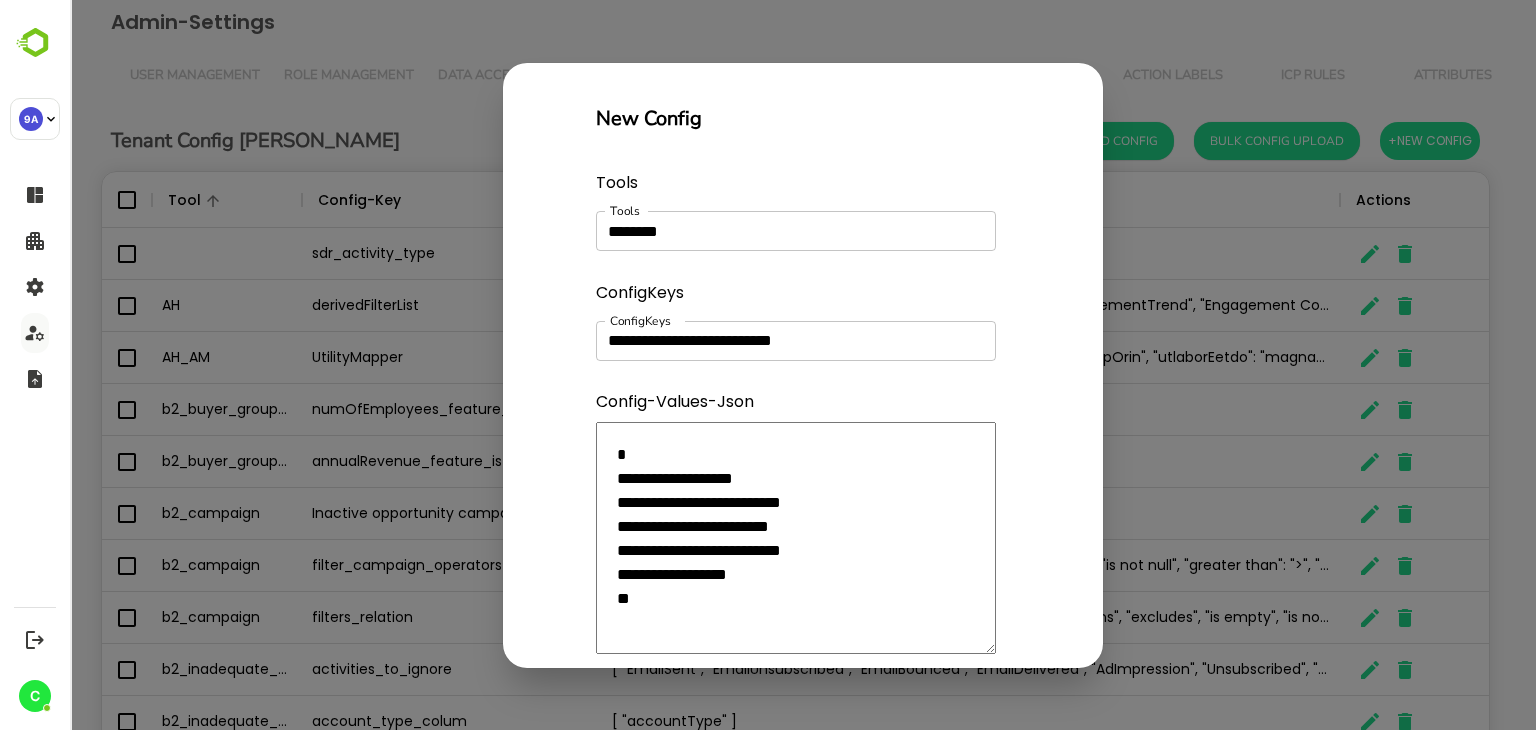scroll, scrollTop: 108, scrollLeft: 0, axis: vertical 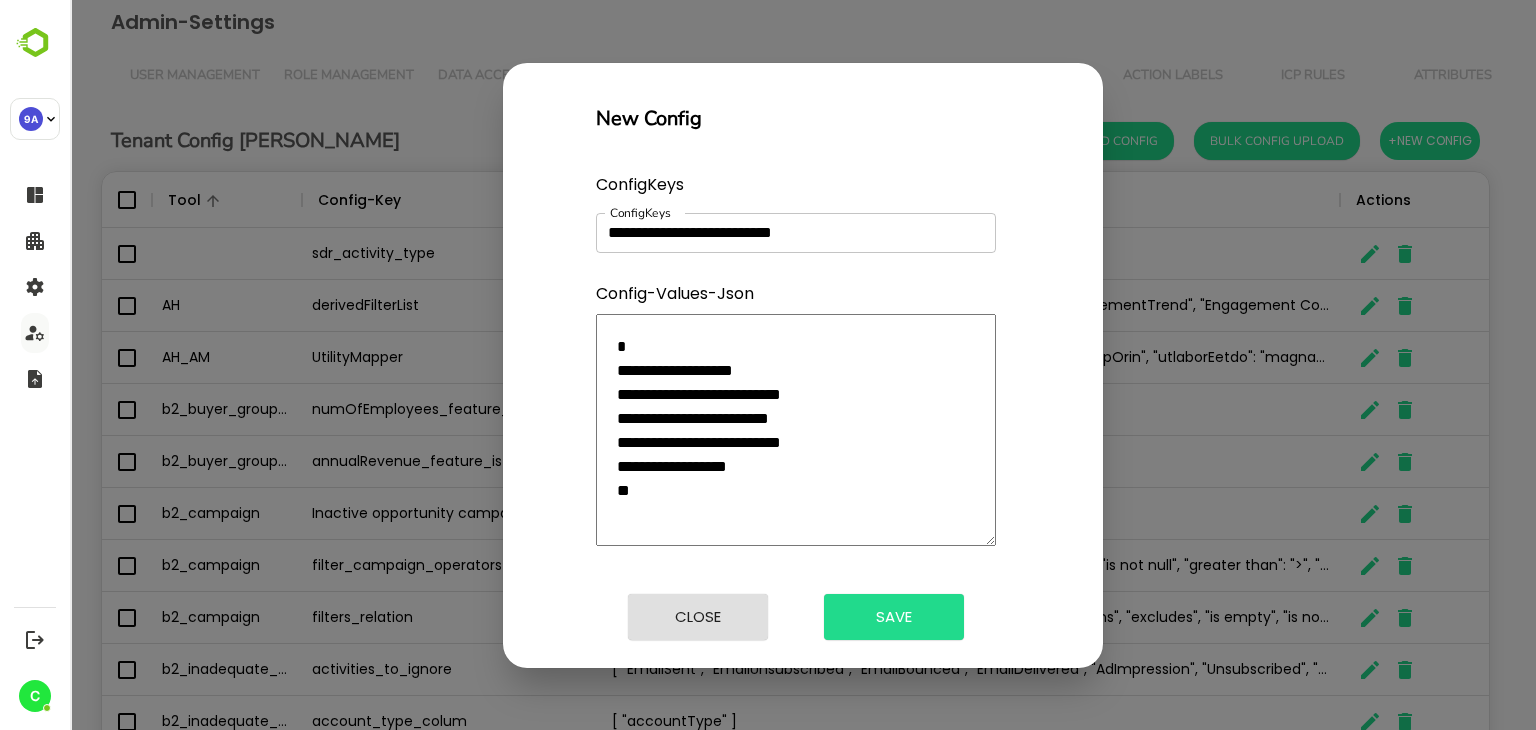 type on "**********" 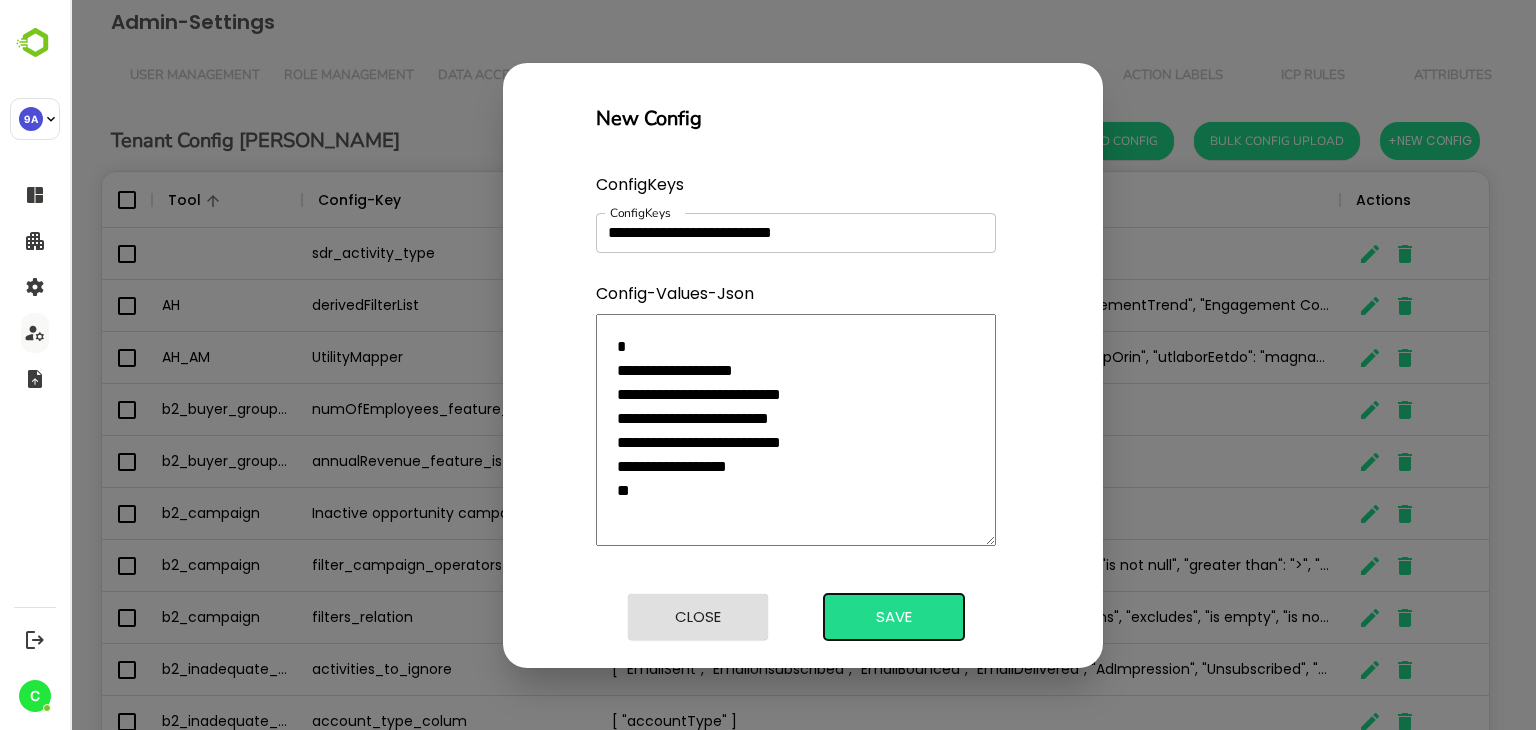 click on "Save" at bounding box center (894, 617) 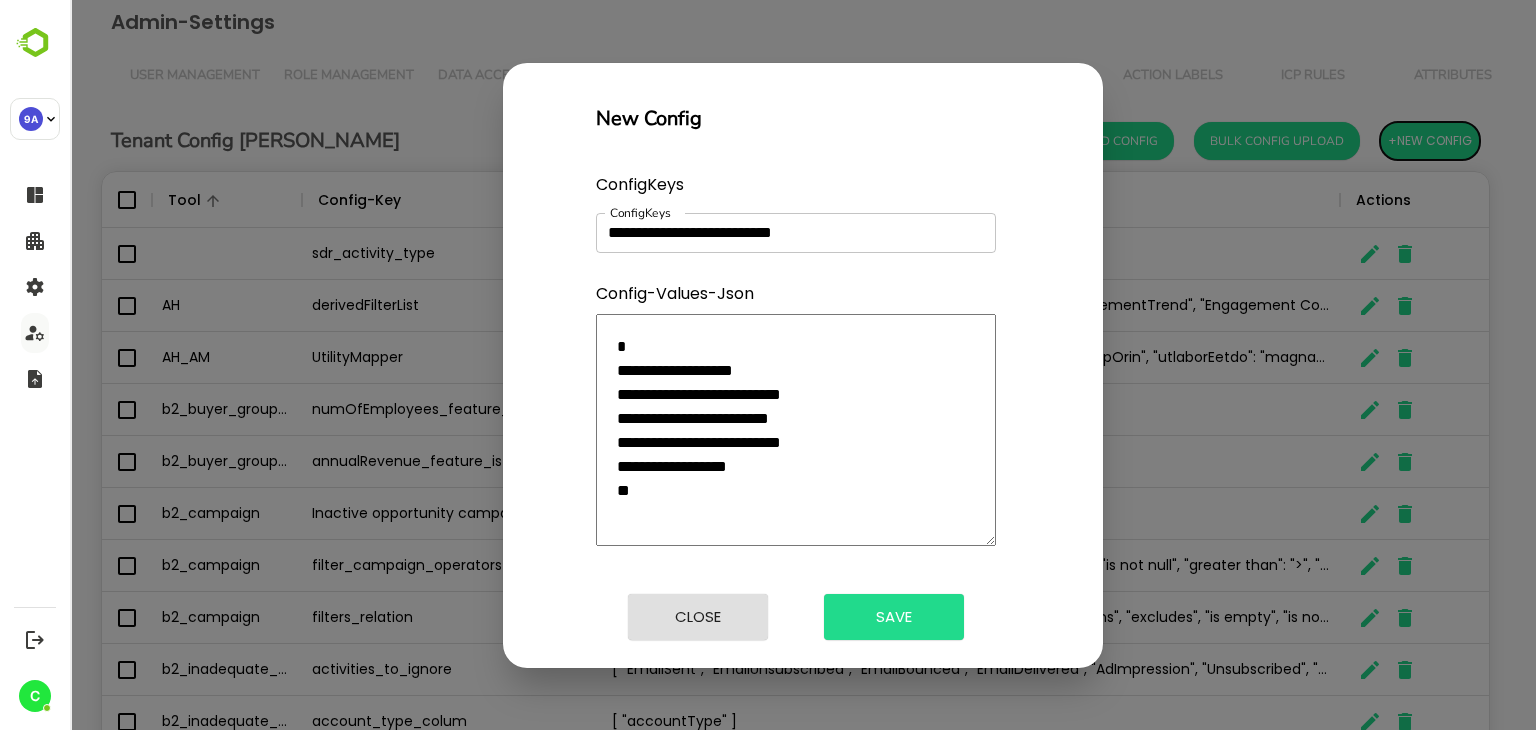 type 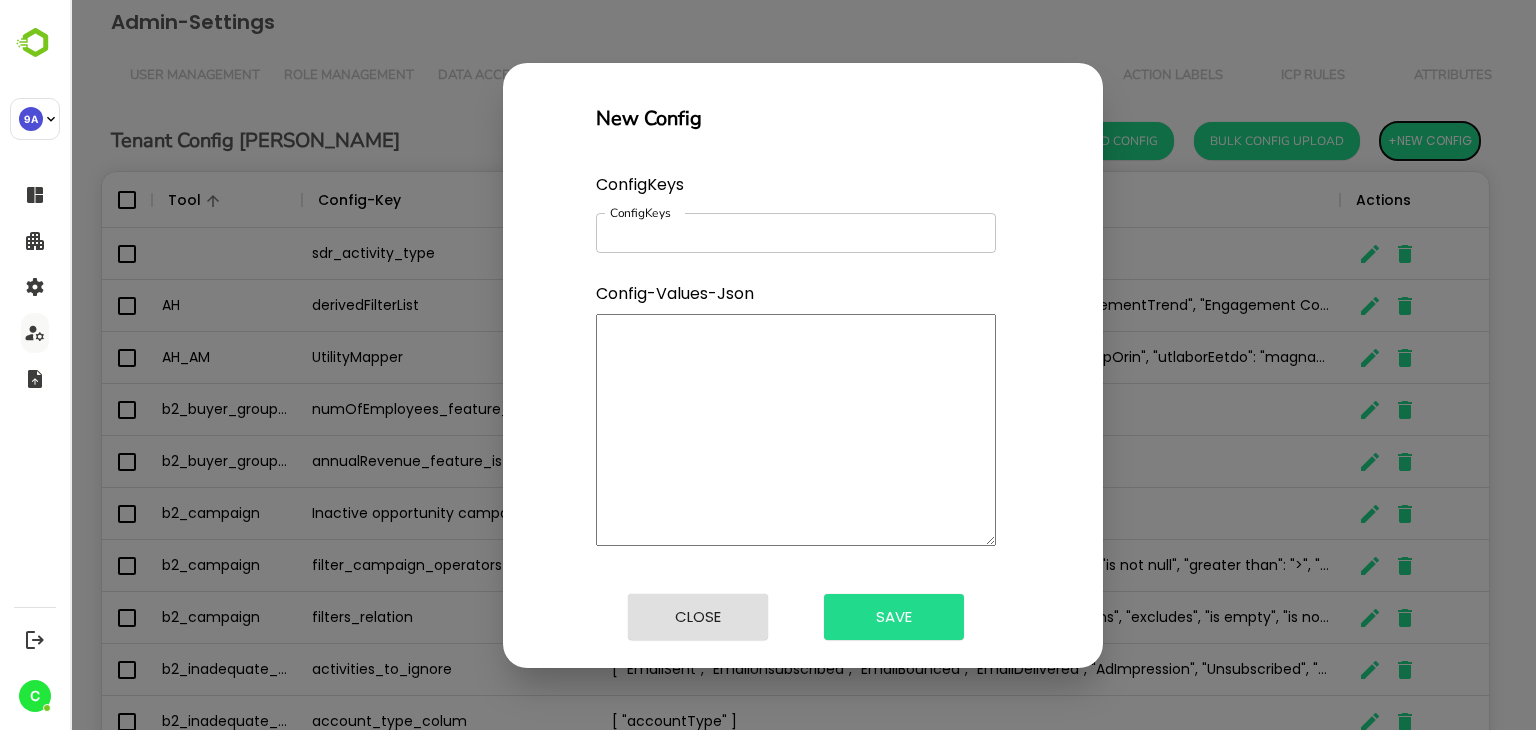 scroll, scrollTop: 0, scrollLeft: 0, axis: both 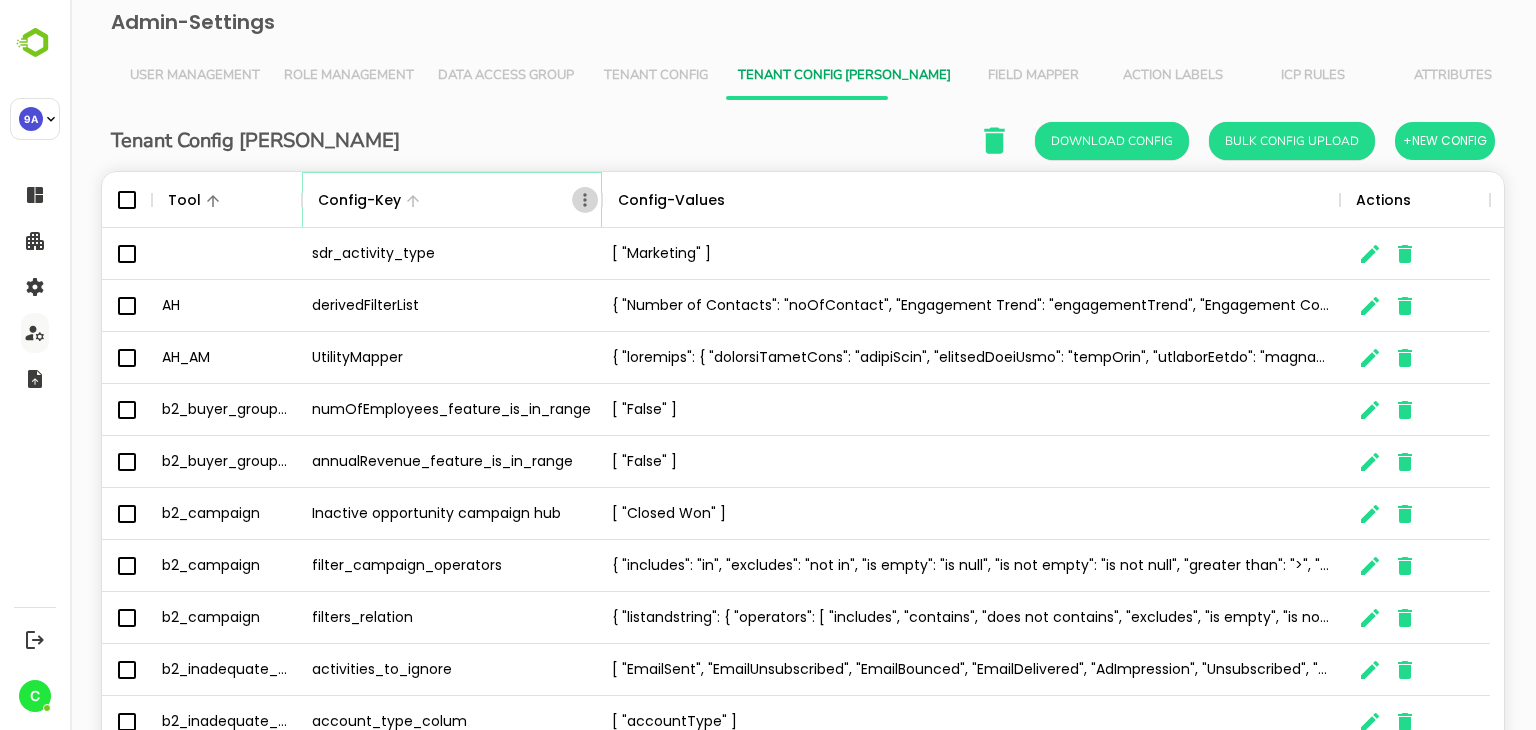click 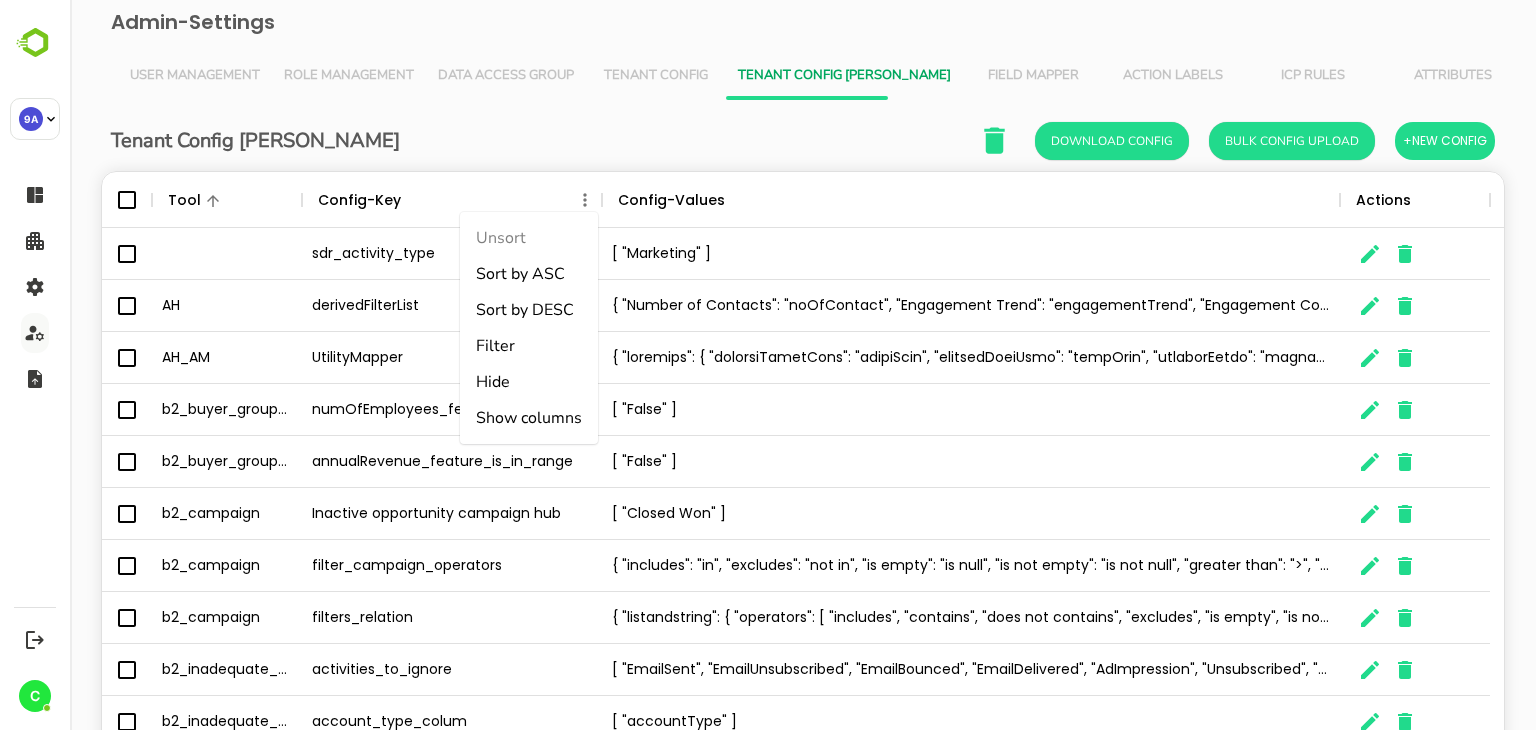 click on "Filter" at bounding box center (529, 346) 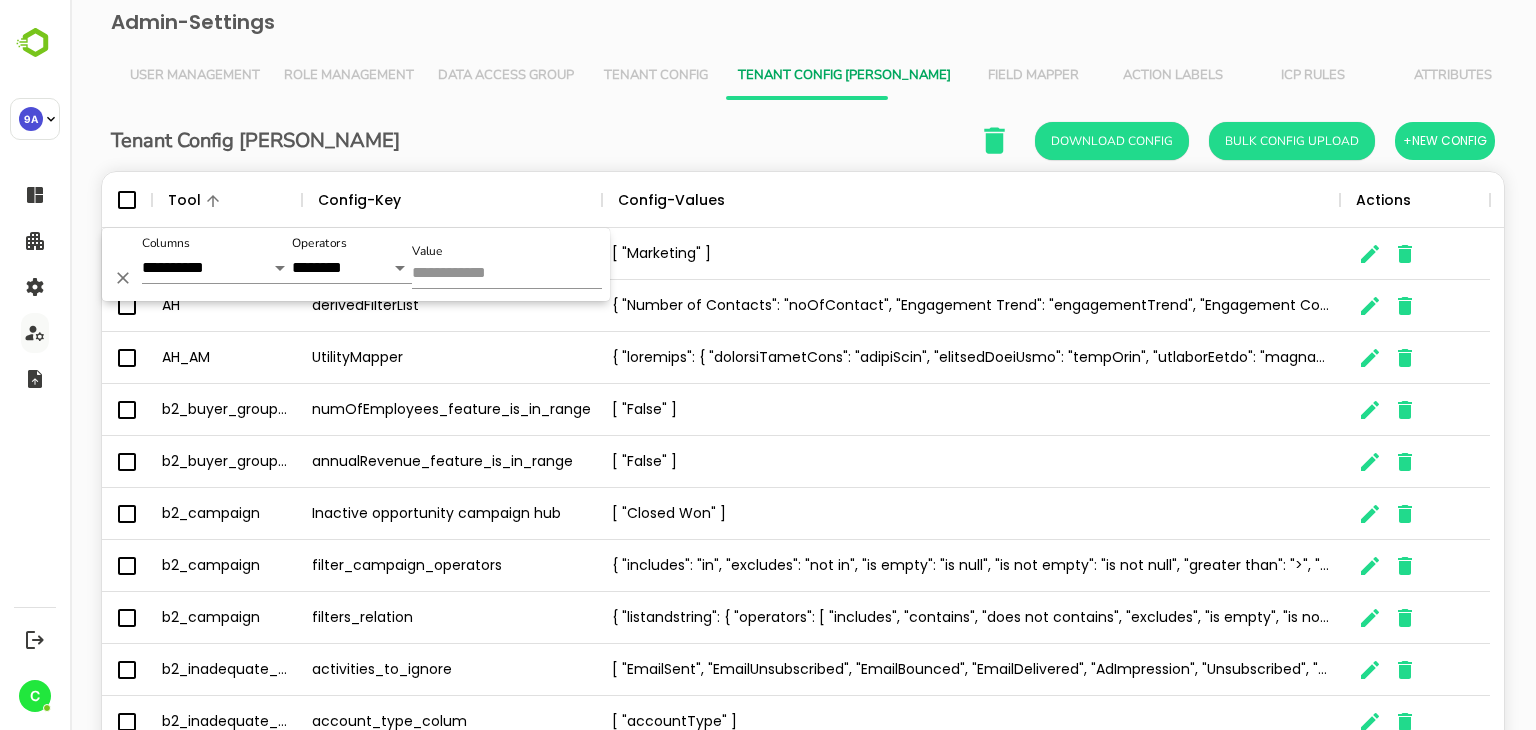 click on "Value" at bounding box center (507, 266) 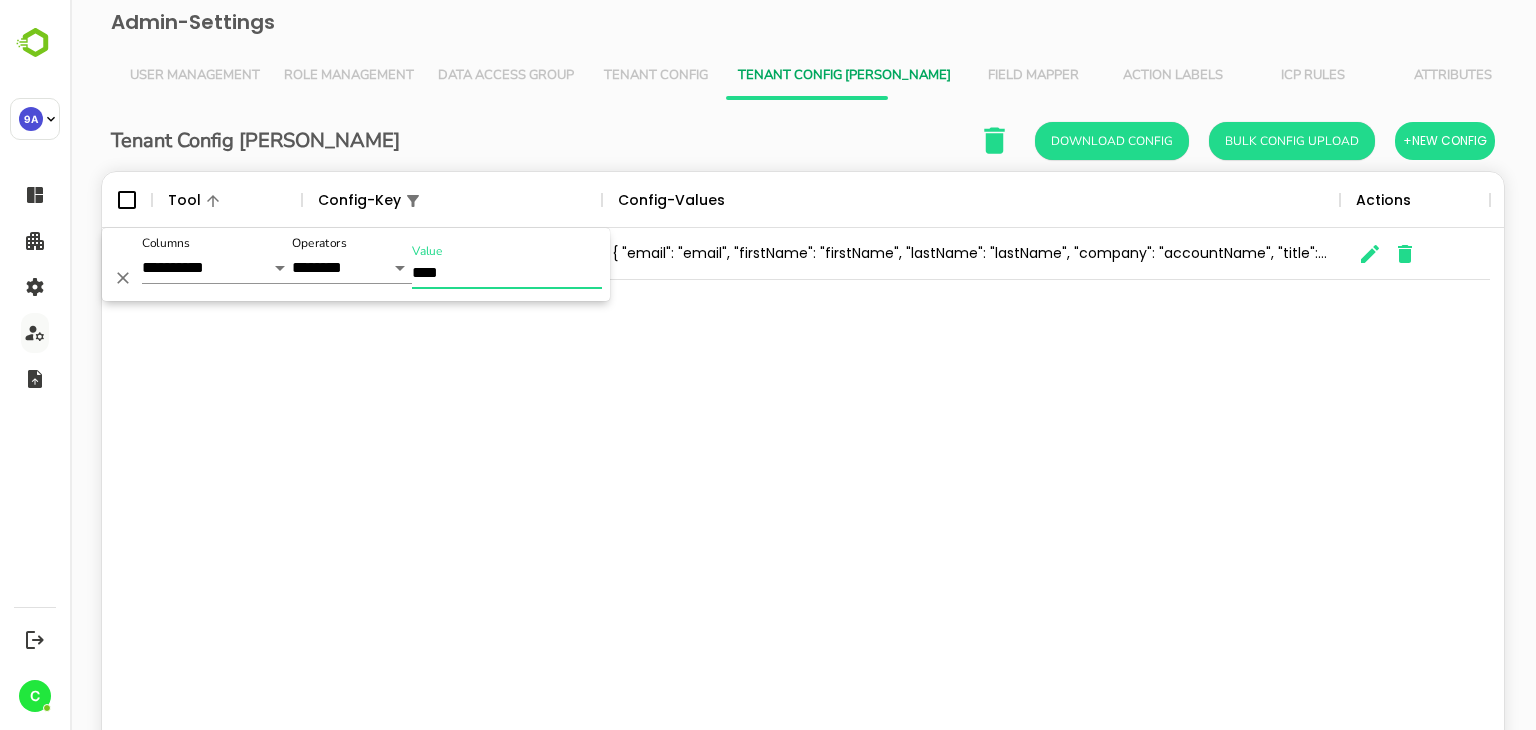 type on "****" 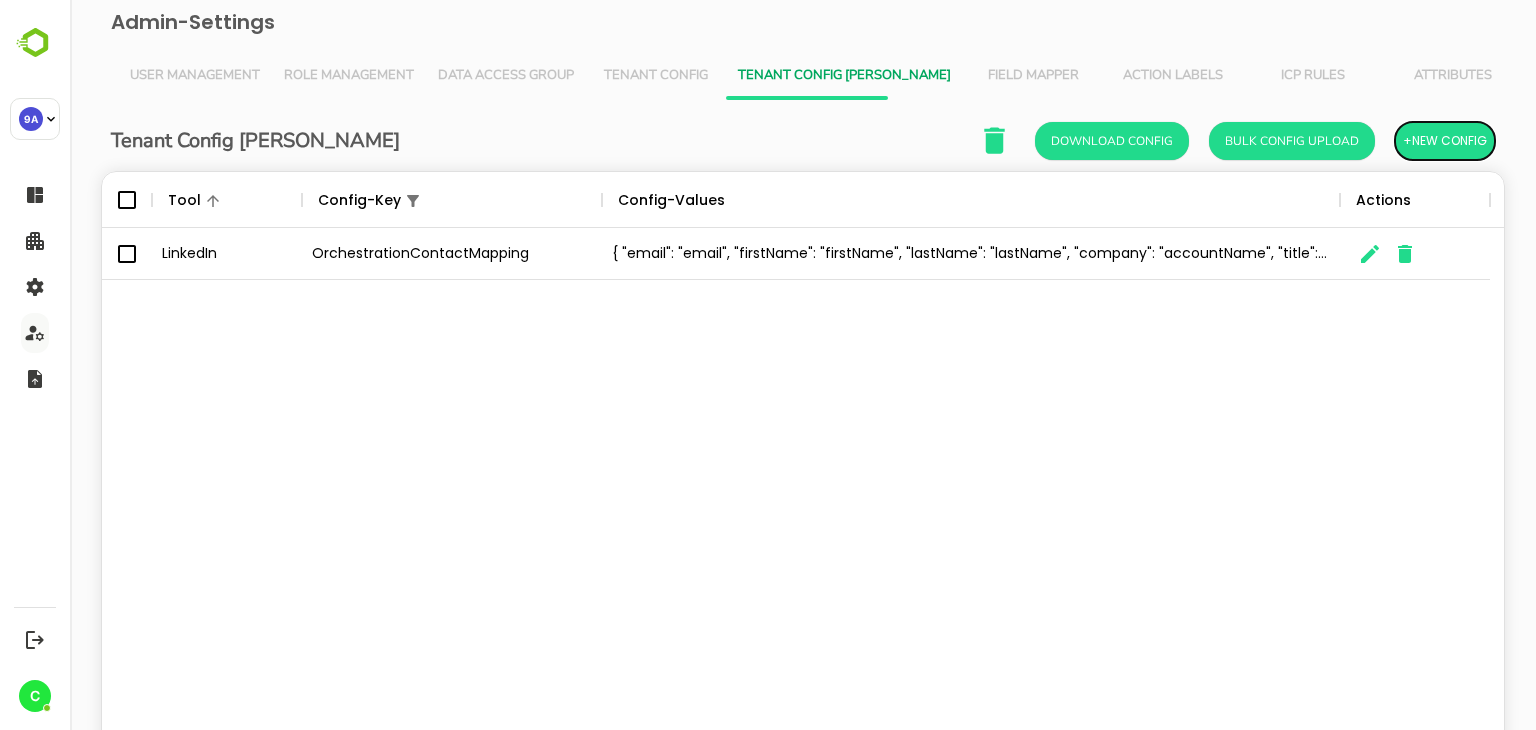 click on "+New Config" at bounding box center [1445, 141] 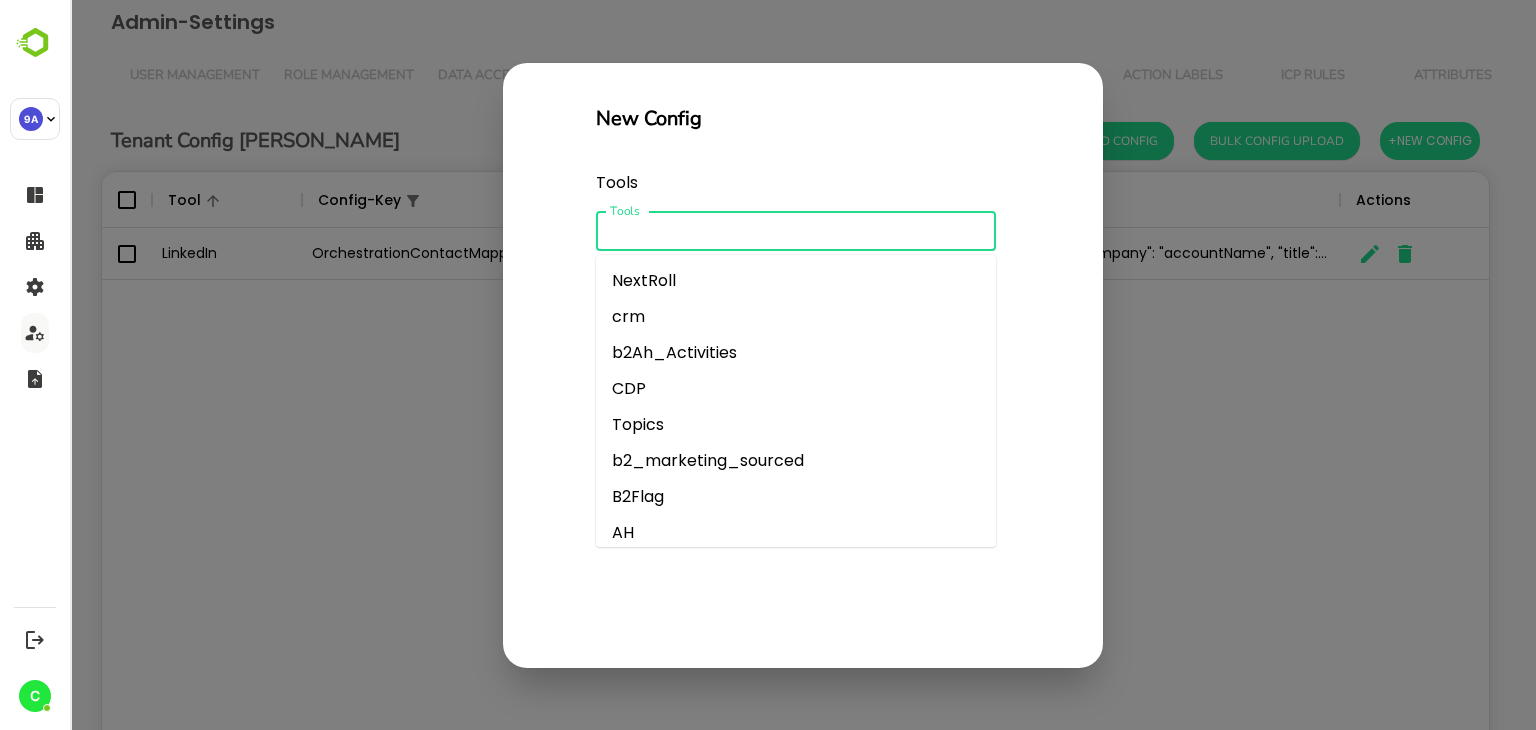 click on "Tools" at bounding box center [779, 231] 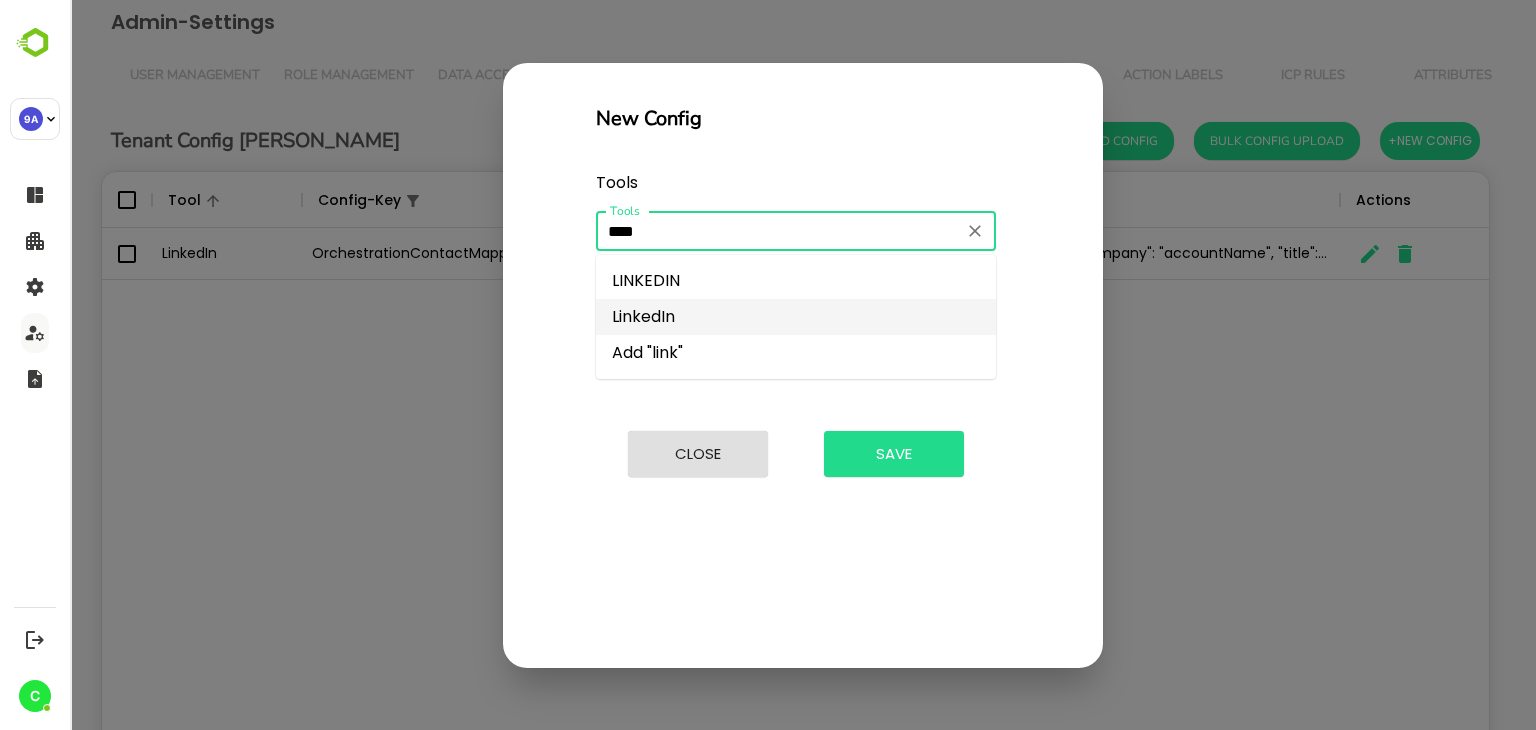 click on "LinkedIn" at bounding box center (796, 317) 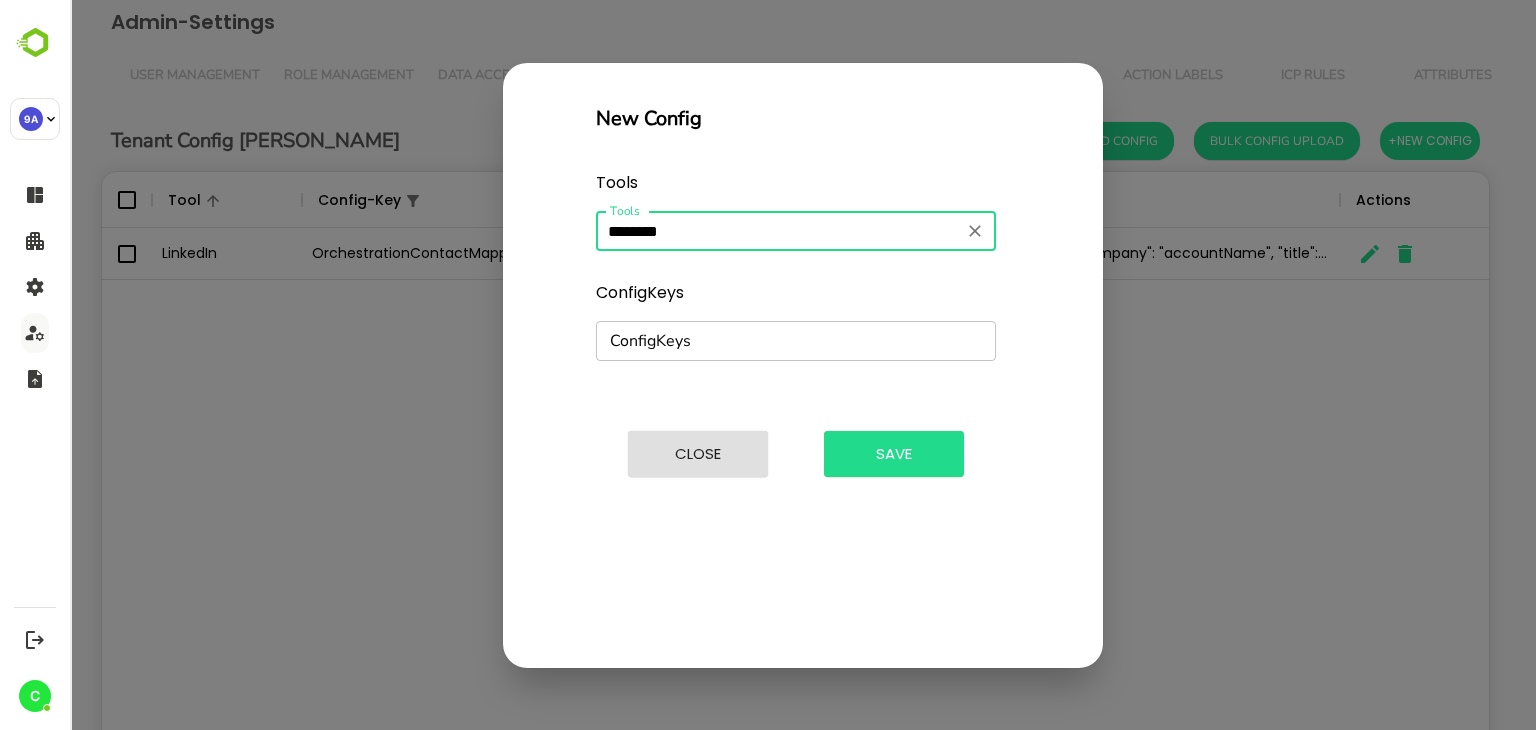 type on "********" 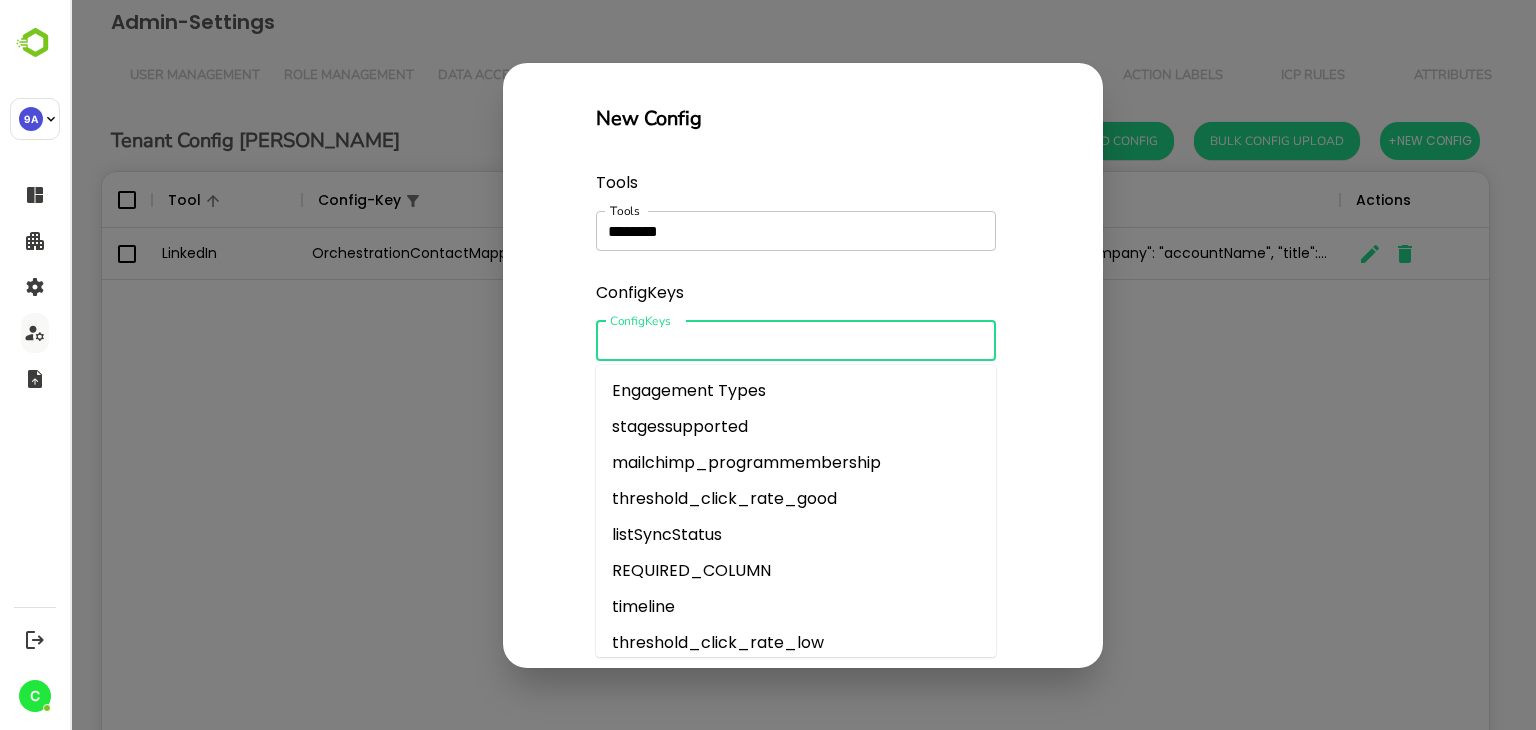 click on "Tools" at bounding box center [779, 341] 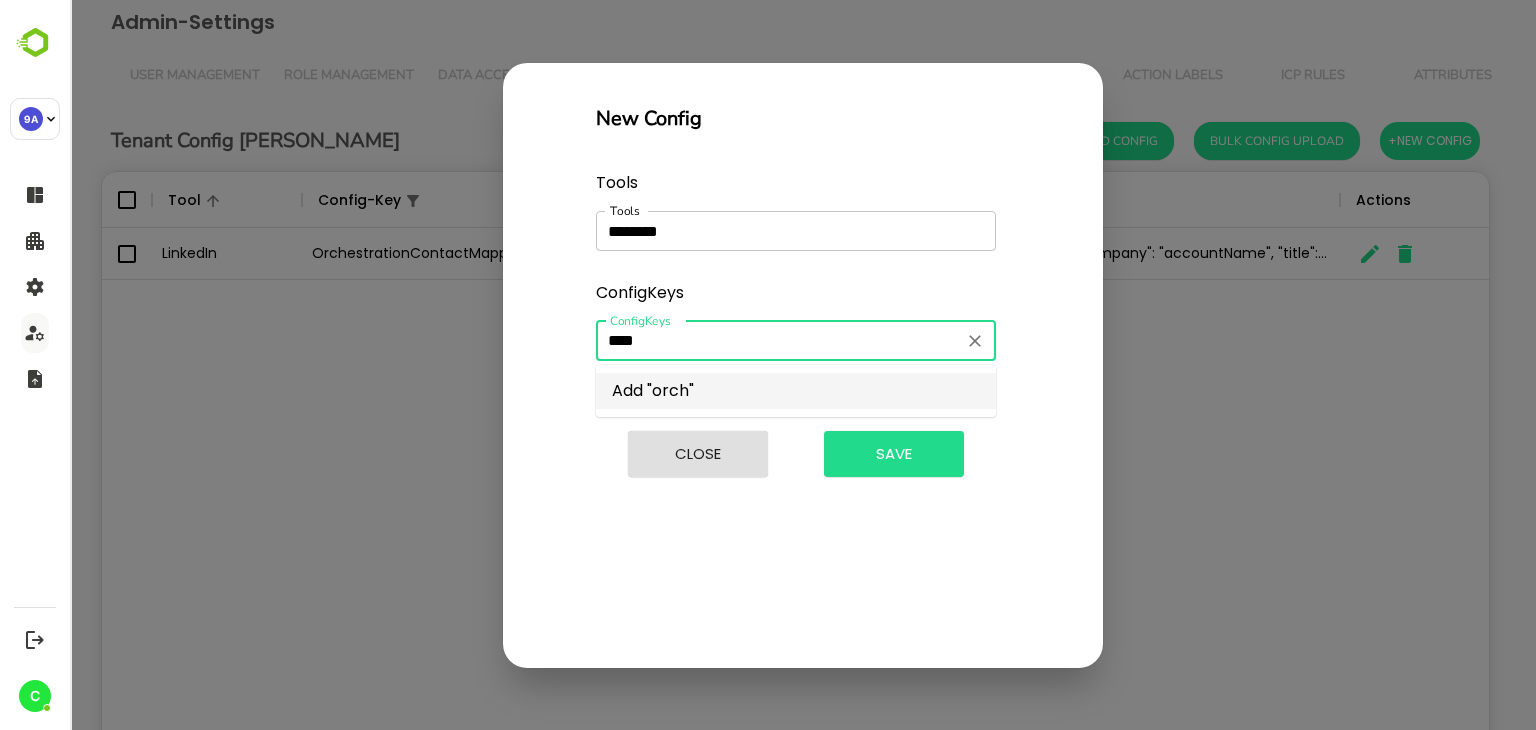 type on "****" 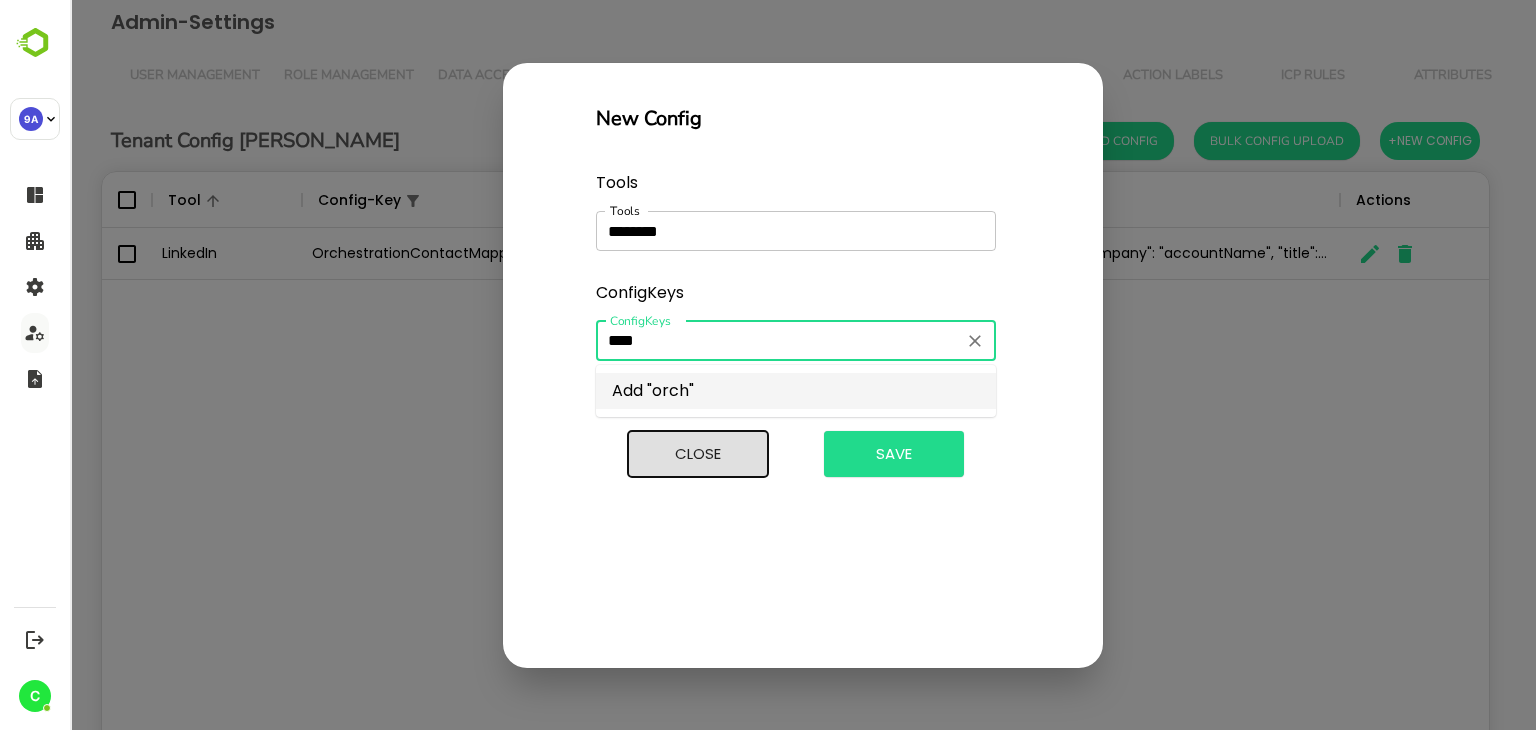 type 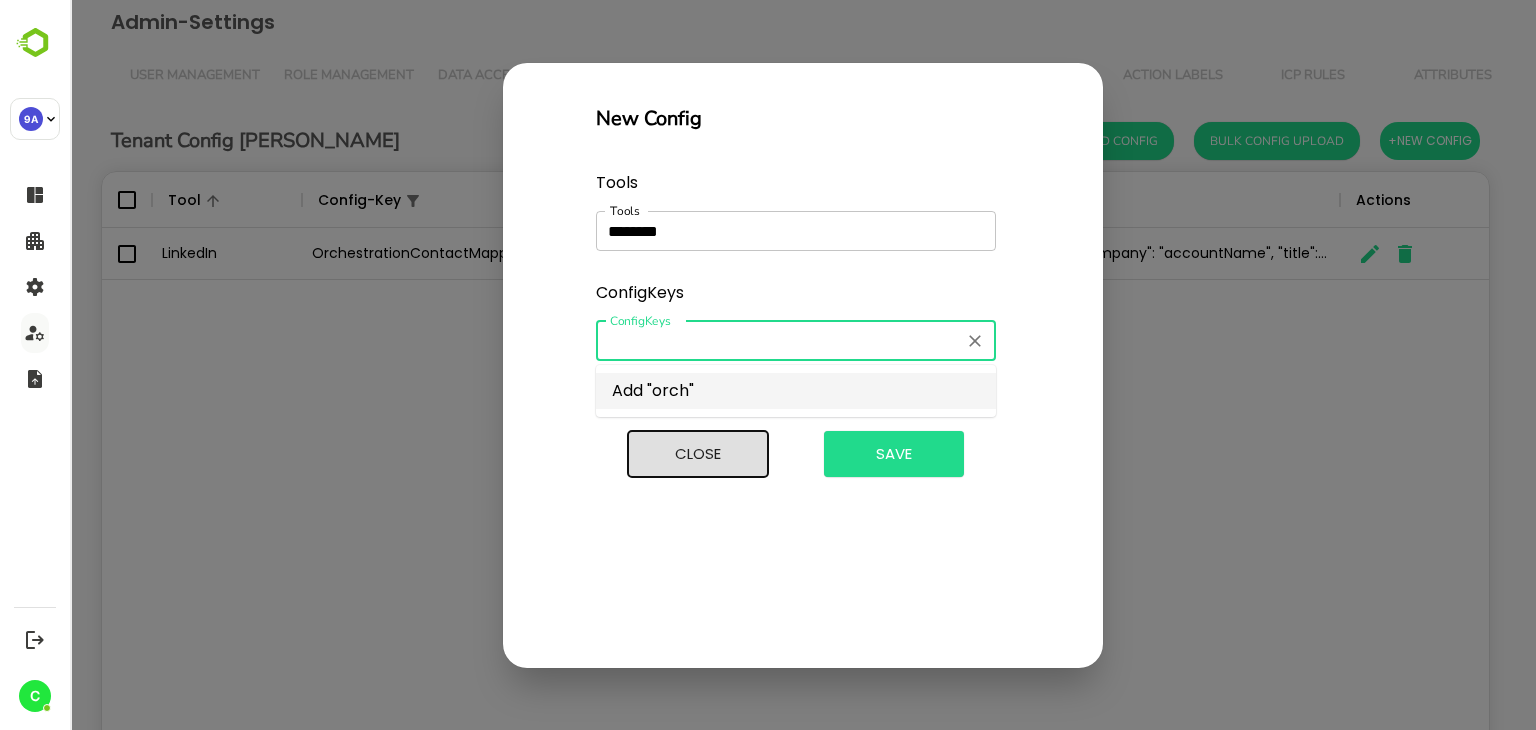 click on "Close" at bounding box center (698, 454) 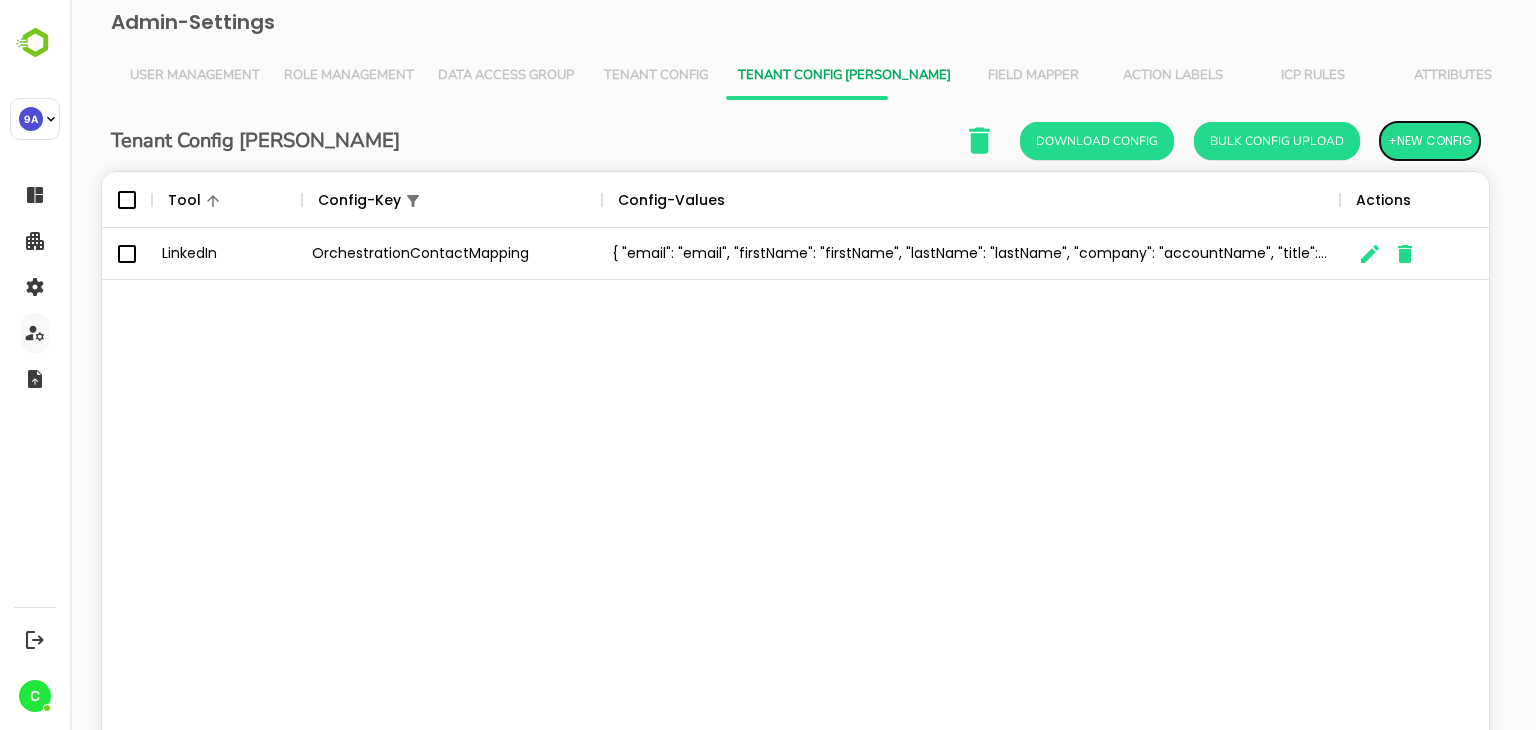 scroll, scrollTop: 16, scrollLeft: 16, axis: both 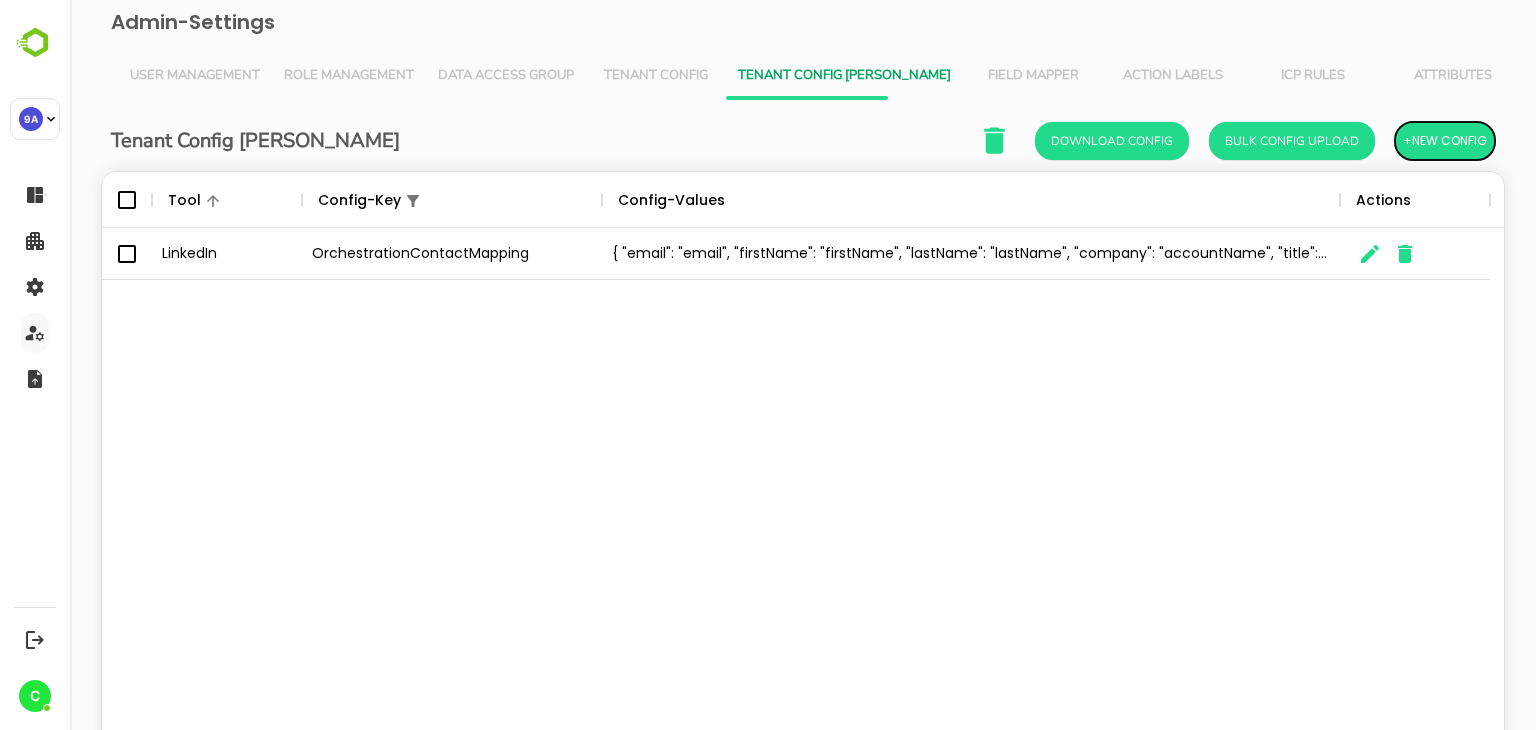 type 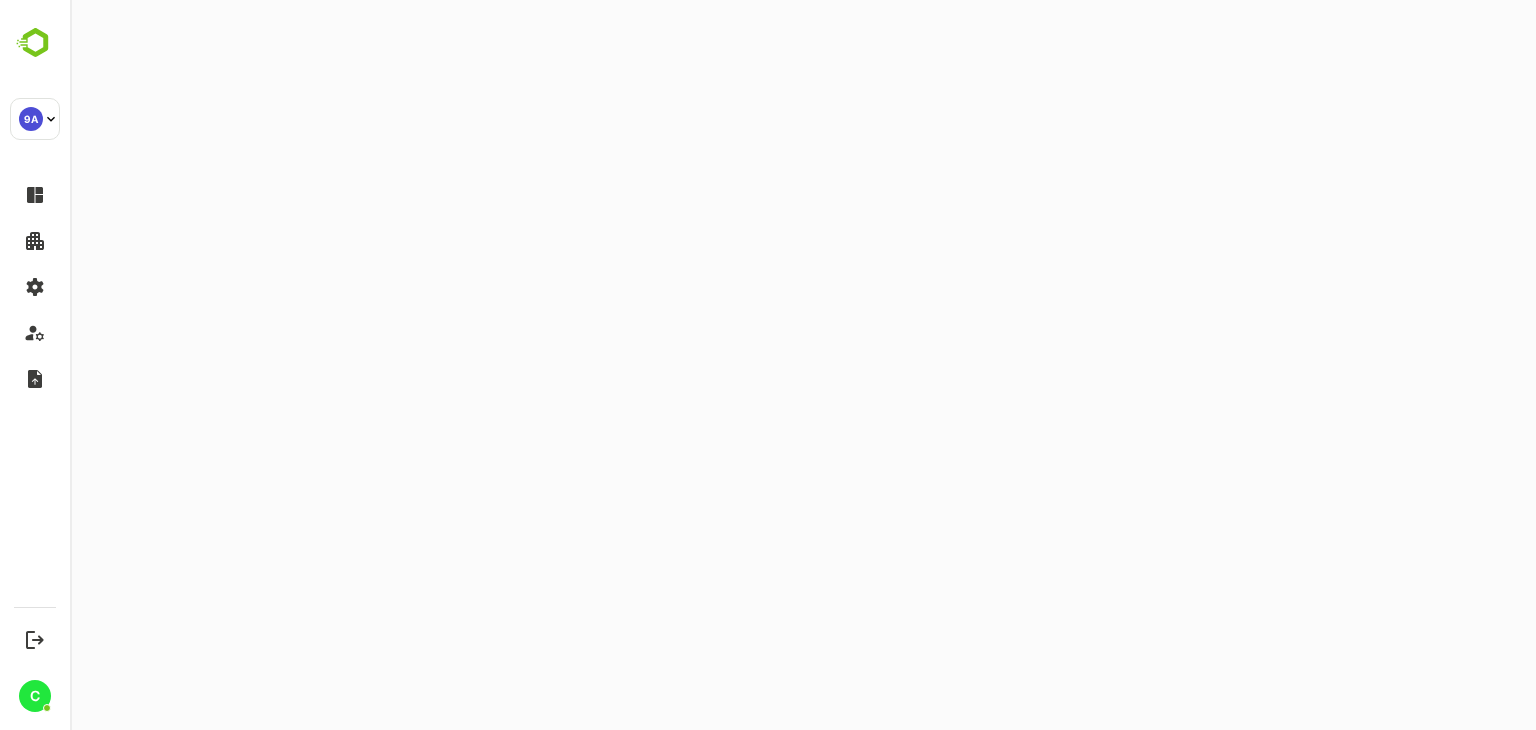 scroll, scrollTop: 0, scrollLeft: 0, axis: both 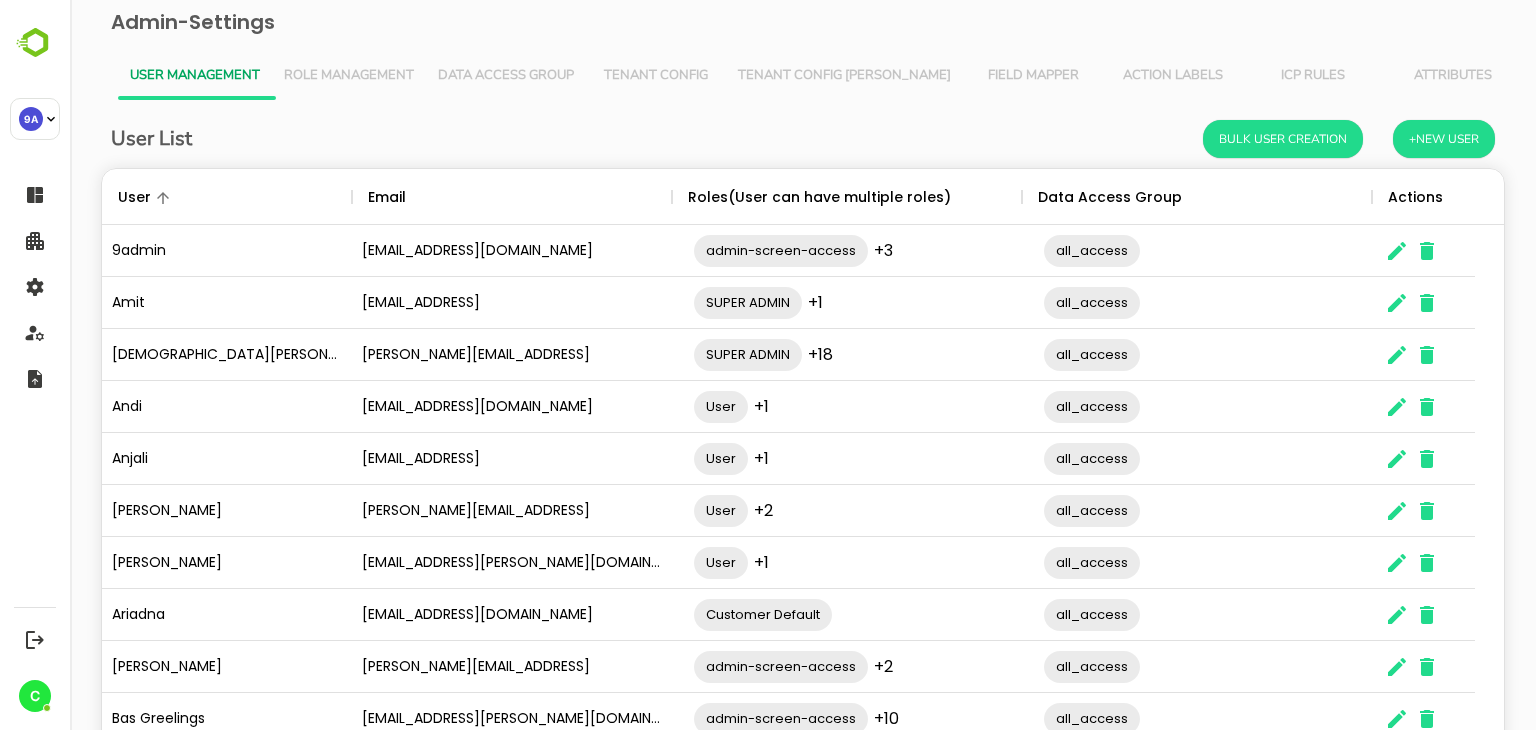 click on "Tenant Config Json" at bounding box center (844, 76) 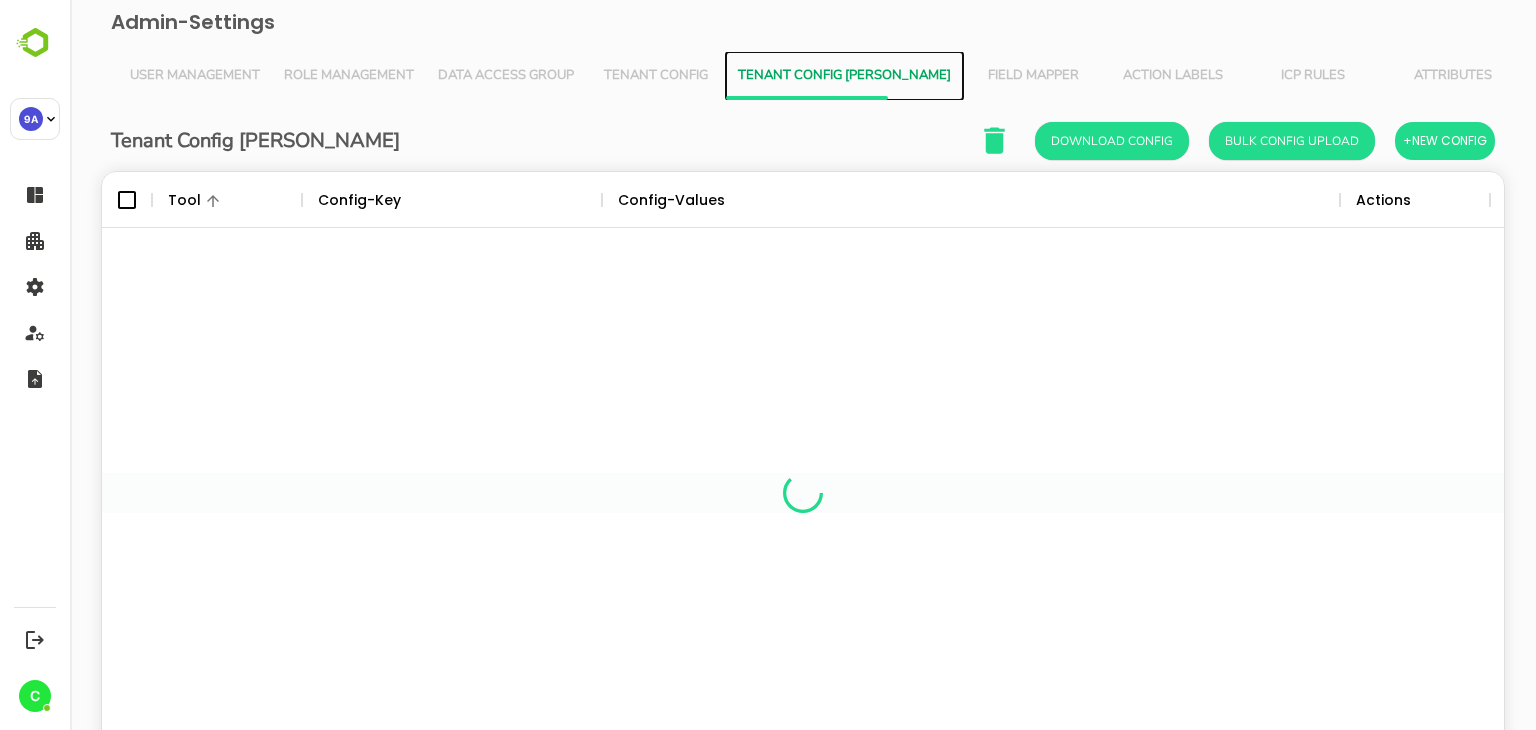 scroll, scrollTop: 16, scrollLeft: 16, axis: both 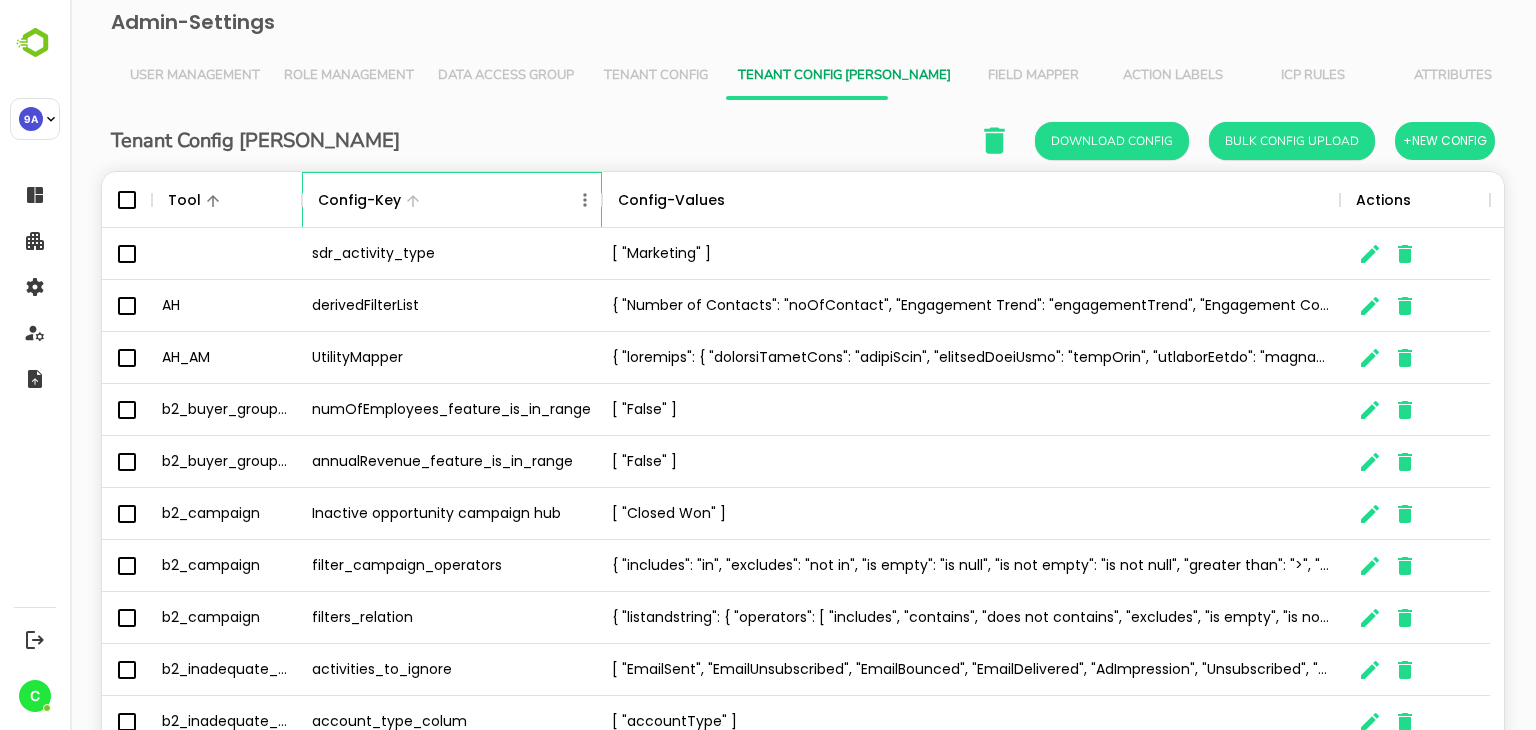 click 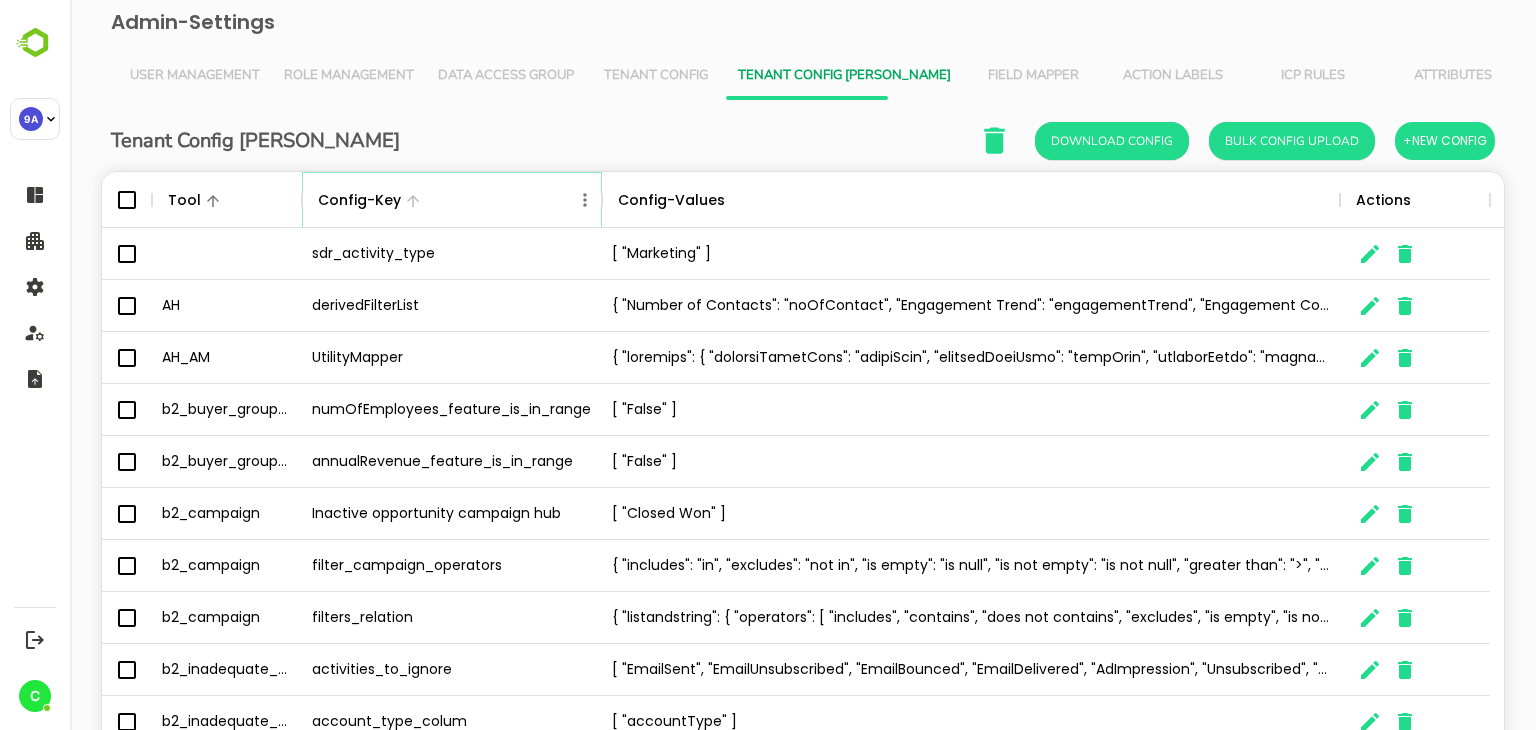 click 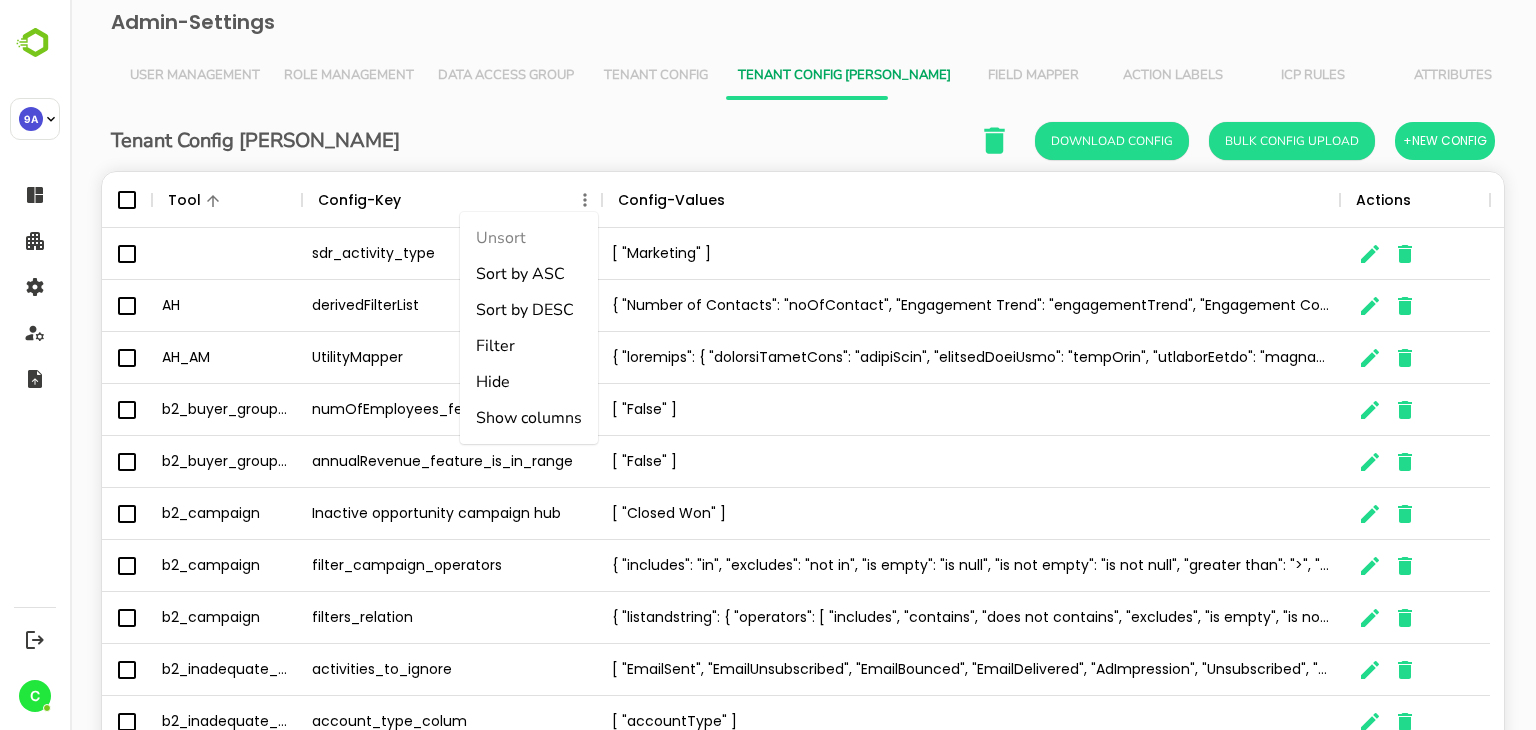 click on "Filter" at bounding box center (529, 346) 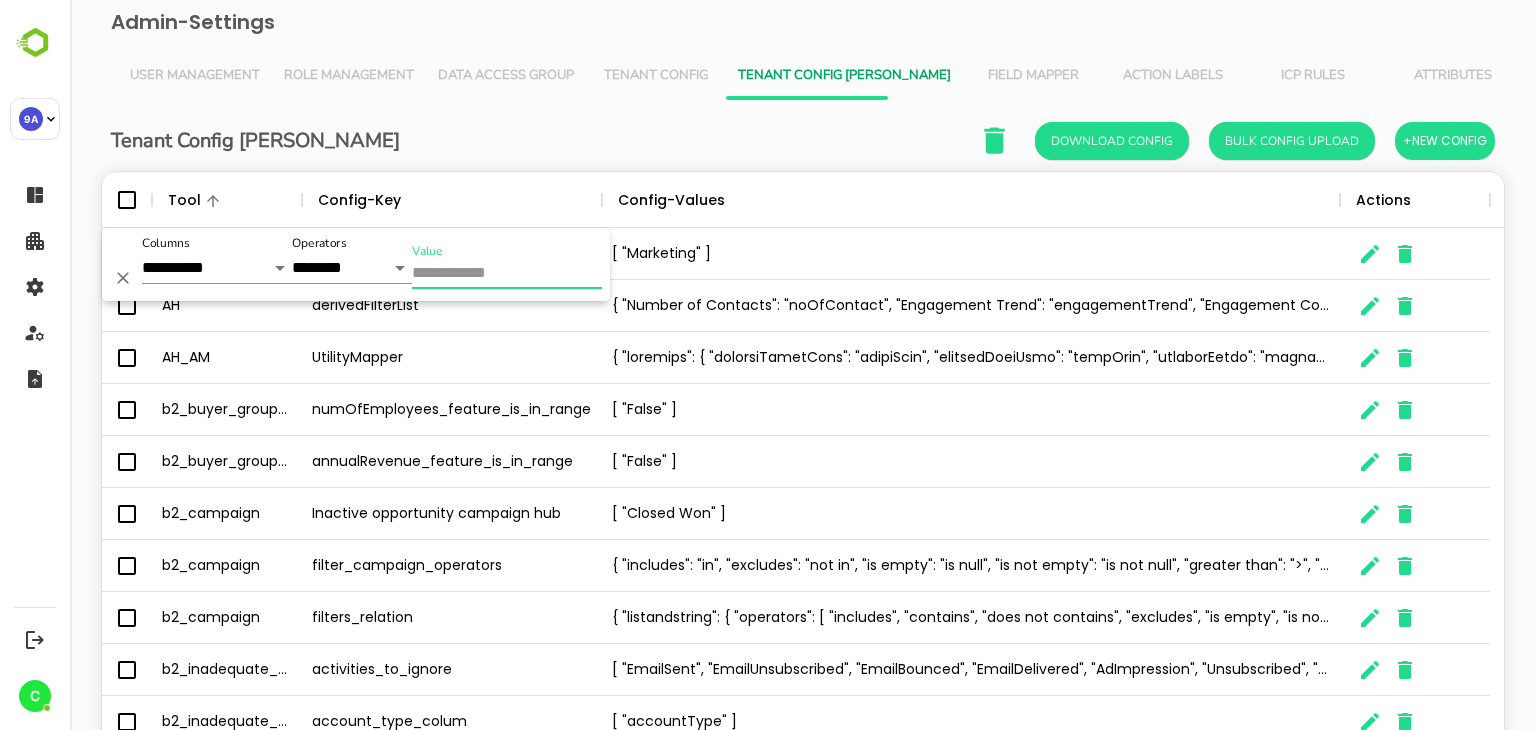 click on "Value" at bounding box center [507, 274] 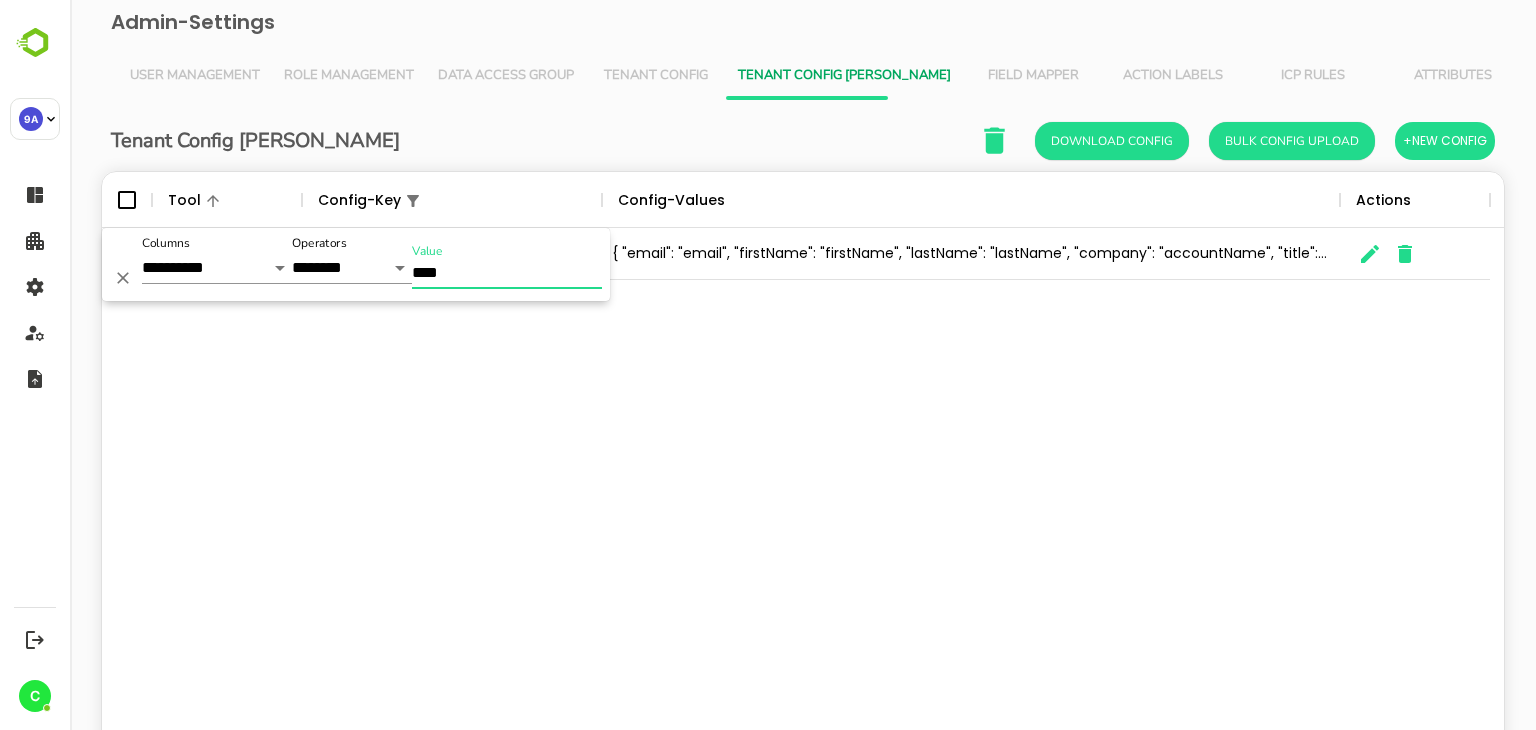 type on "****" 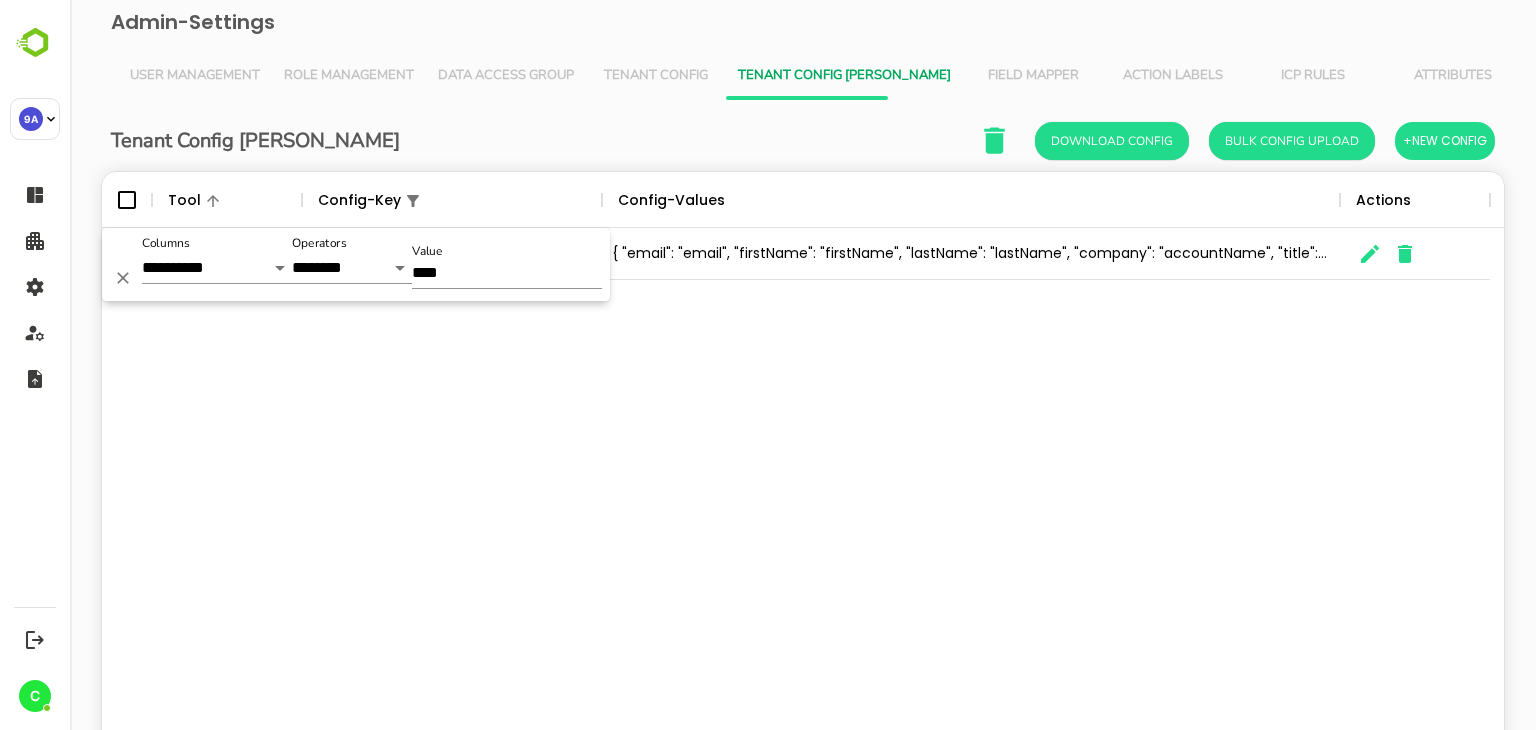click on "LinkedIn OrchestrationContactMapping {
"email": "email",
"firstName": "firstName",
"lastName": "lastName",
"company": "accountName",
"title": "title"
}" at bounding box center [803, 493] 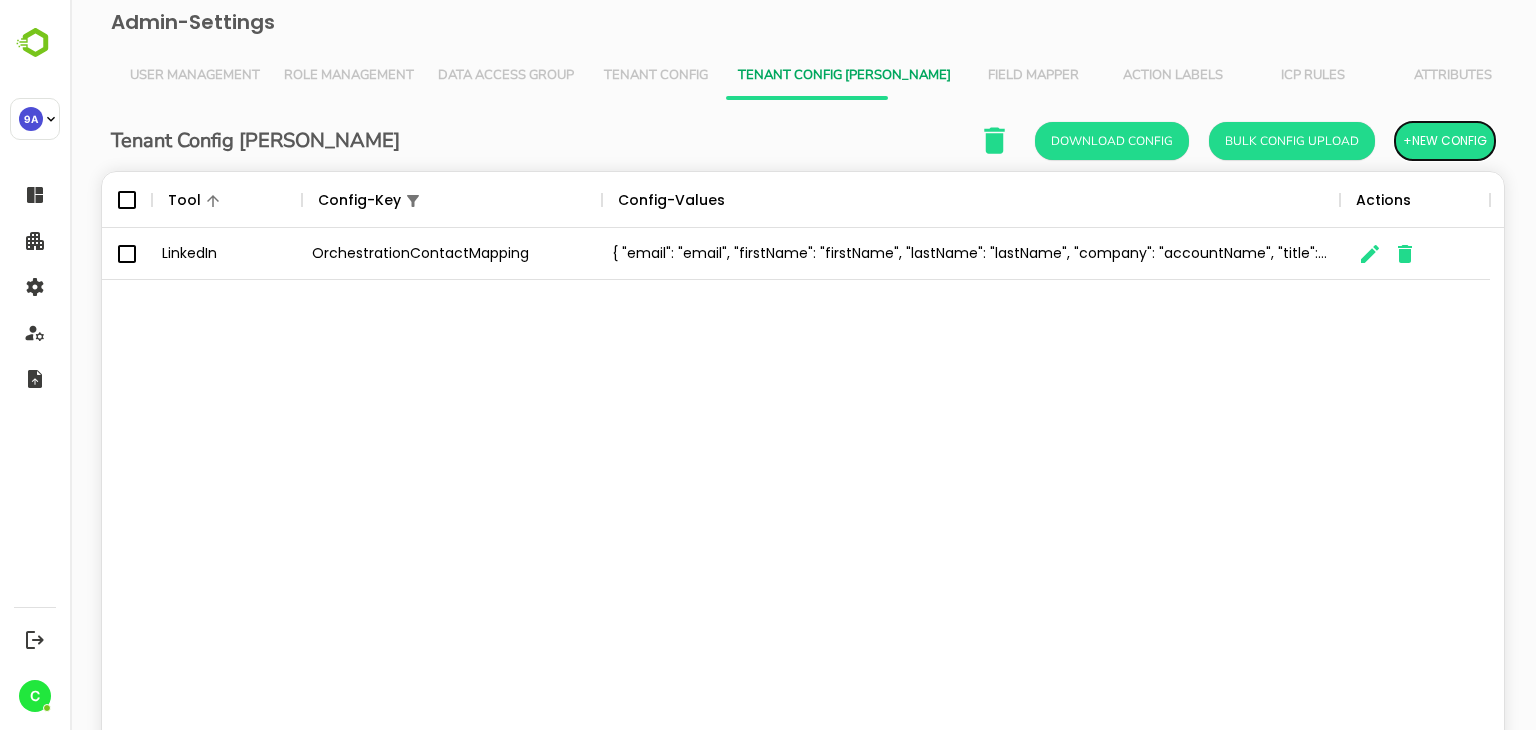 click on "+New Config" at bounding box center [1445, 141] 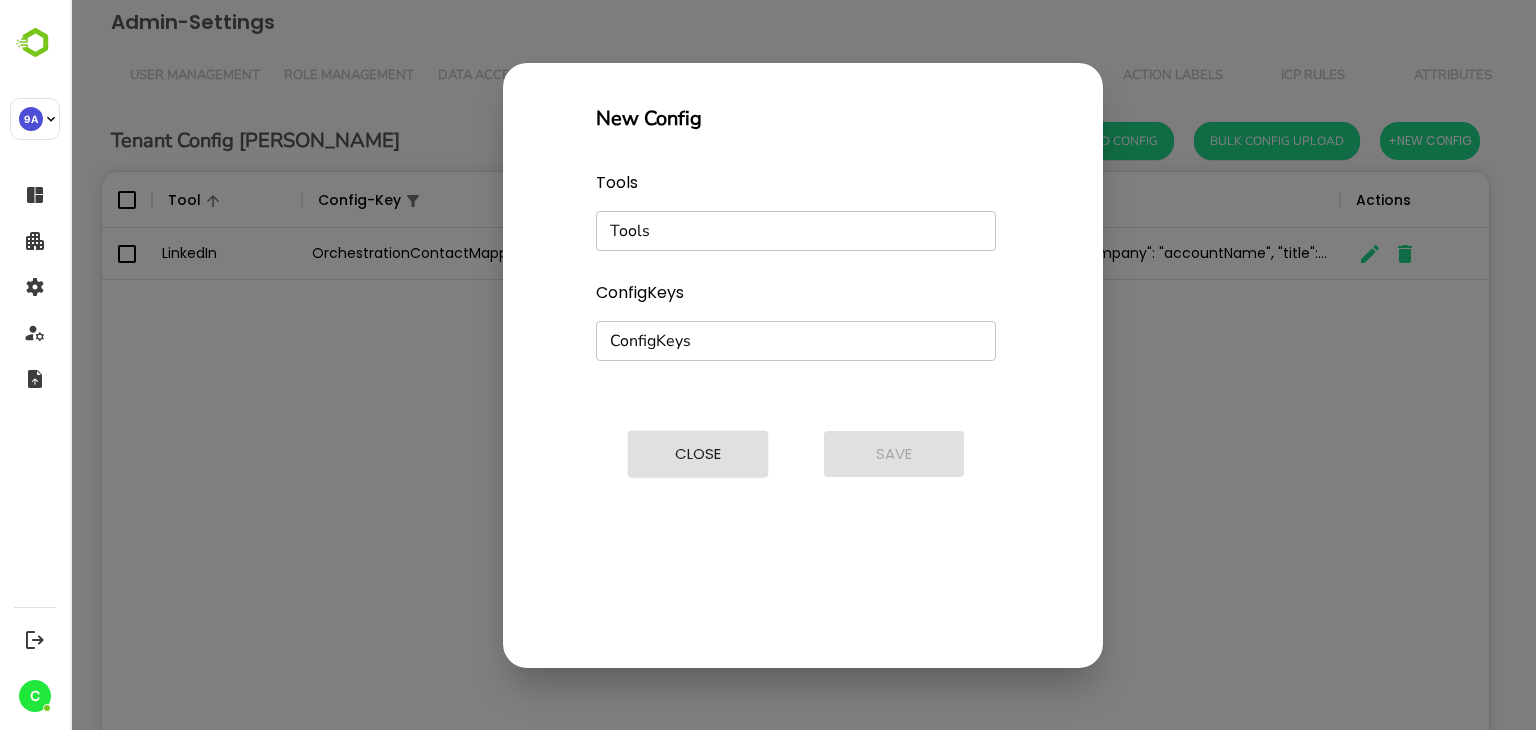 click on "Tools" at bounding box center (779, 231) 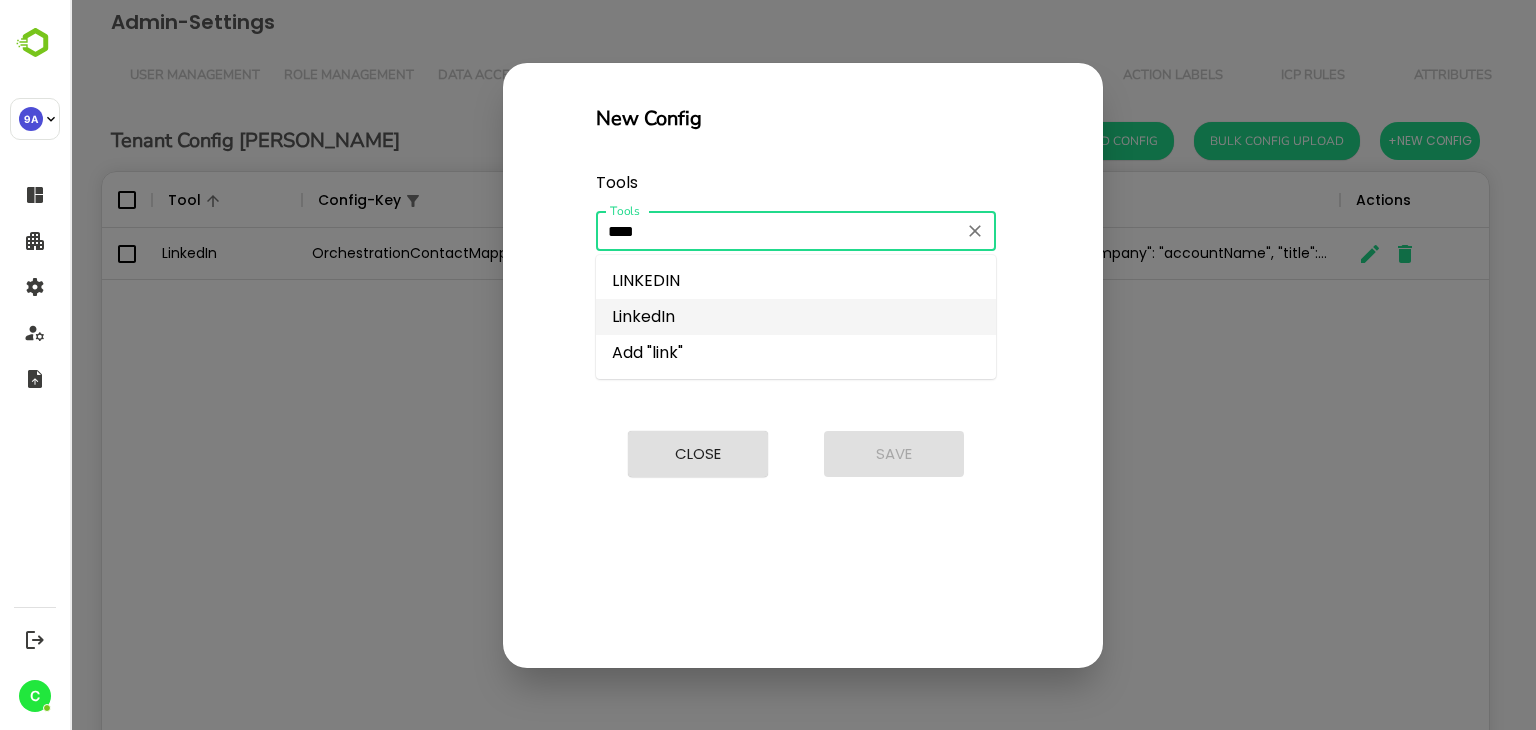 click on "LinkedIn" at bounding box center [796, 317] 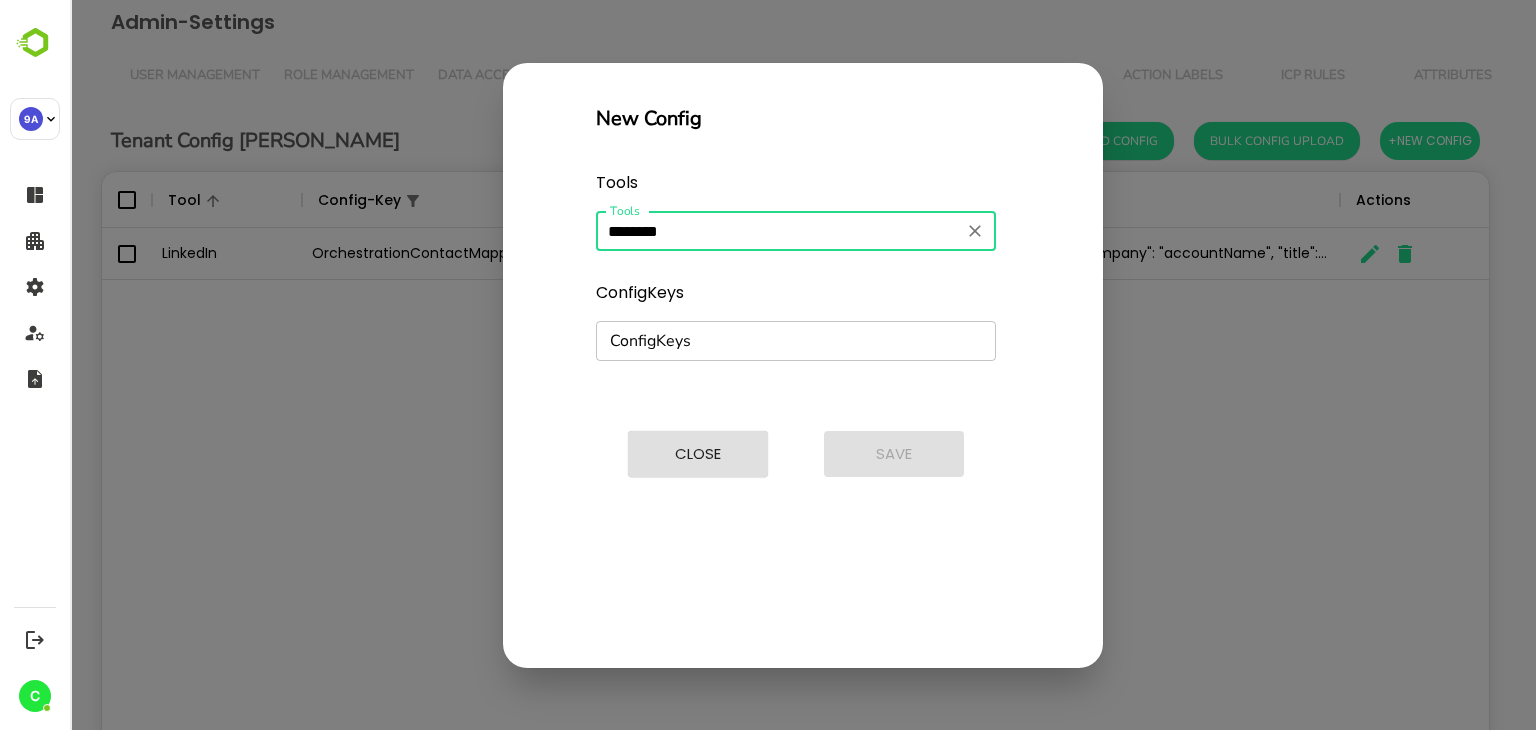 type on "********" 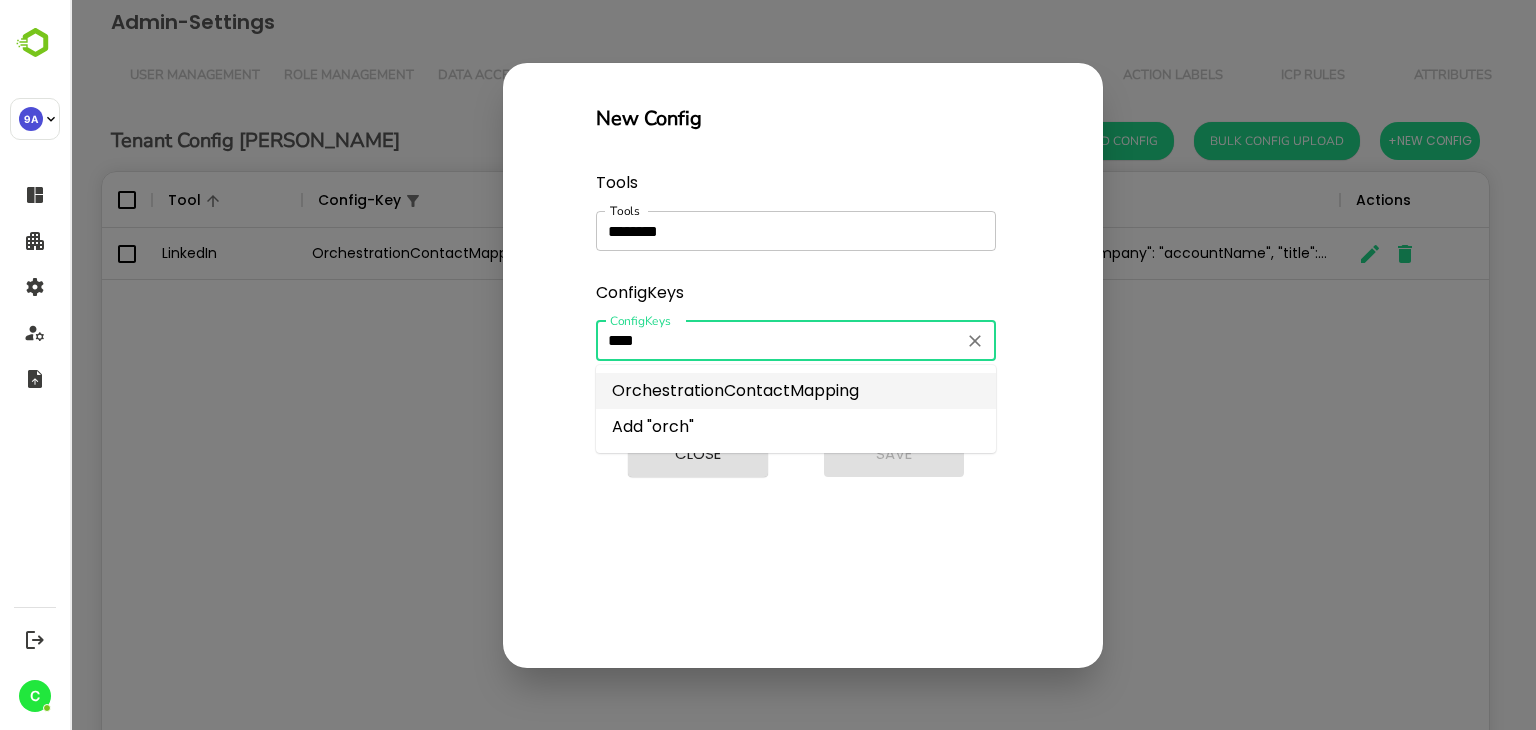 click on "OrchestrationContactMapping" at bounding box center [796, 391] 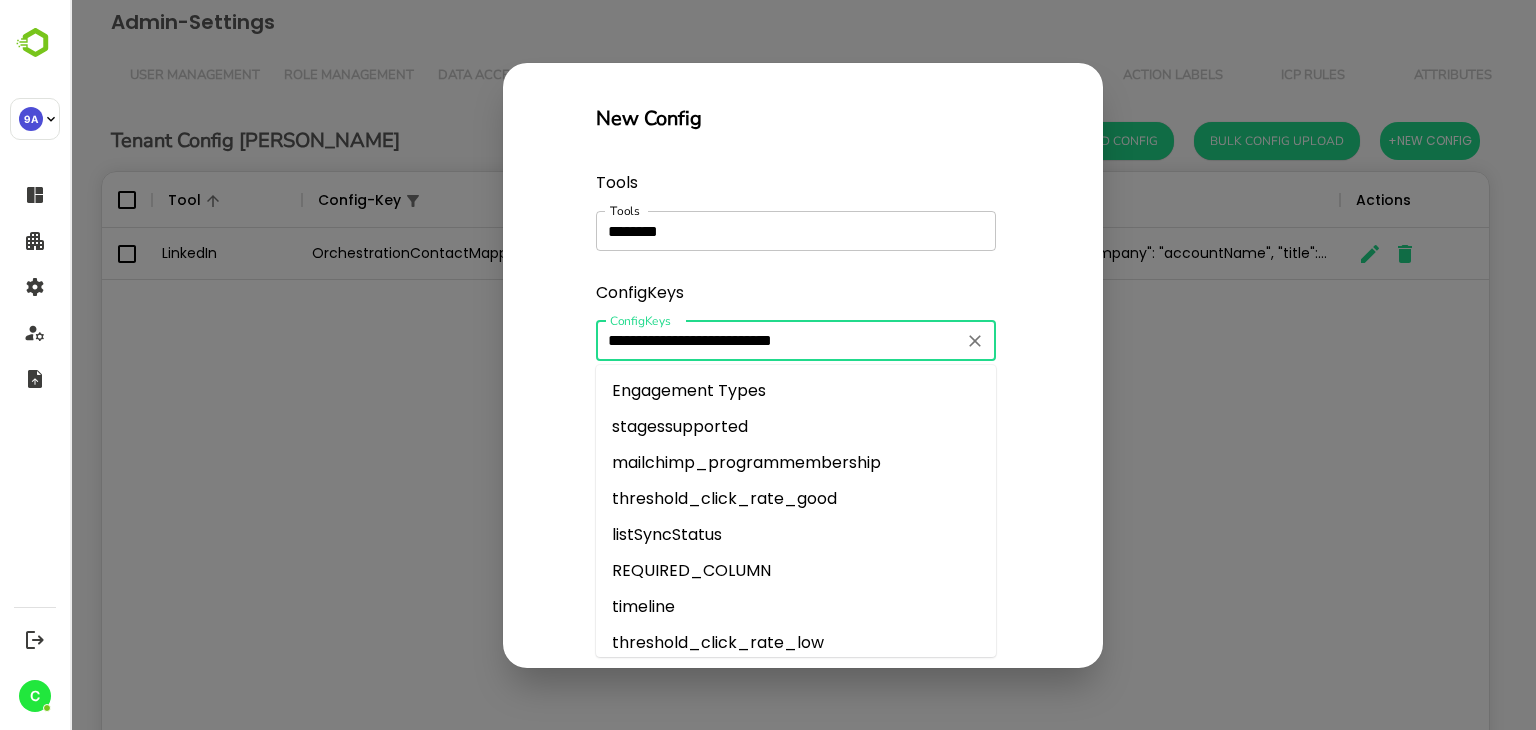 click on "**********" at bounding box center (779, 341) 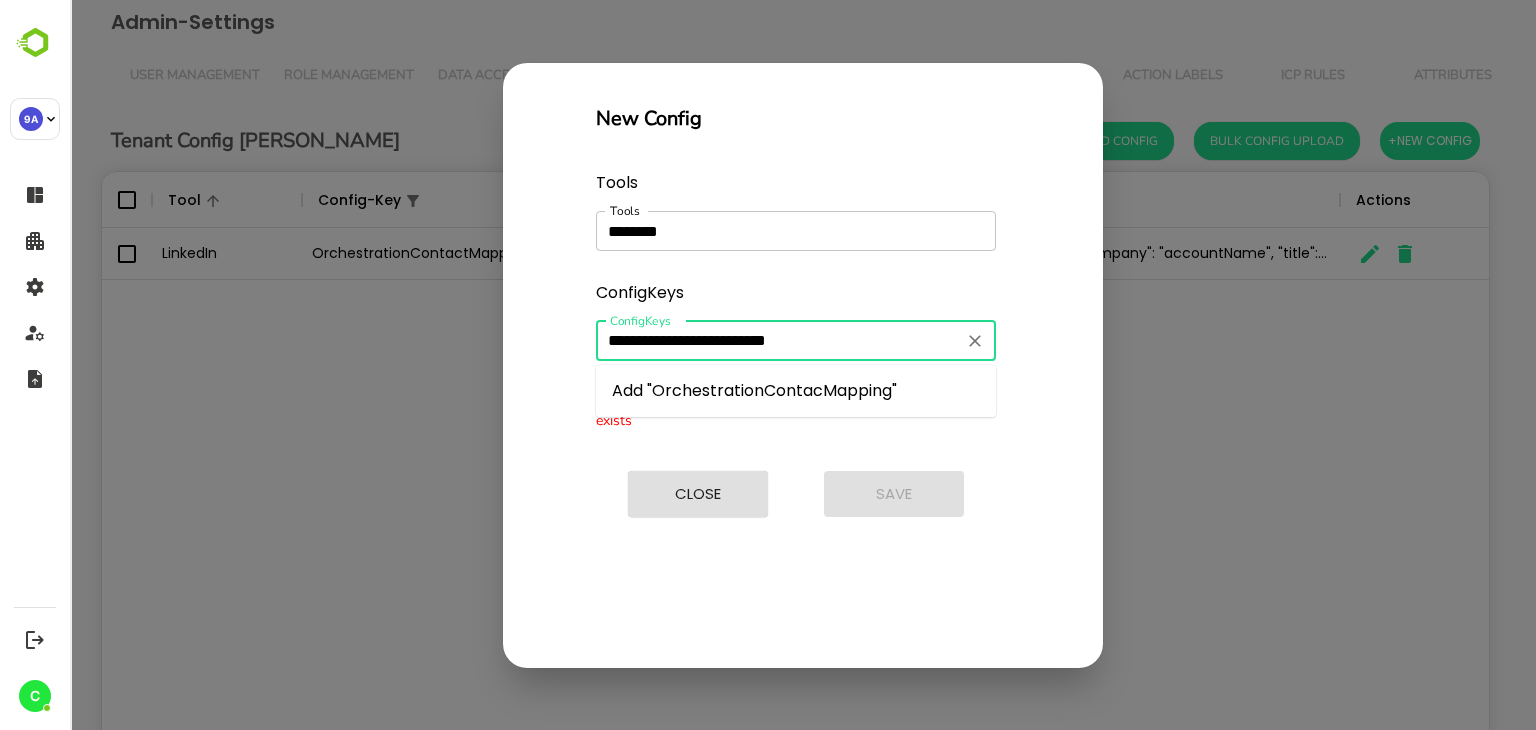 scroll, scrollTop: 0, scrollLeft: 0, axis: both 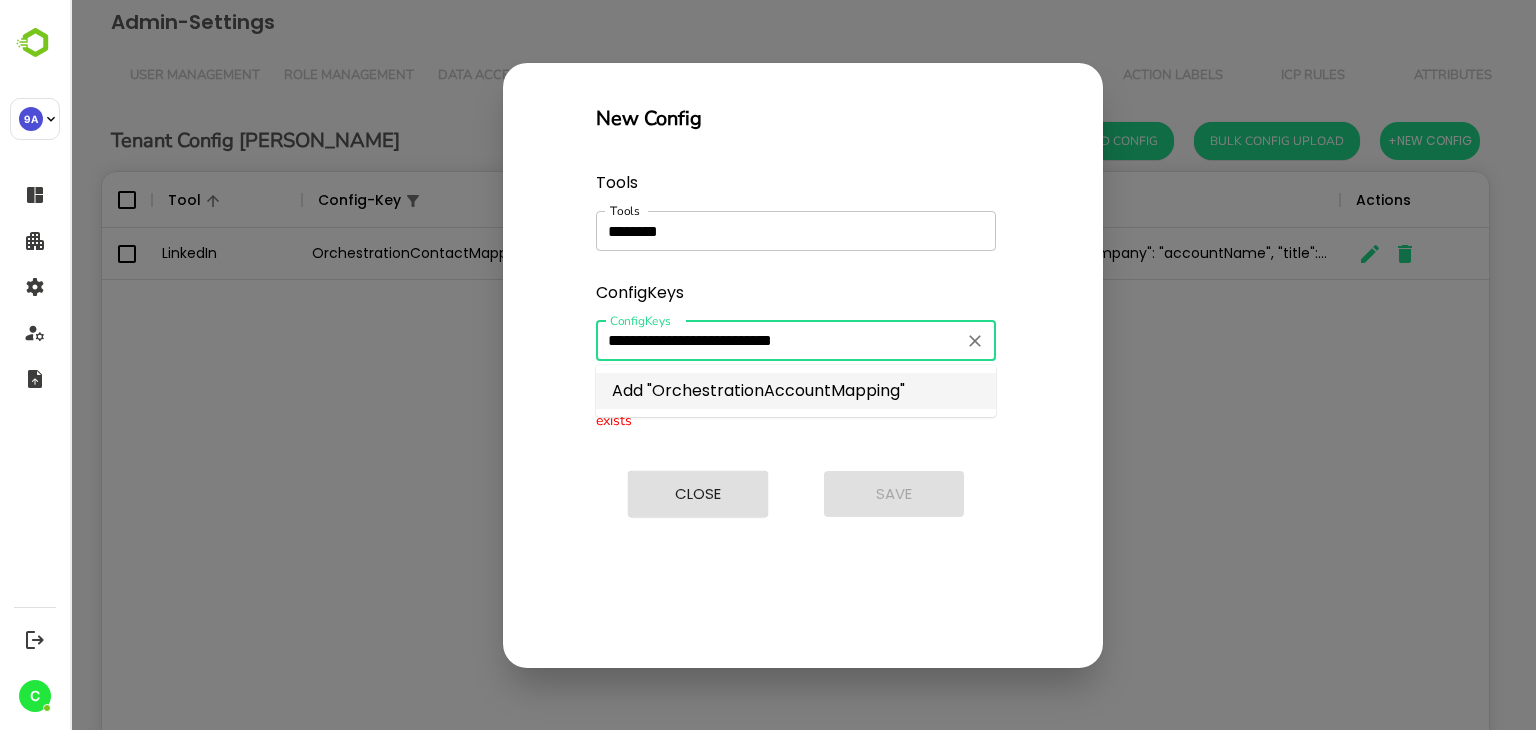 click on "Add "OrchestrationAccountMapping"" at bounding box center [796, 391] 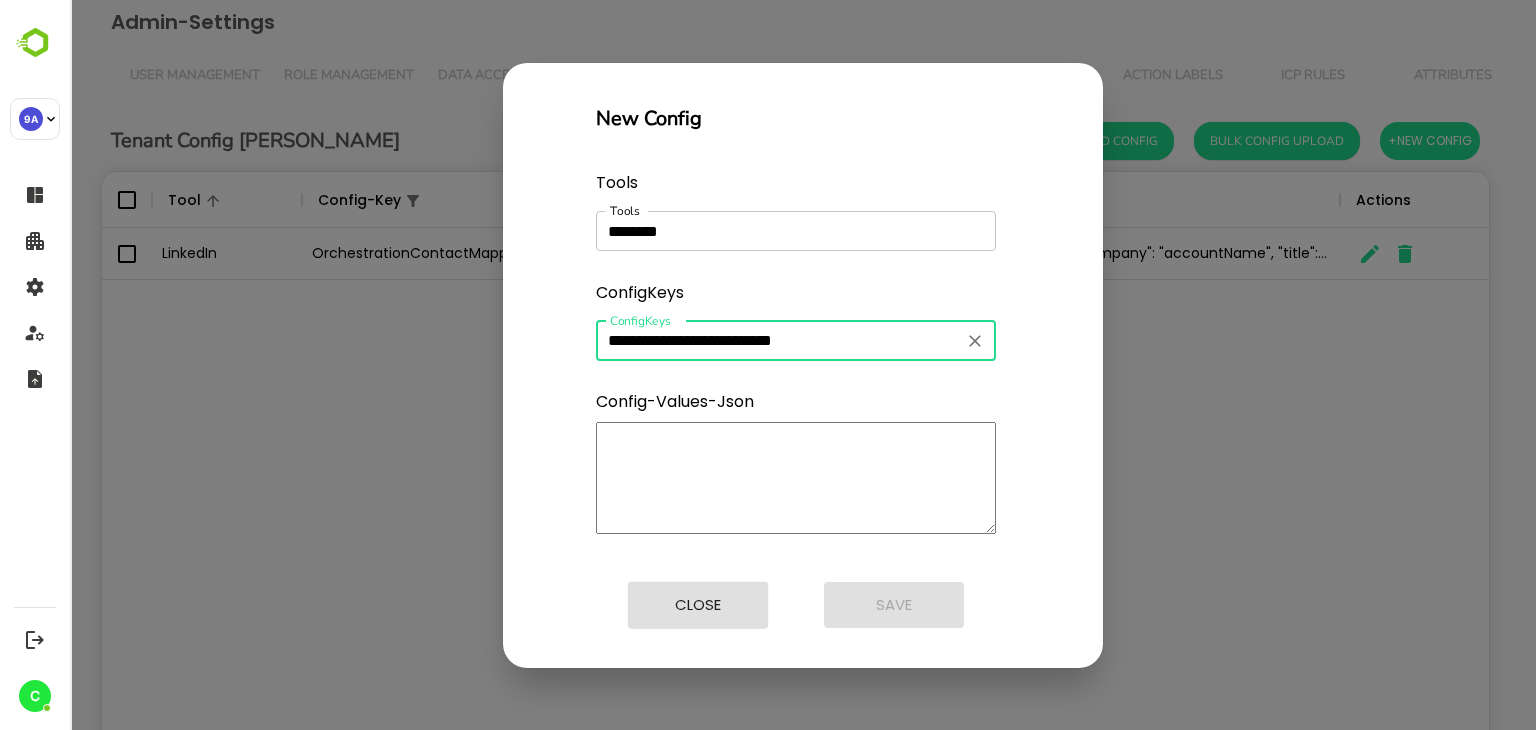 type on "**********" 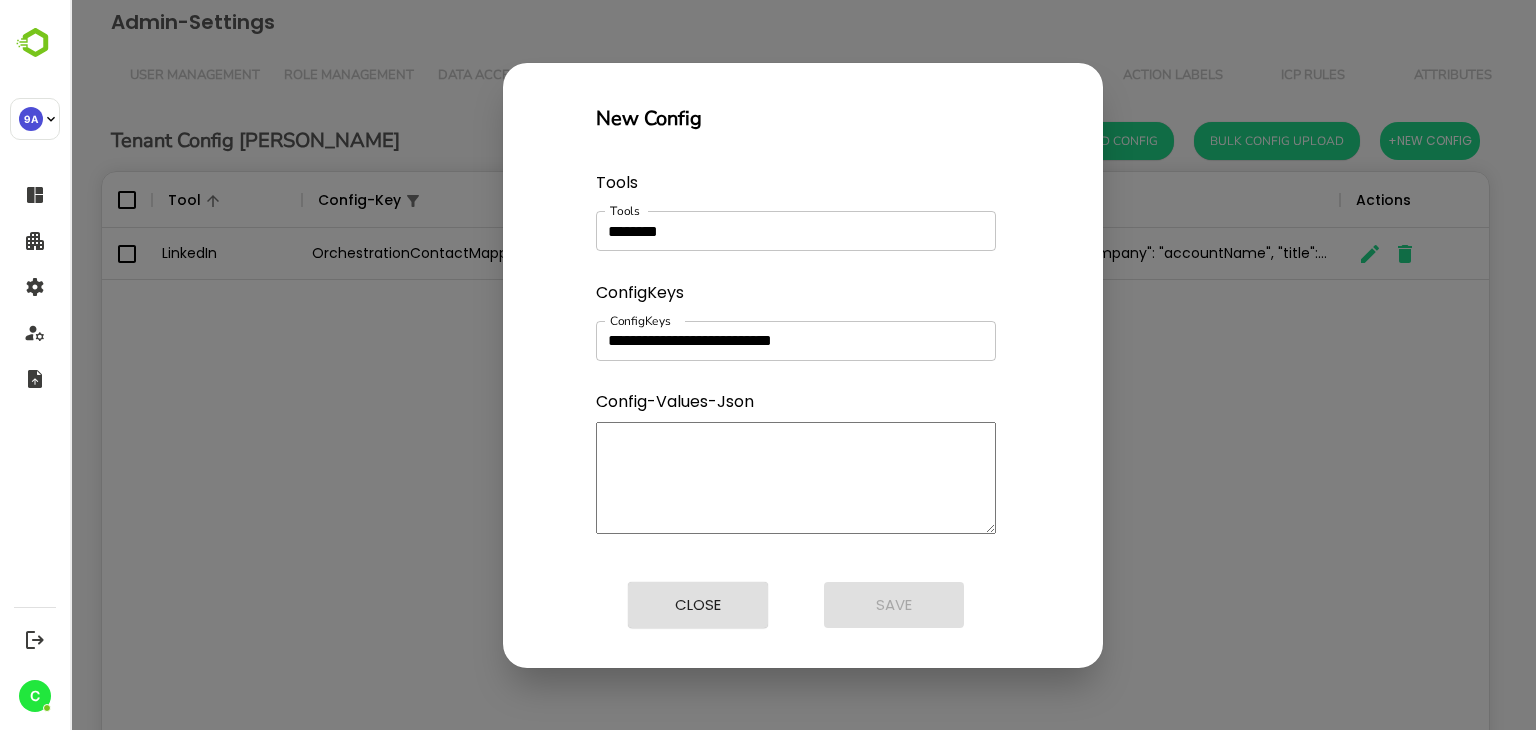 paste on "**********" 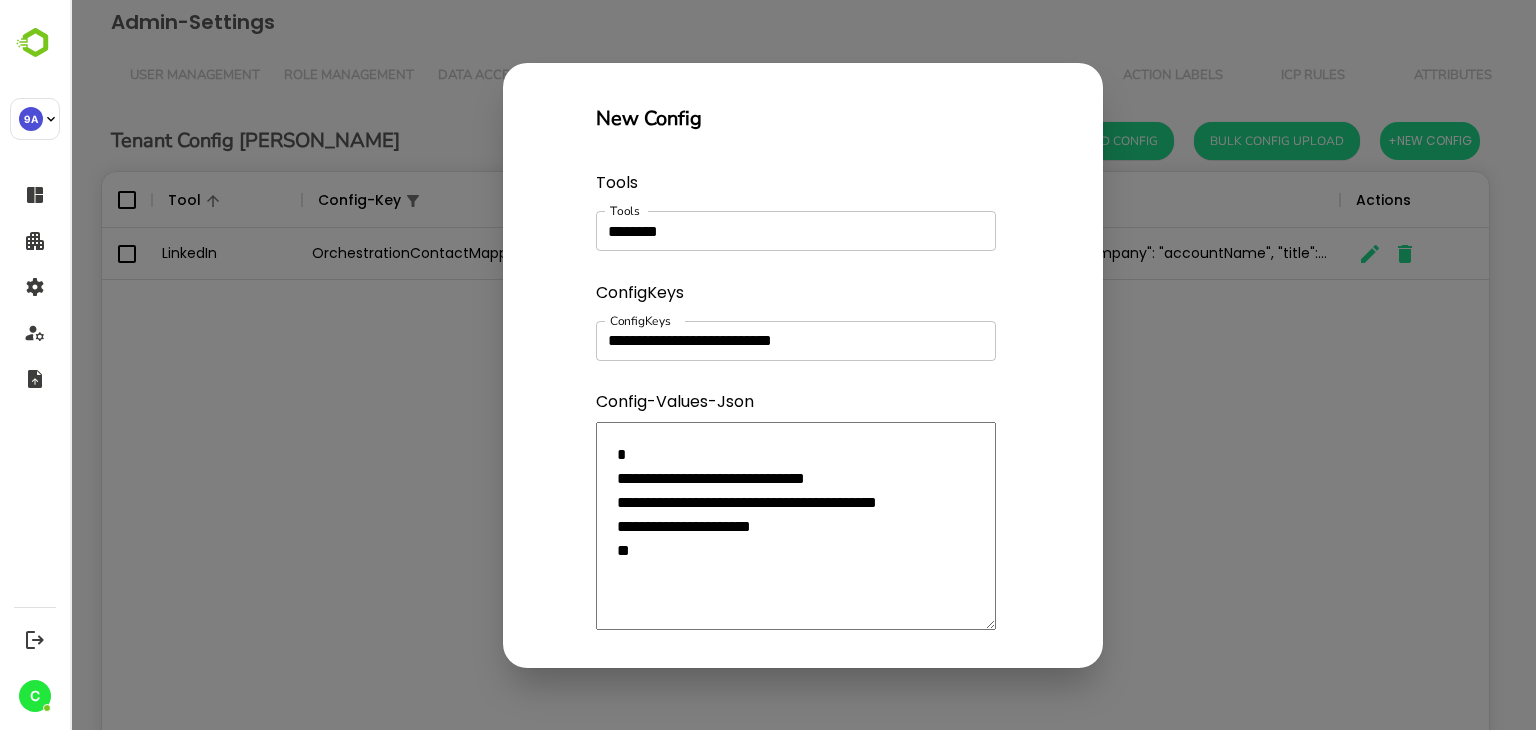 scroll, scrollTop: 84, scrollLeft: 0, axis: vertical 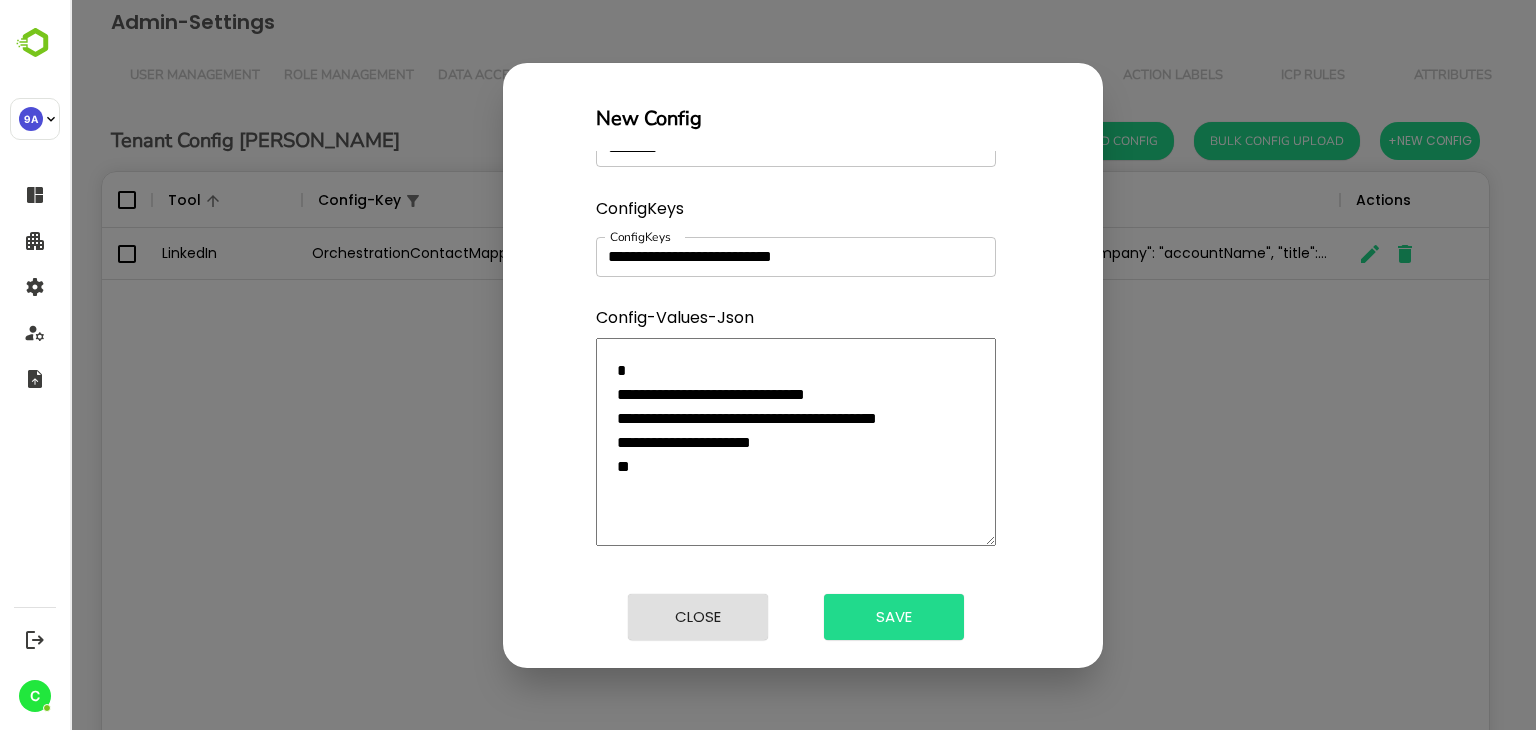 type on "**********" 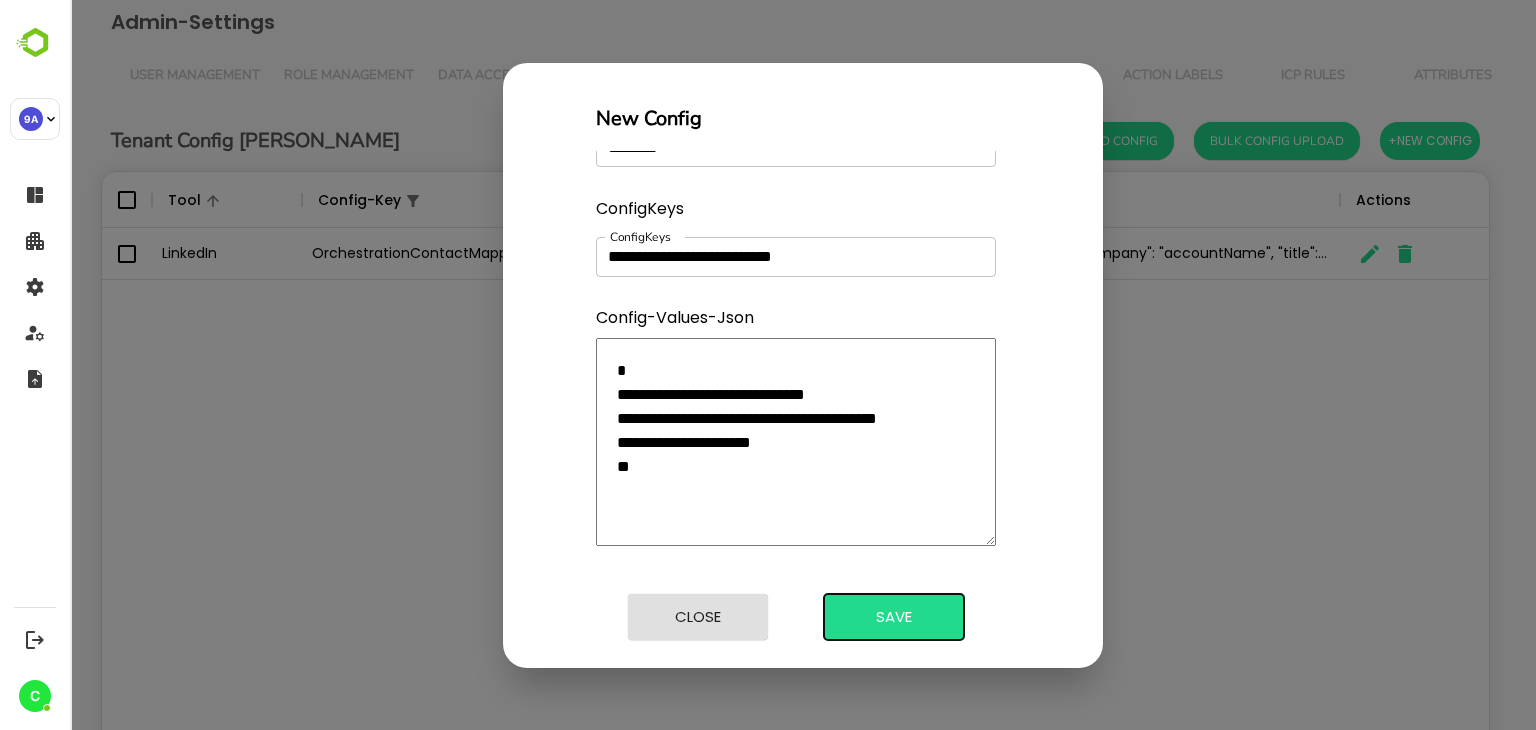 click on "Save" at bounding box center [894, 617] 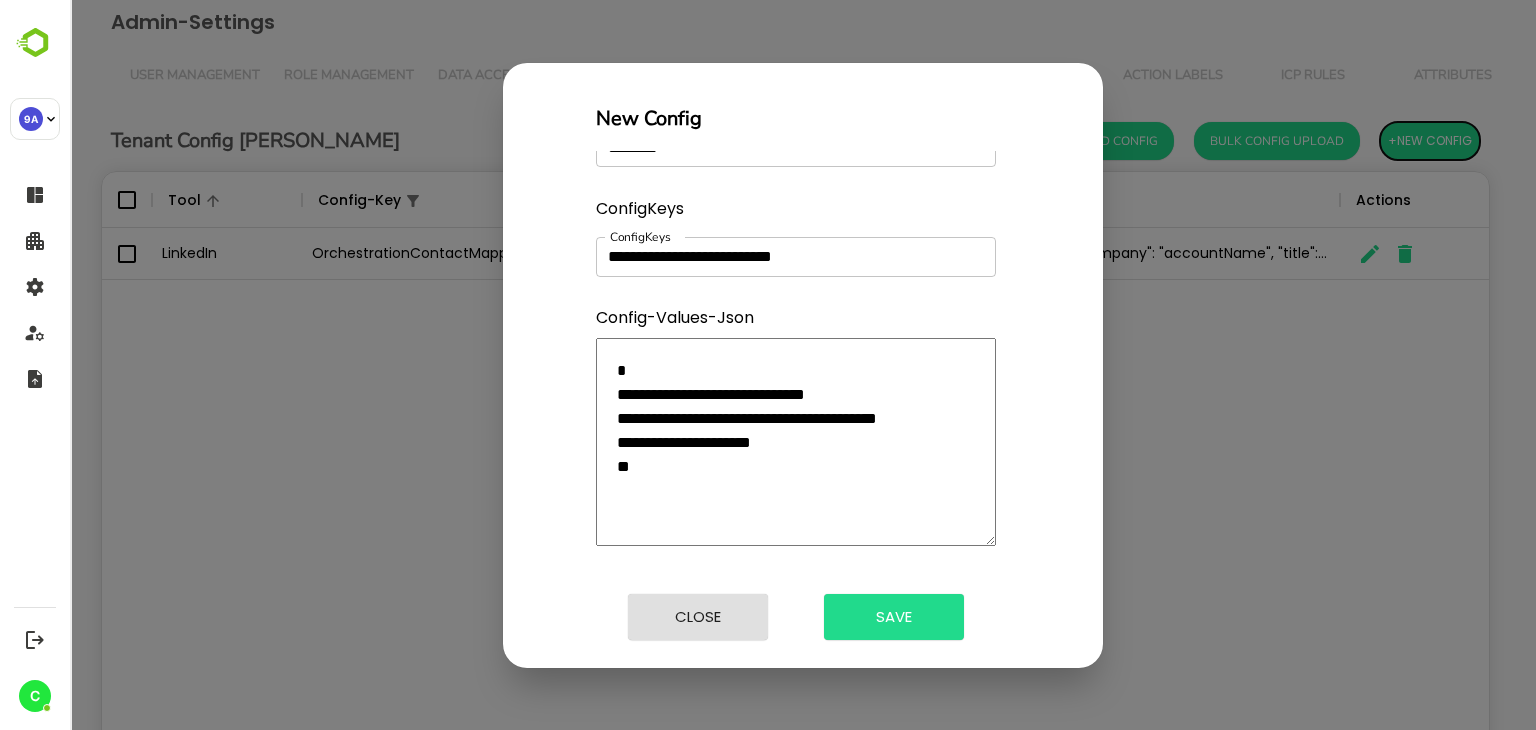 type 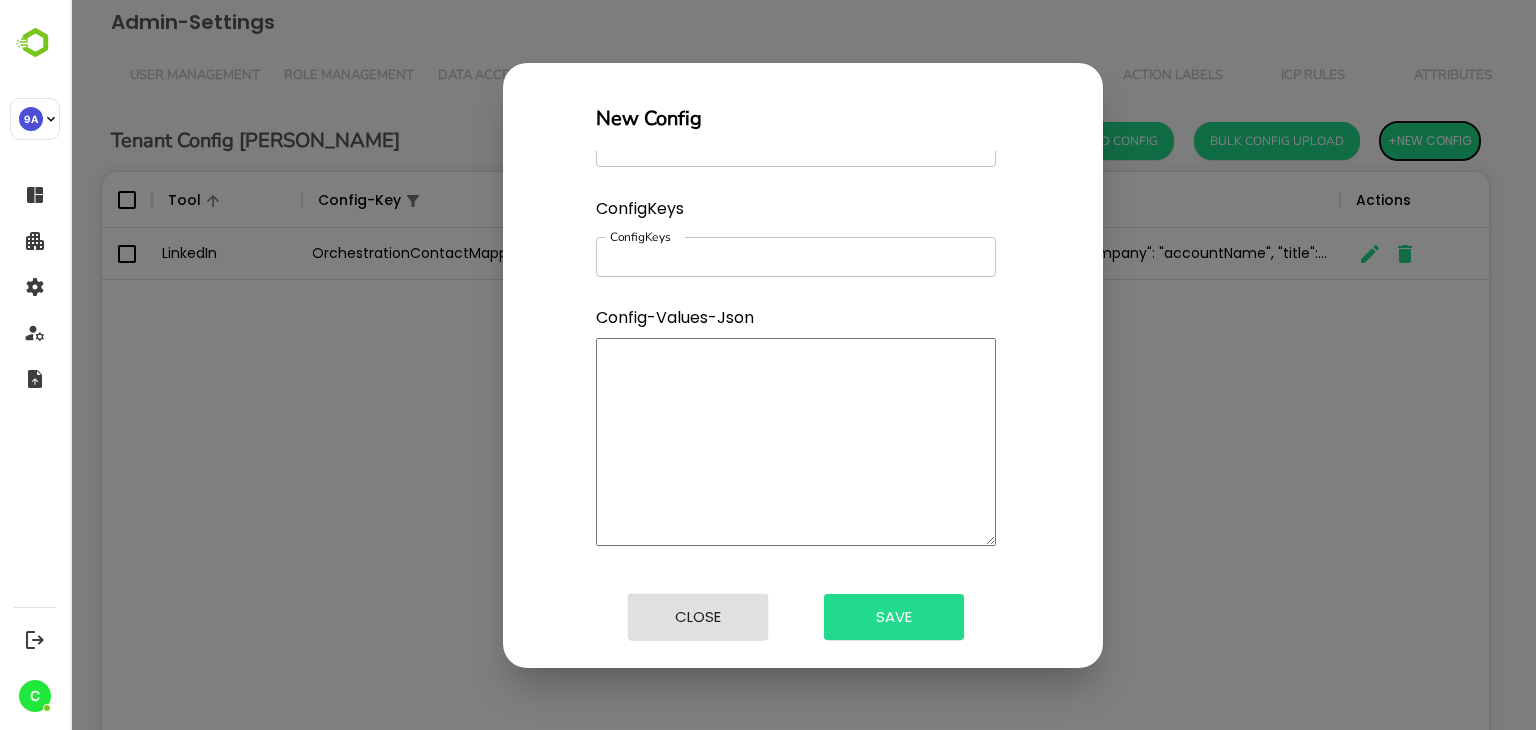 scroll, scrollTop: 0, scrollLeft: 0, axis: both 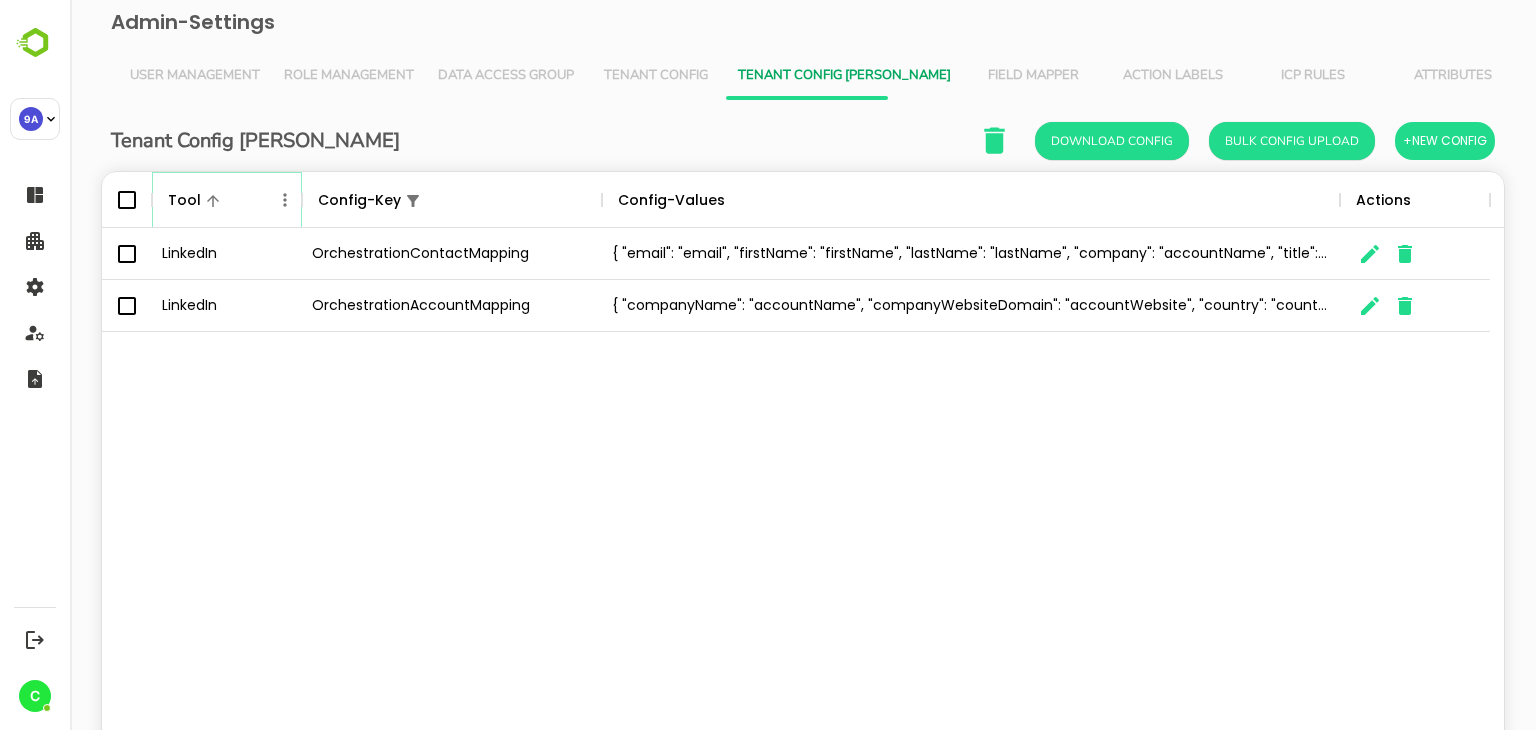 click 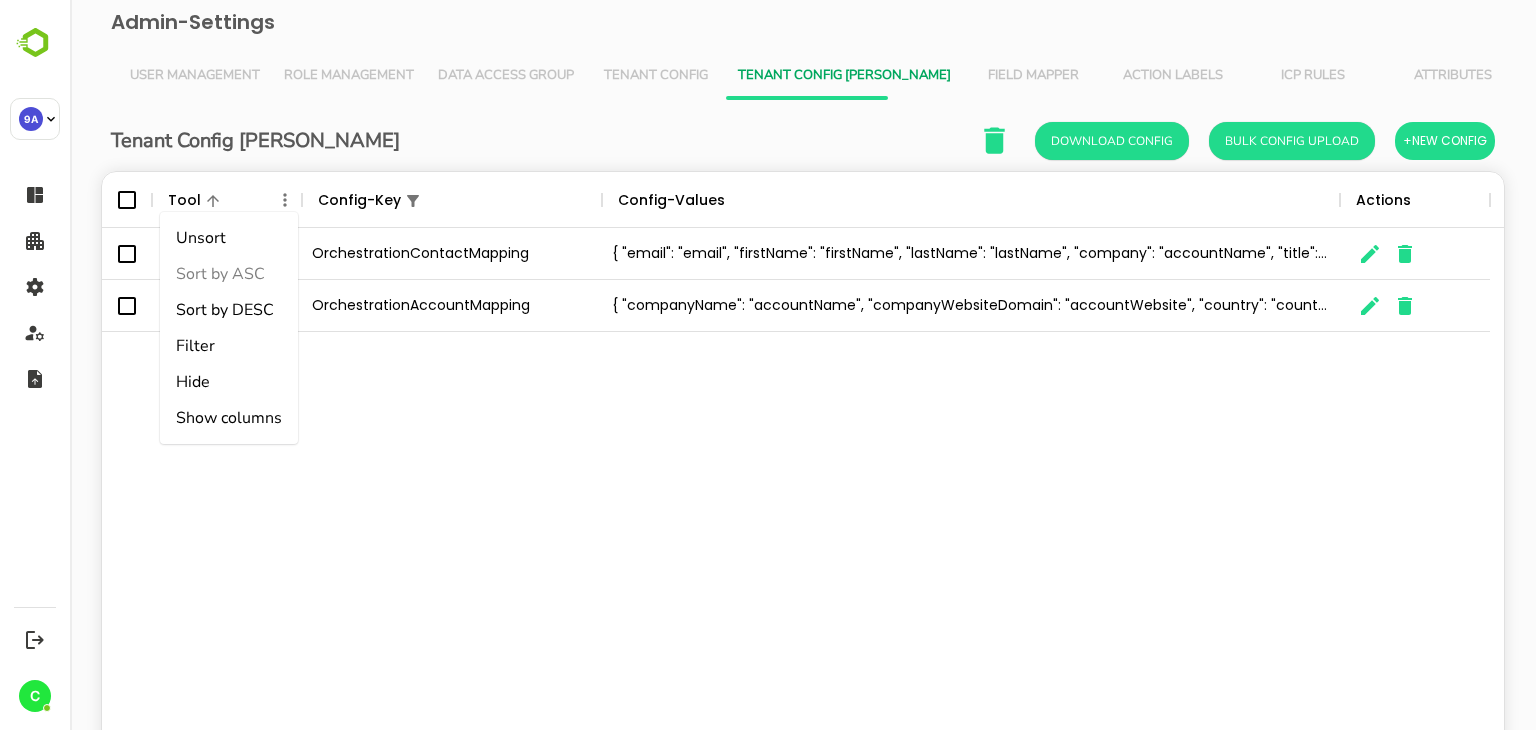 click on "Filter" at bounding box center [229, 346] 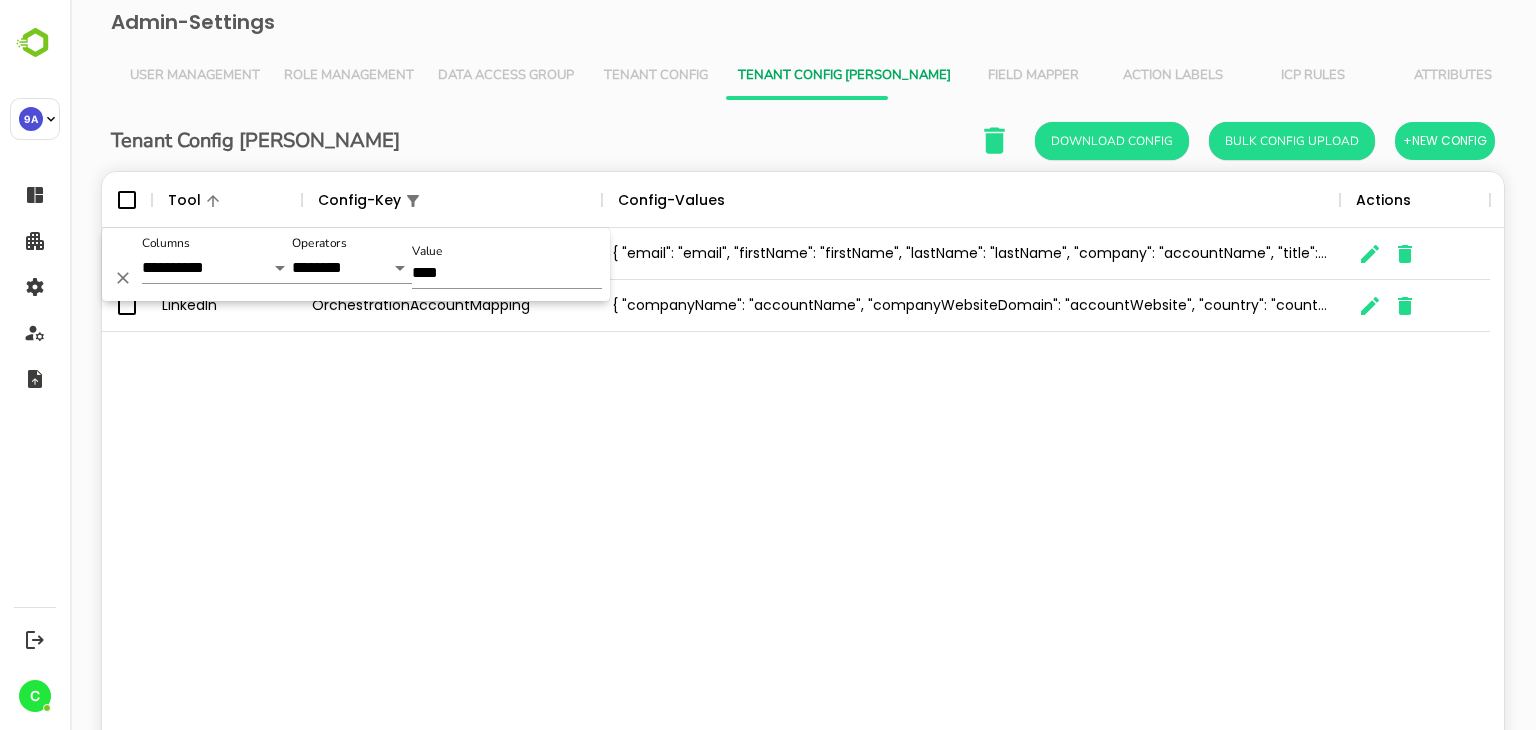 click on "****" at bounding box center (507, 274) 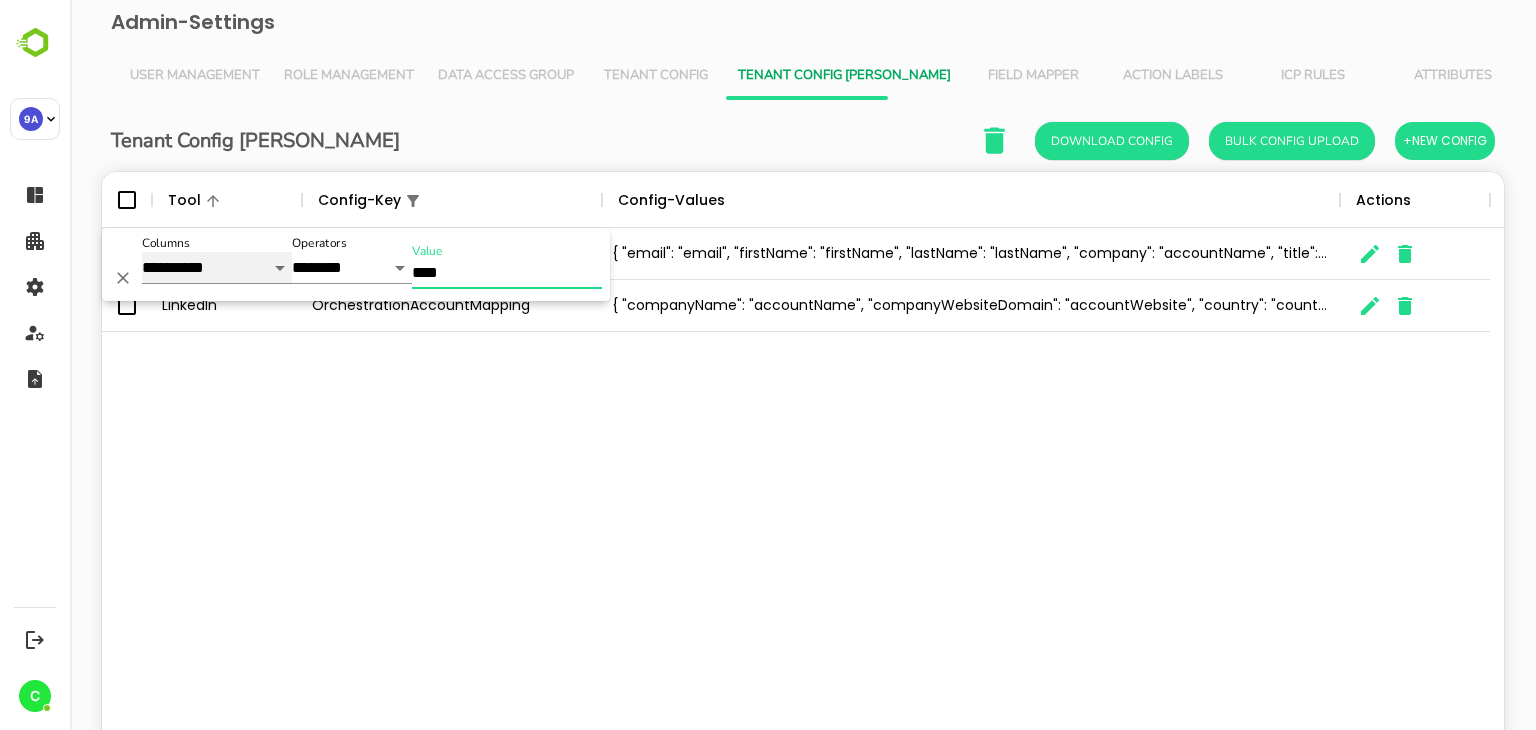 click on "**********" at bounding box center (217, 268) 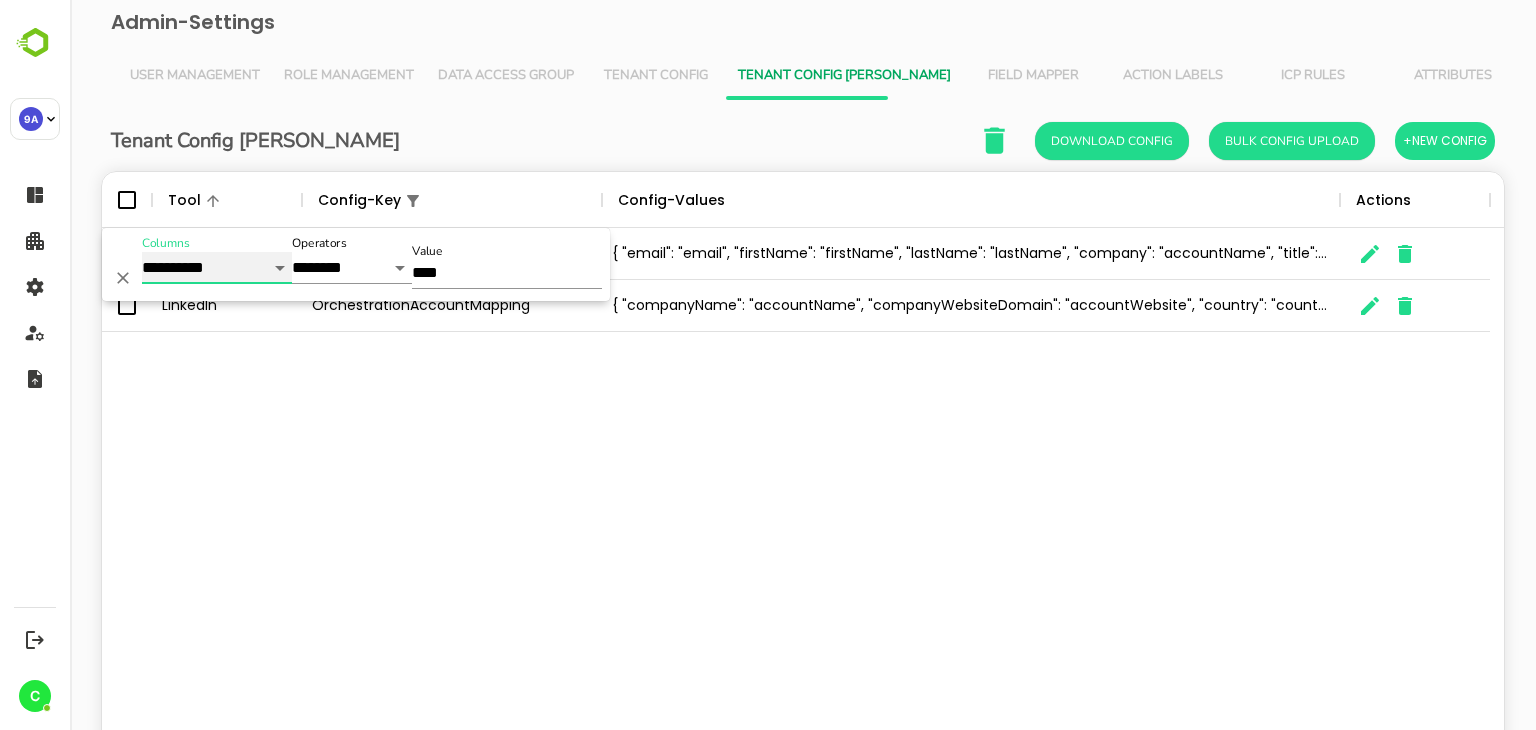 select on "****" 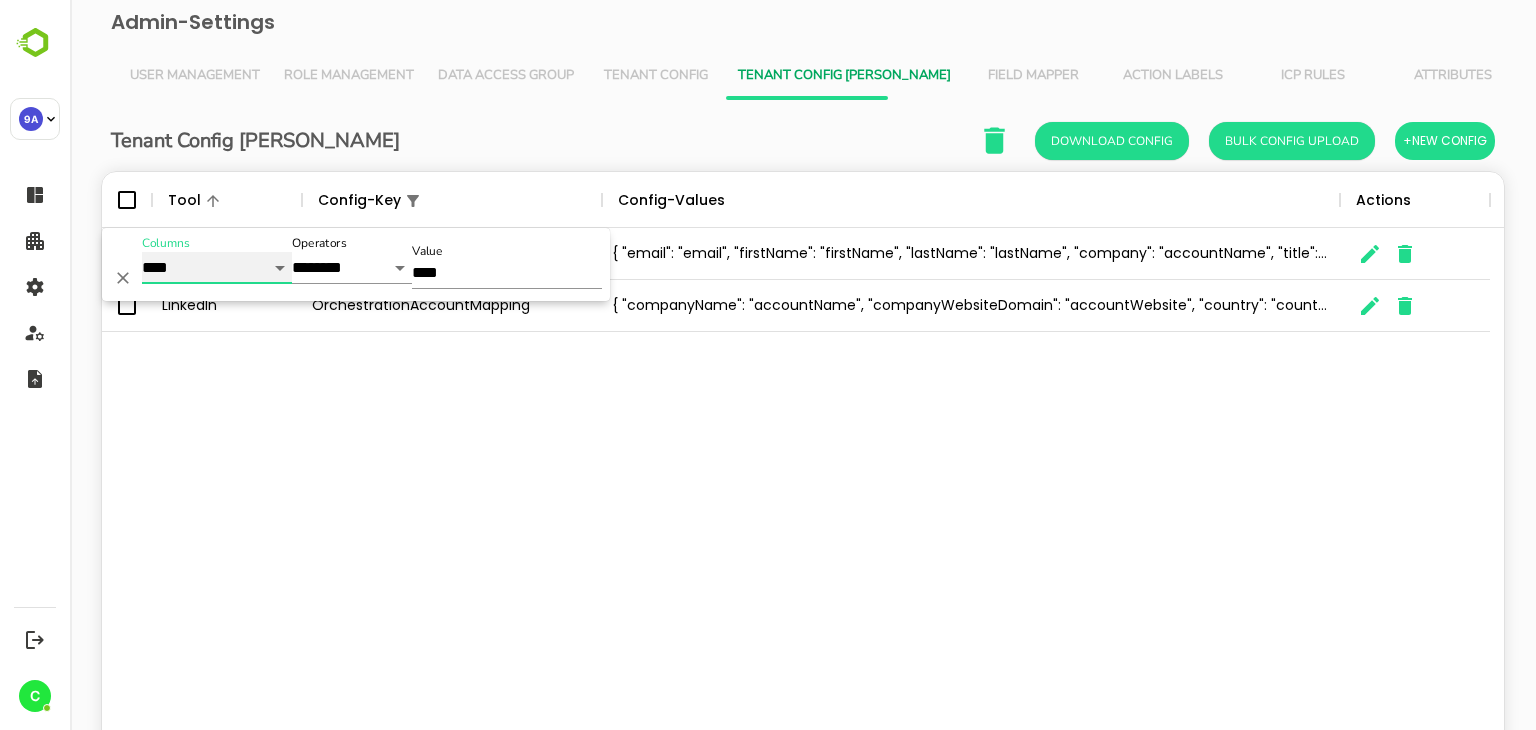 click on "**********" at bounding box center (217, 268) 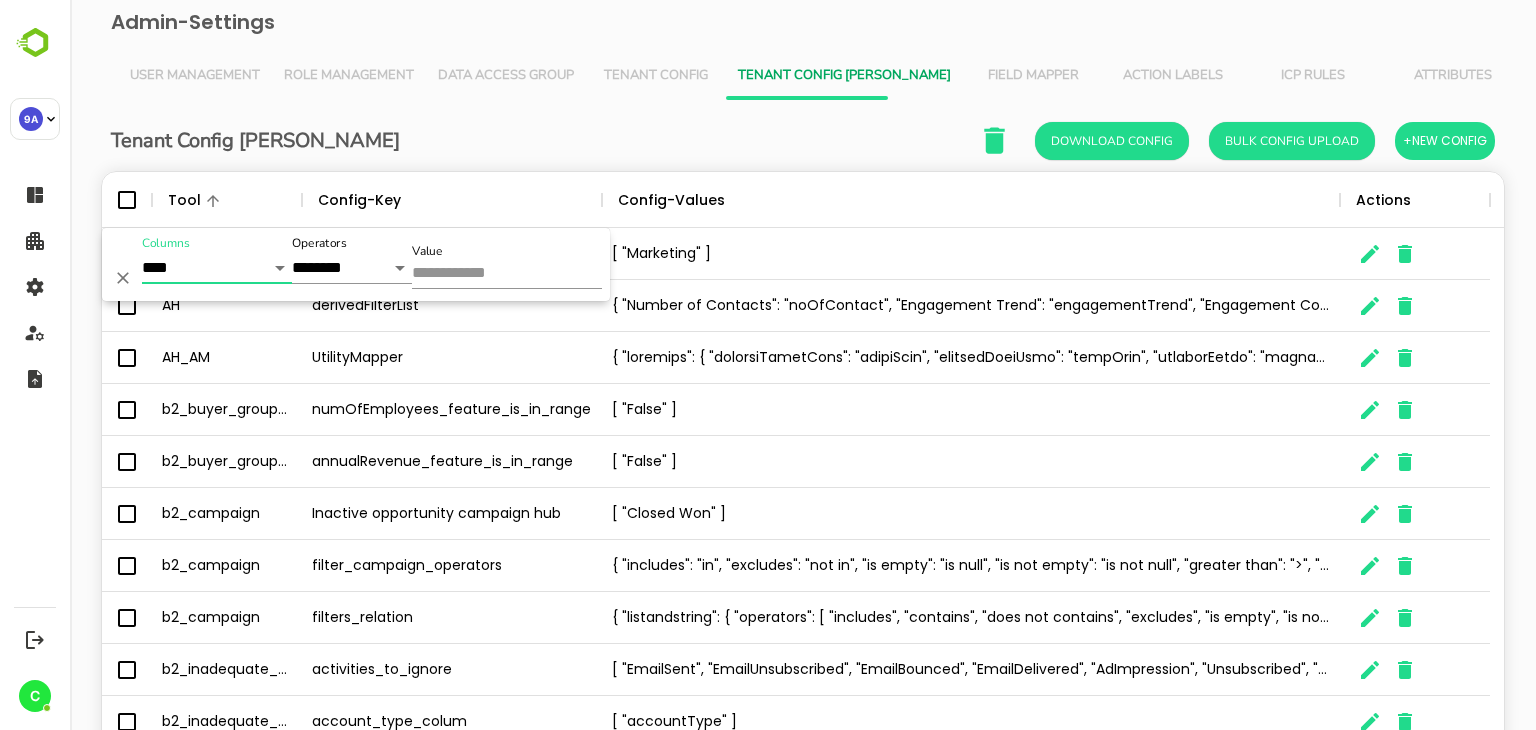 click on "Value" at bounding box center (507, 274) 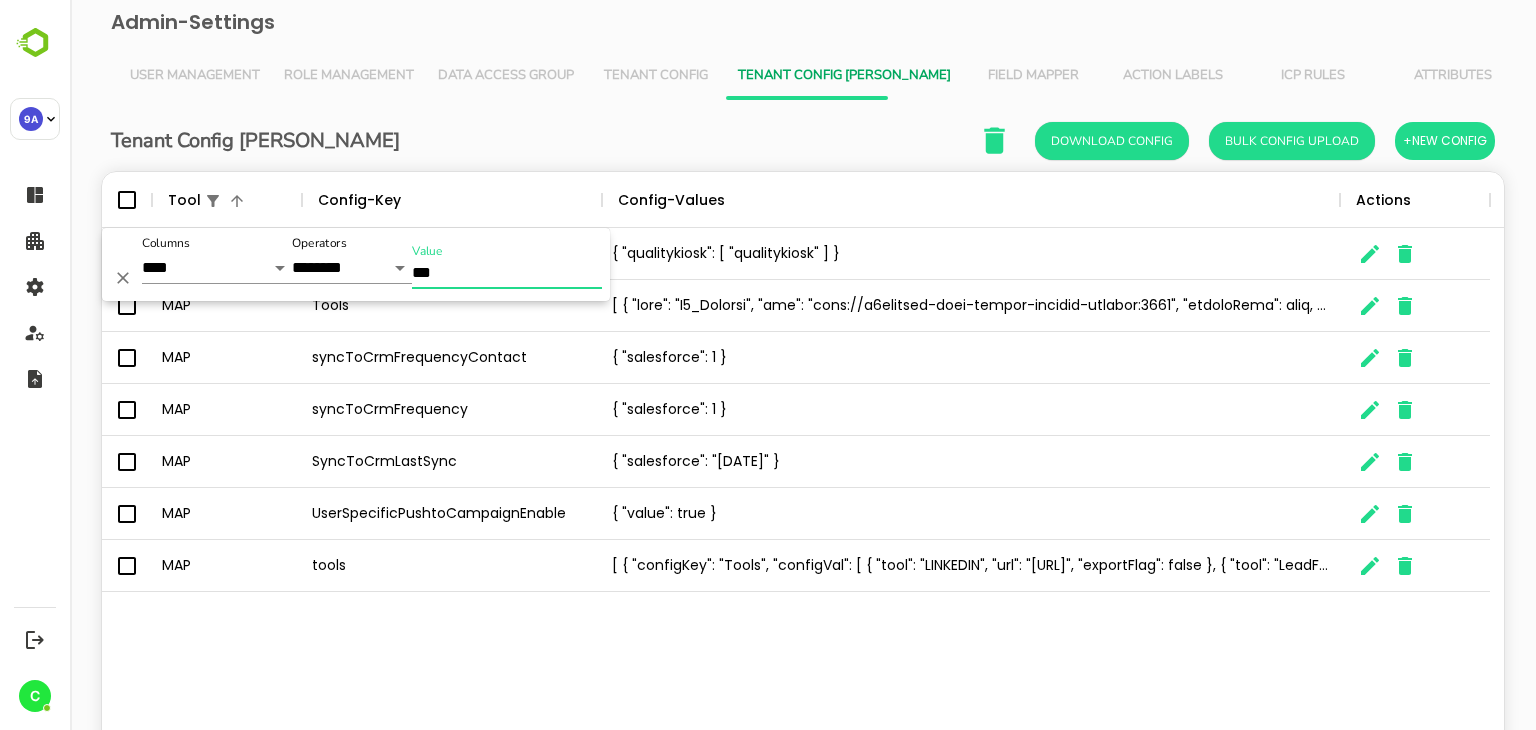type on "***" 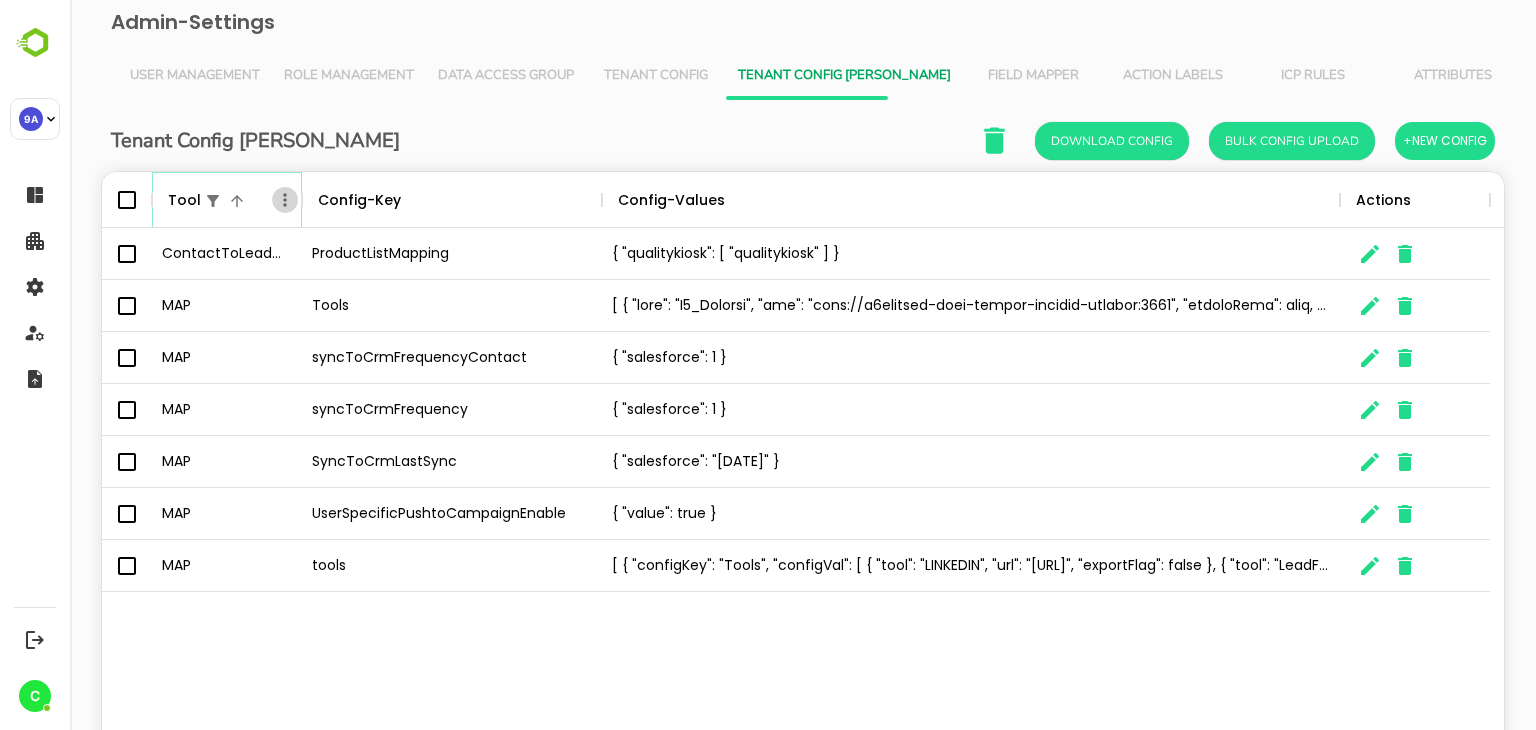 click 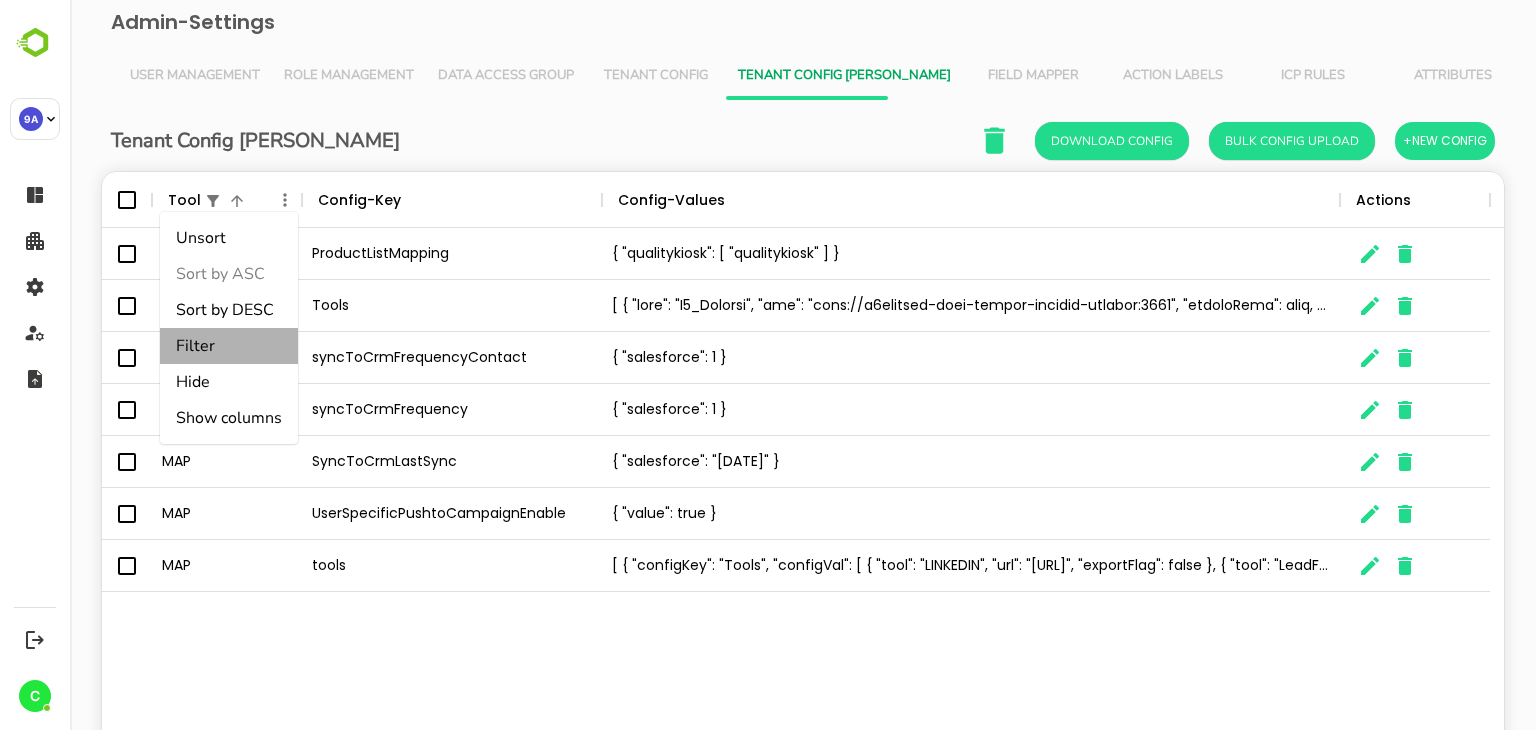 click on "Filter" at bounding box center [229, 346] 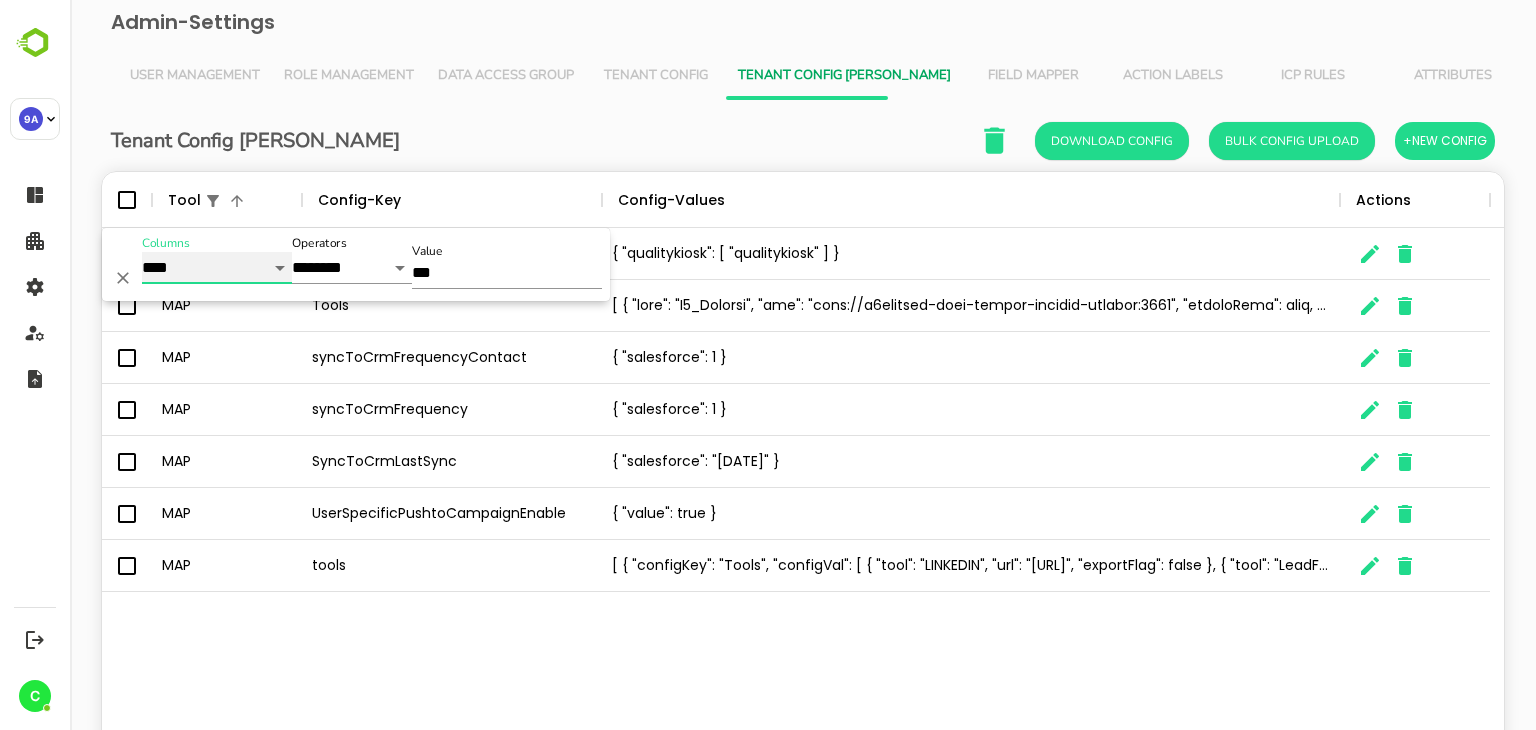 click on "**********" at bounding box center (217, 268) 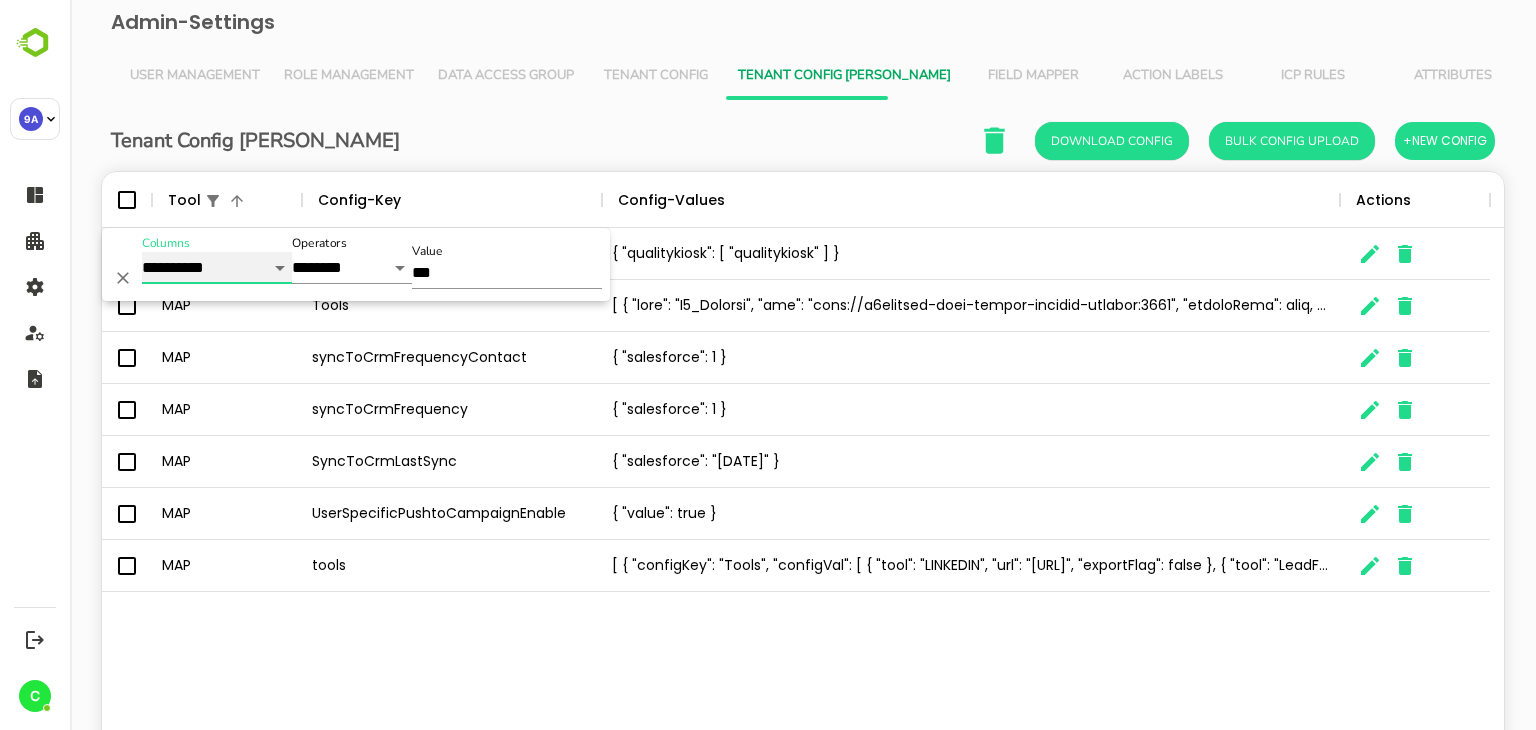 click on "**********" at bounding box center [217, 268] 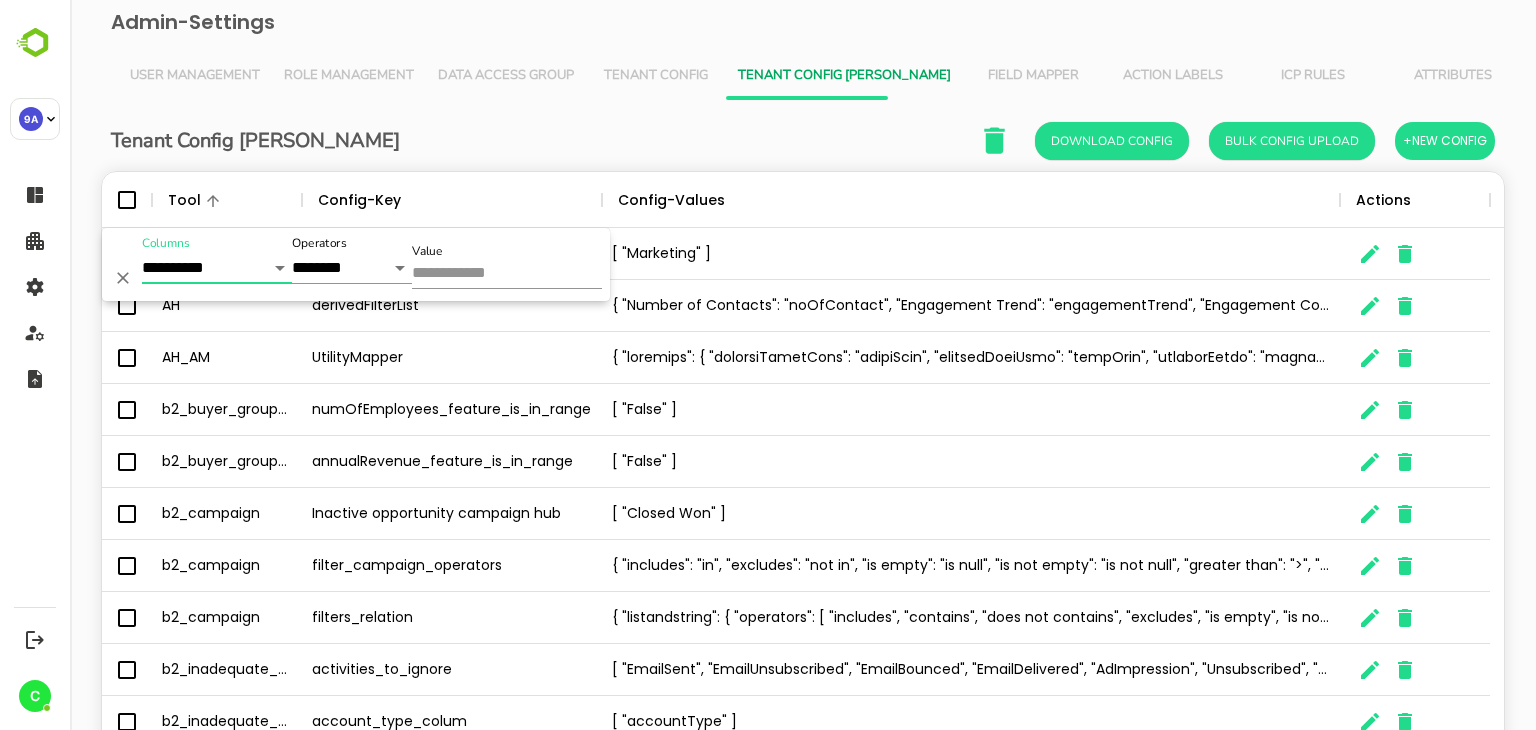 click on "Value" at bounding box center [507, 274] 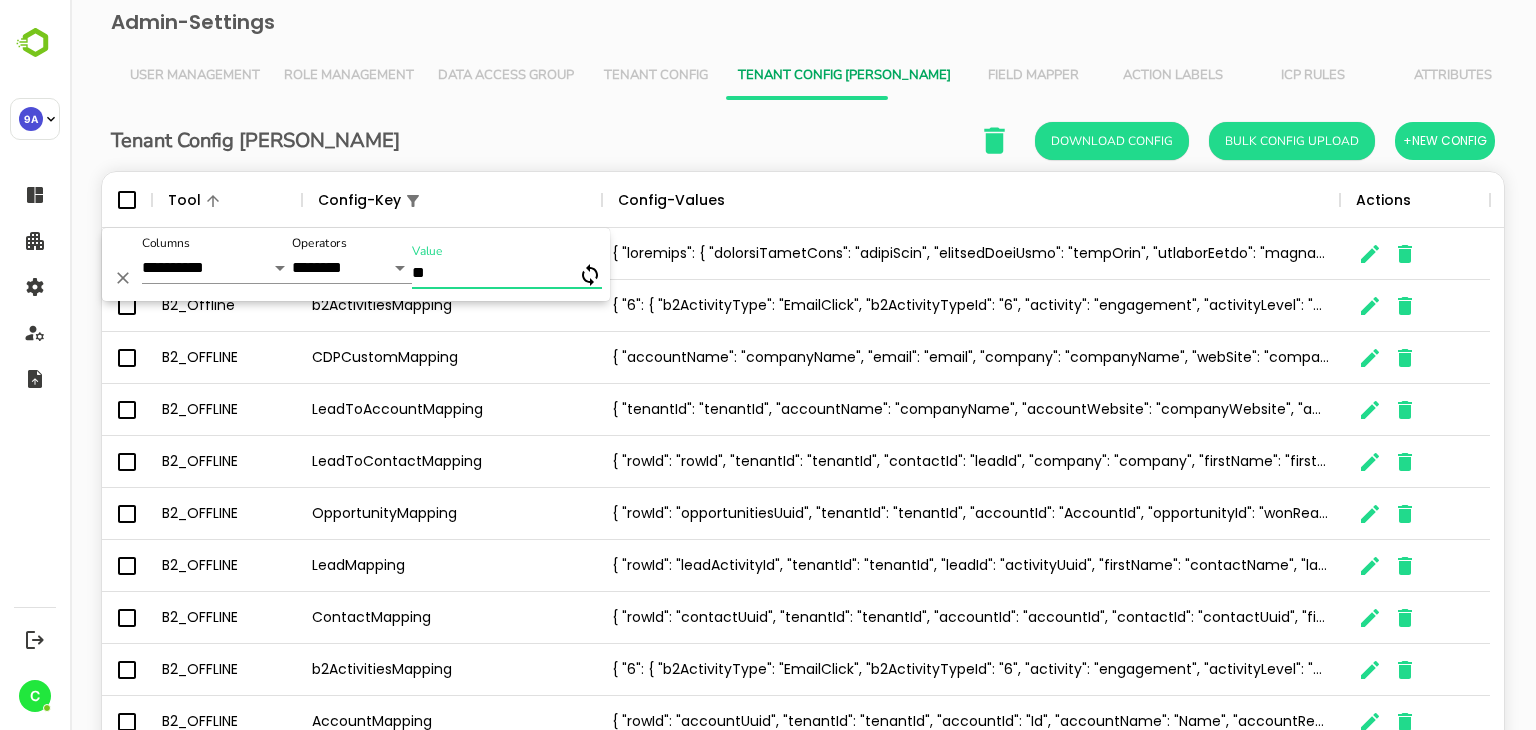 type on "*" 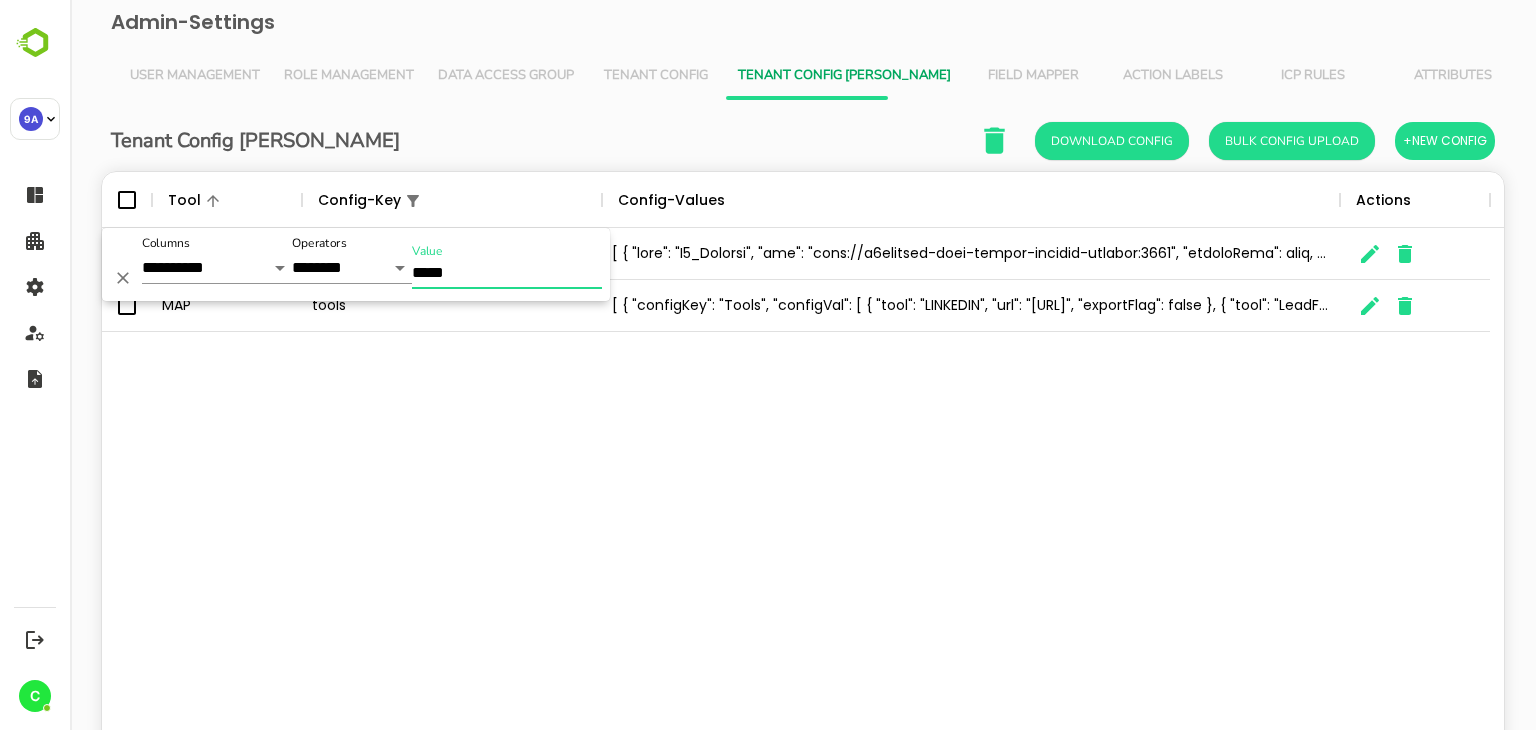 type on "*****" 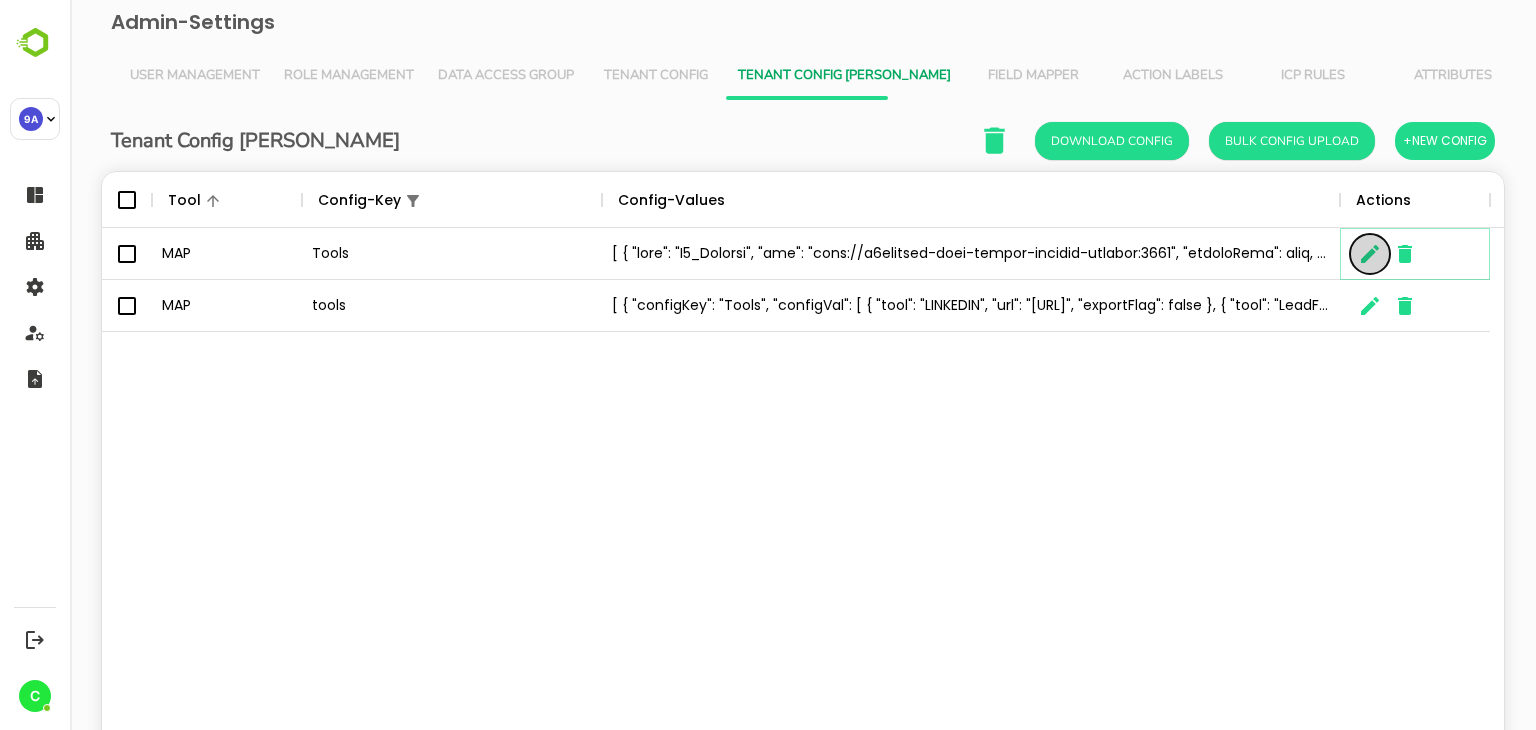 click at bounding box center (1370, 254) 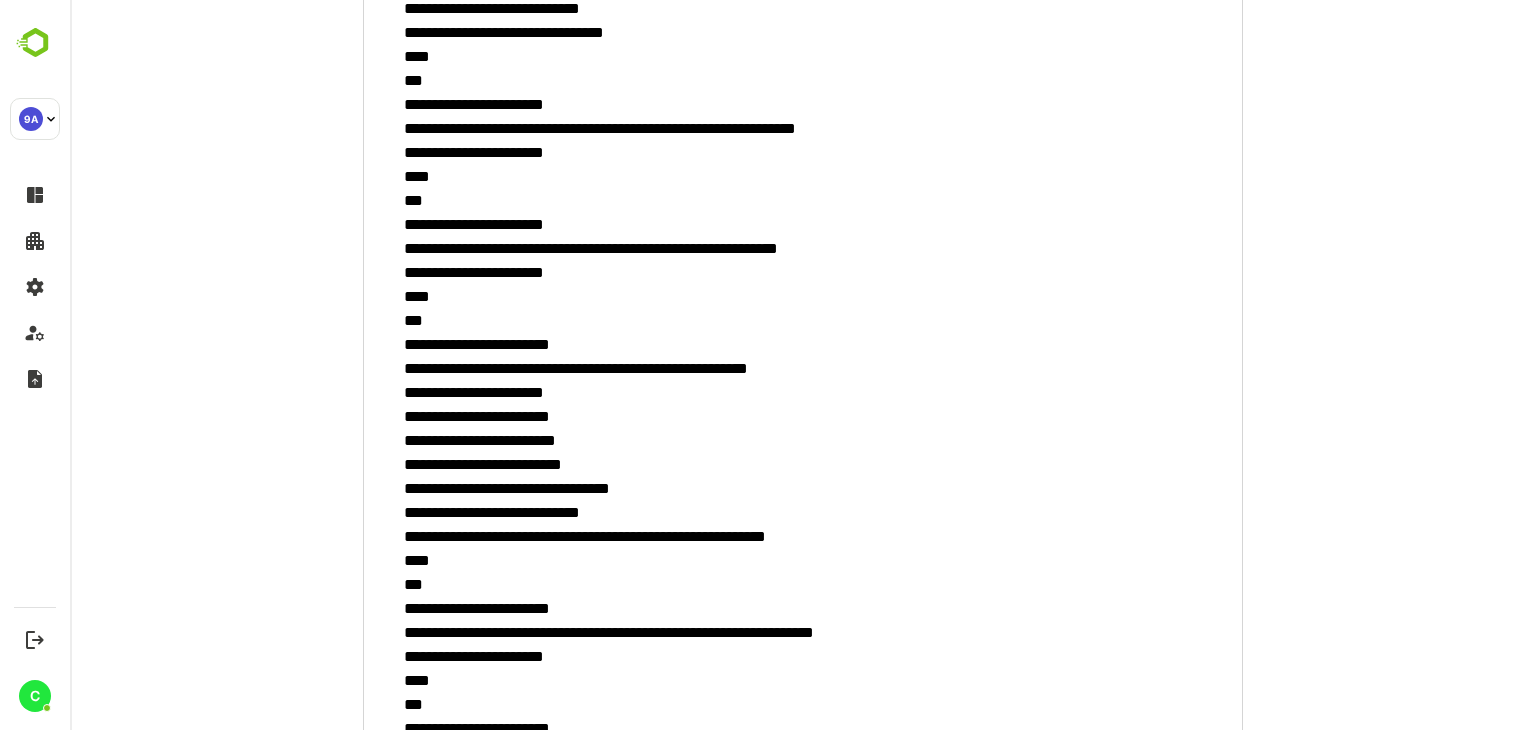 scroll, scrollTop: 716, scrollLeft: 0, axis: vertical 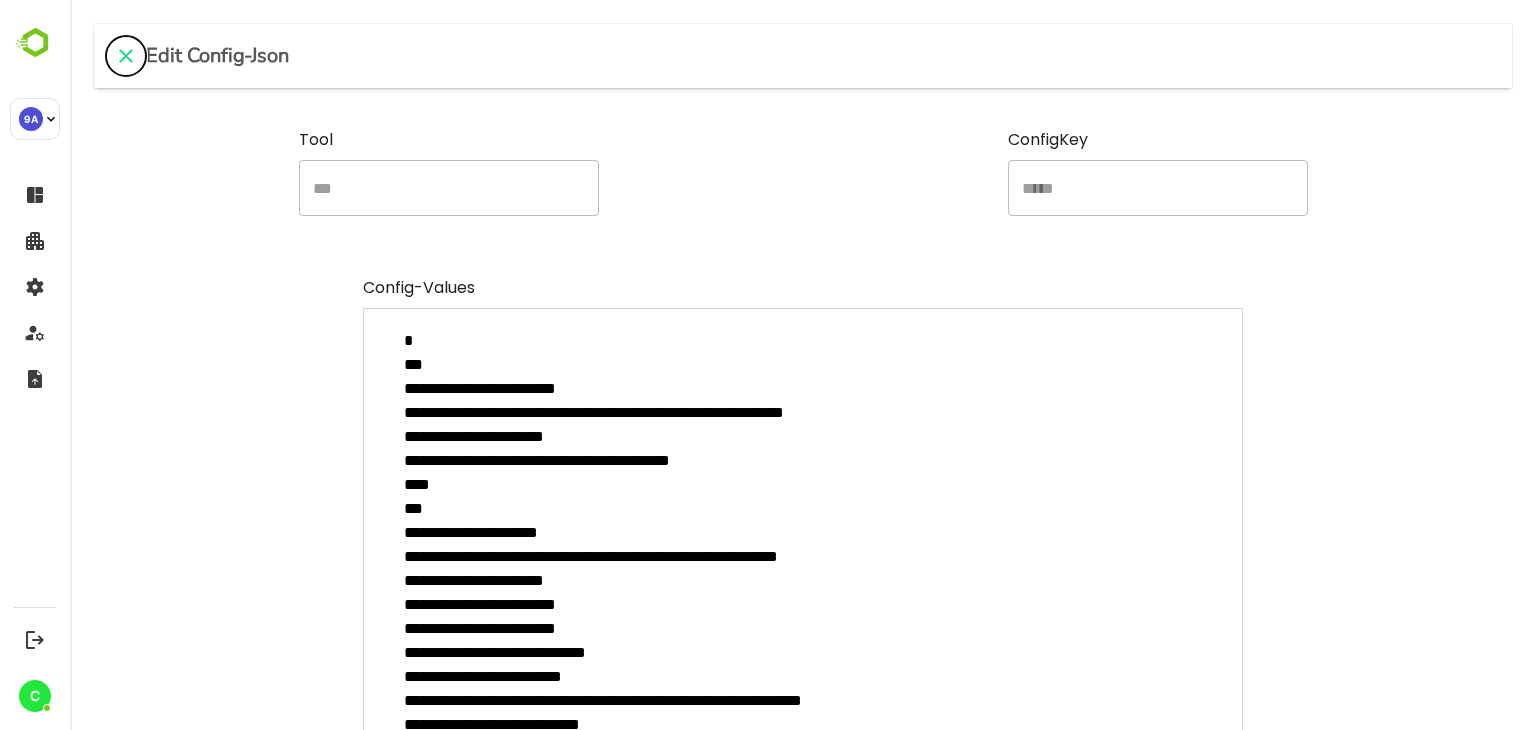 click 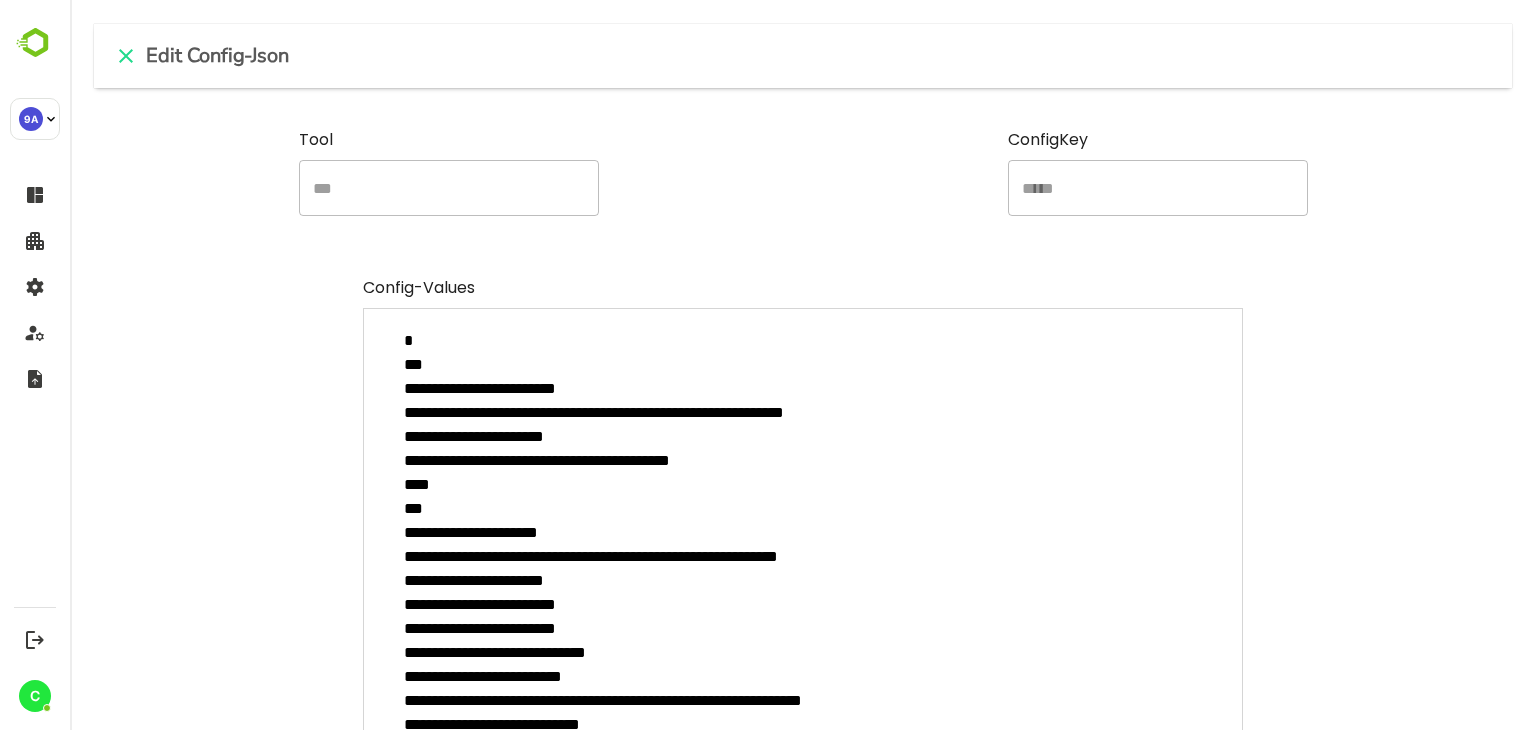 type on "*" 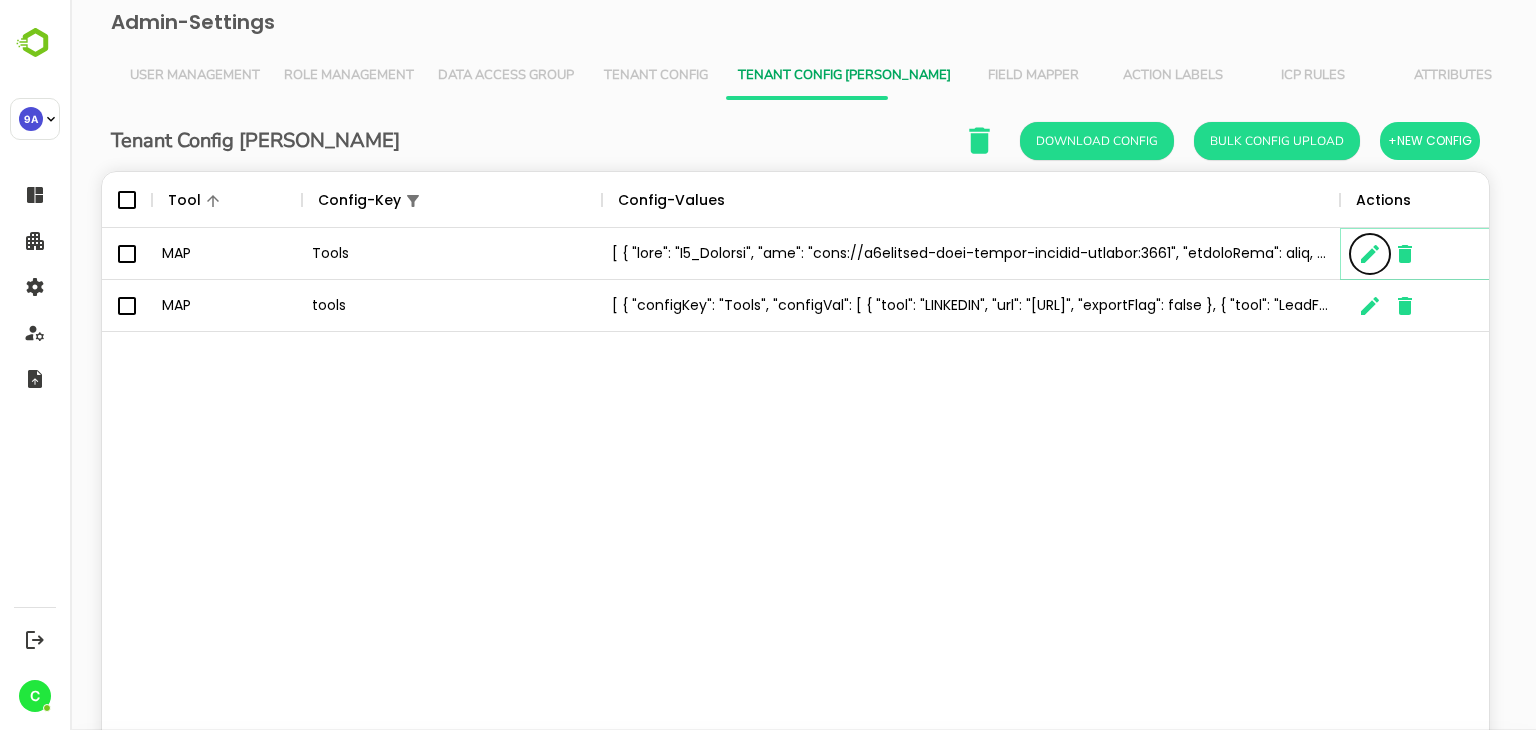 scroll, scrollTop: 16, scrollLeft: 16, axis: both 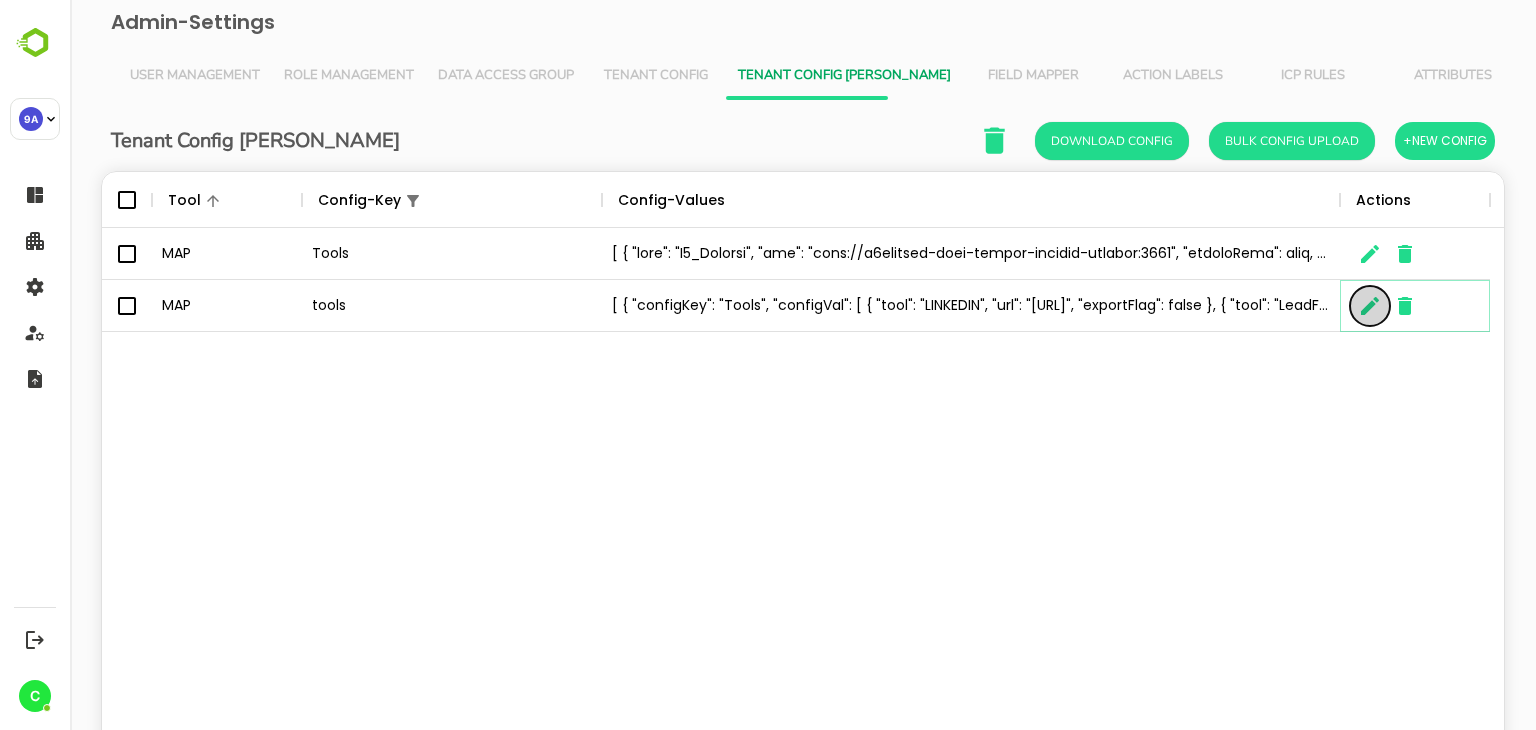 click at bounding box center (1370, 306) 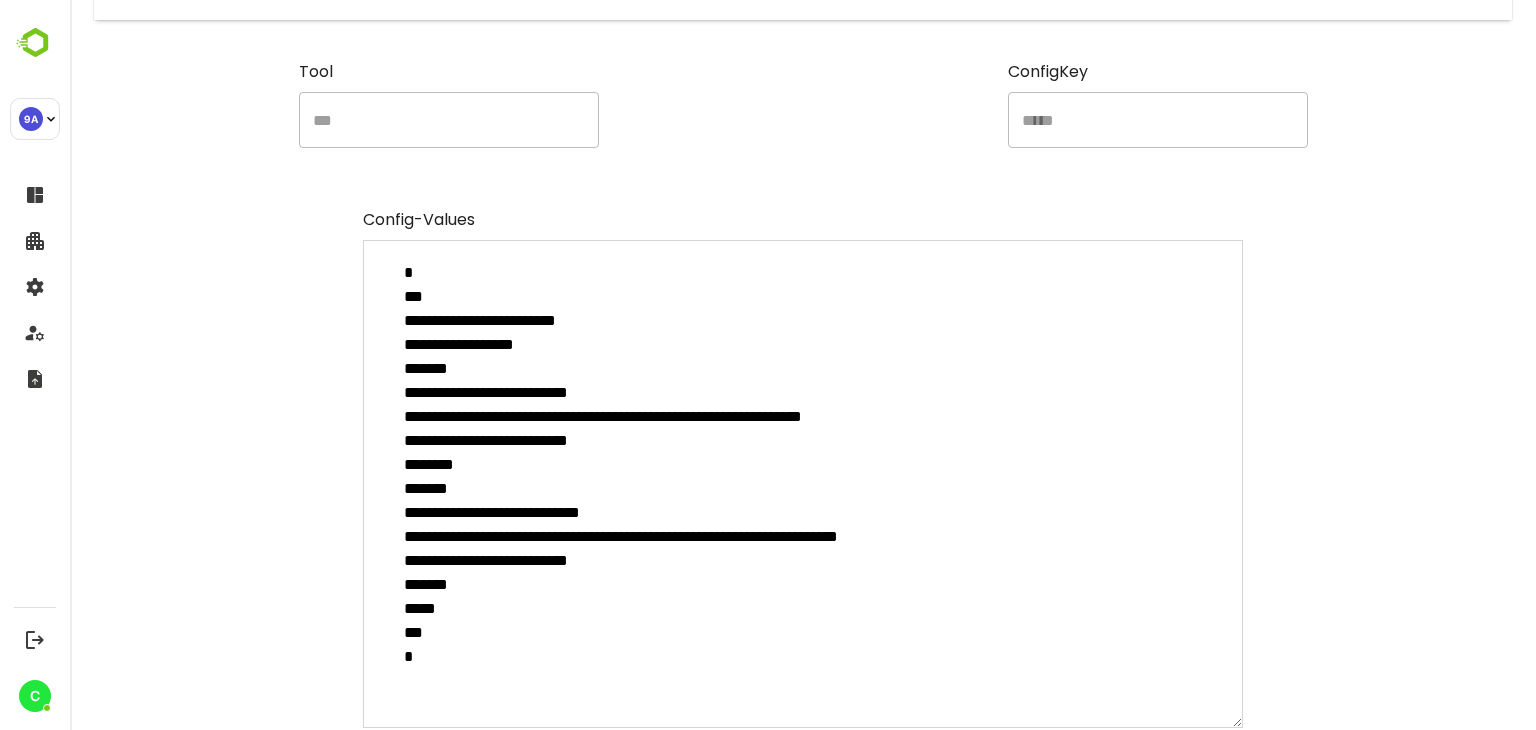 scroll, scrollTop: 0, scrollLeft: 0, axis: both 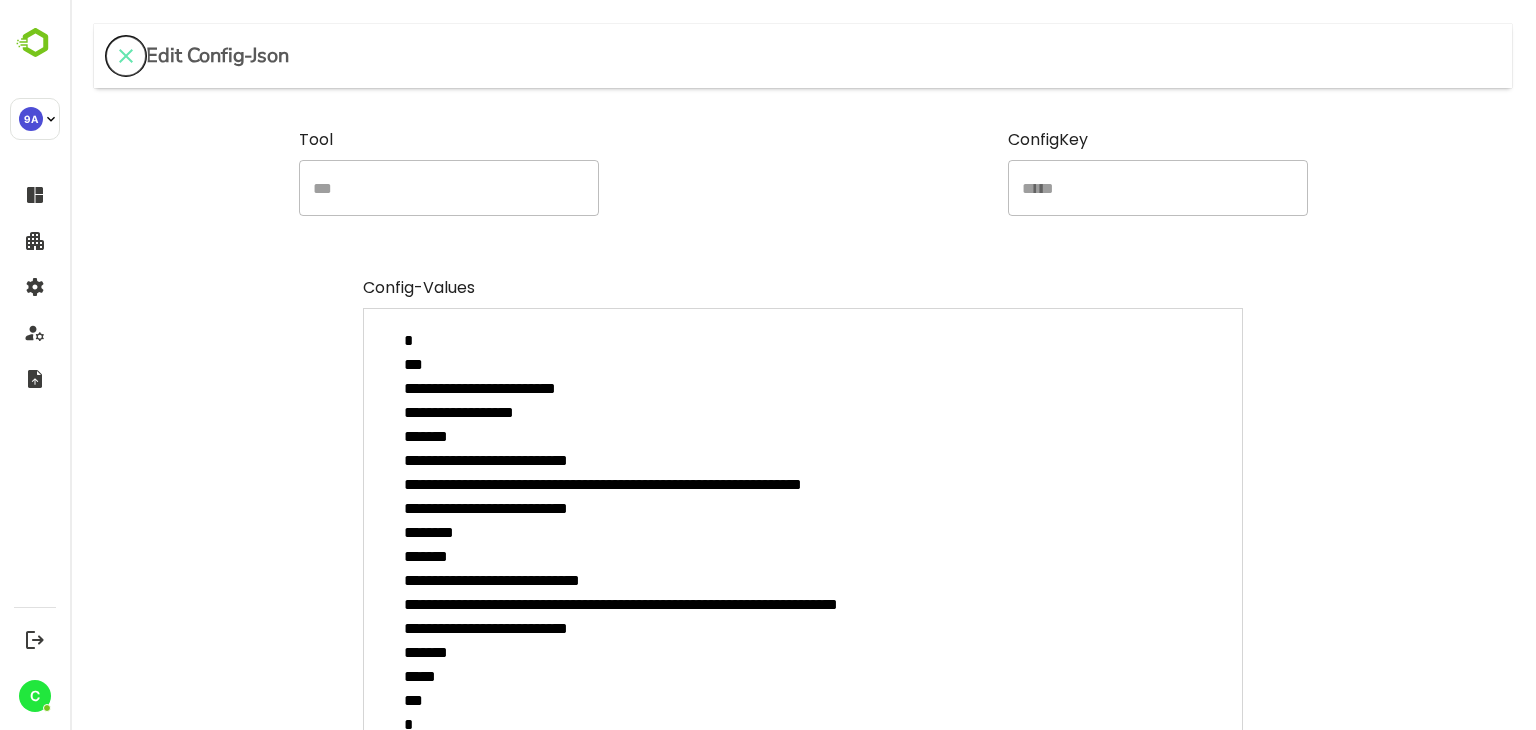 click 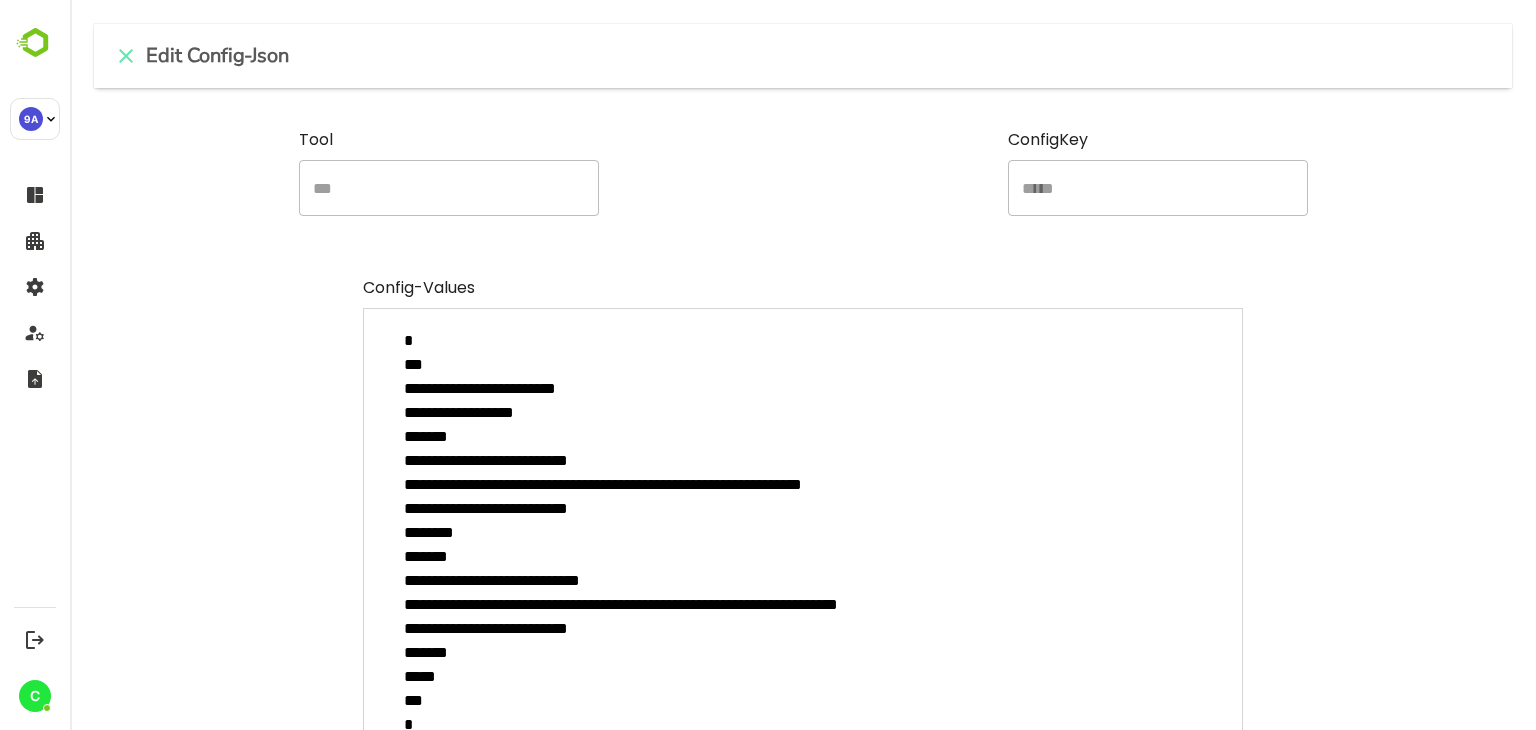type on "*" 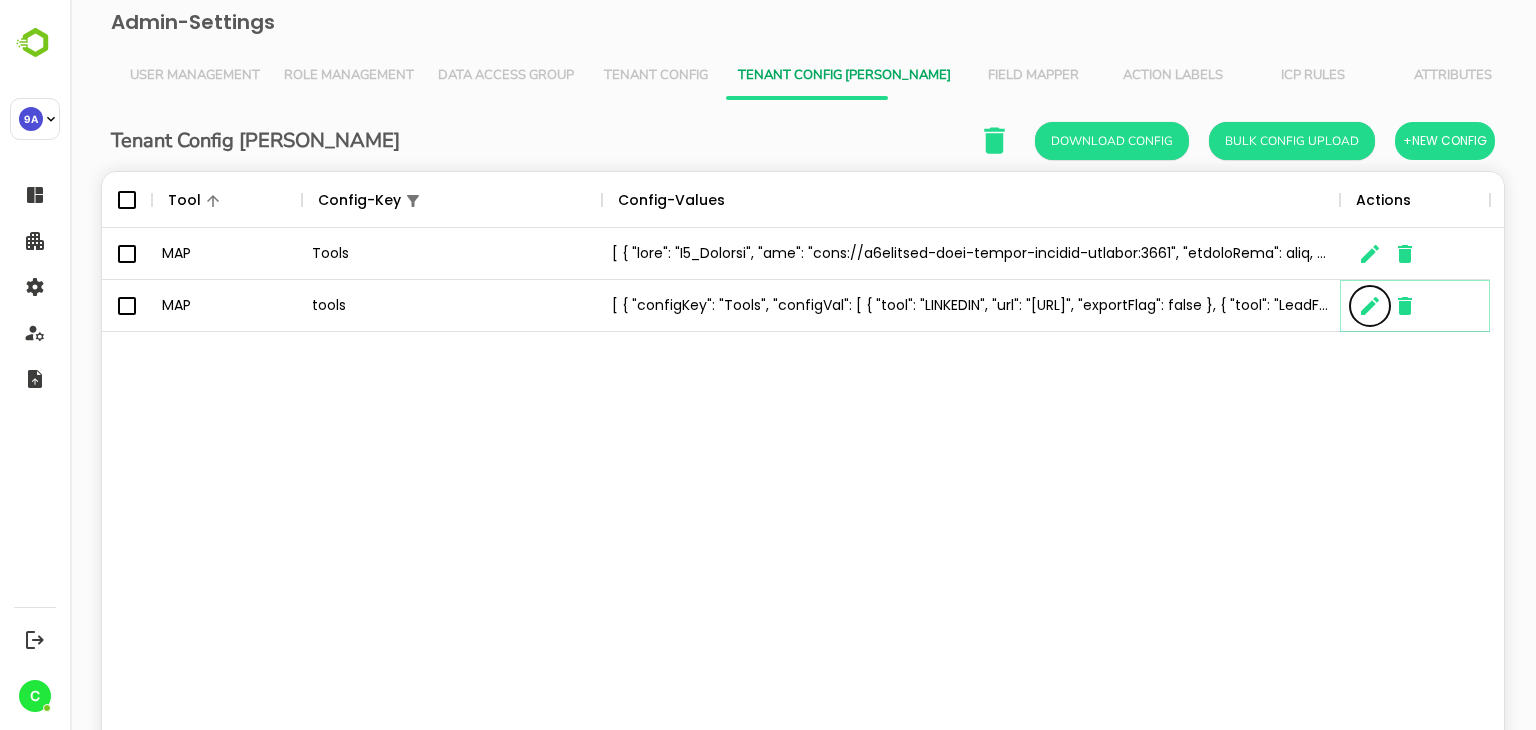 scroll, scrollTop: 16, scrollLeft: 16, axis: both 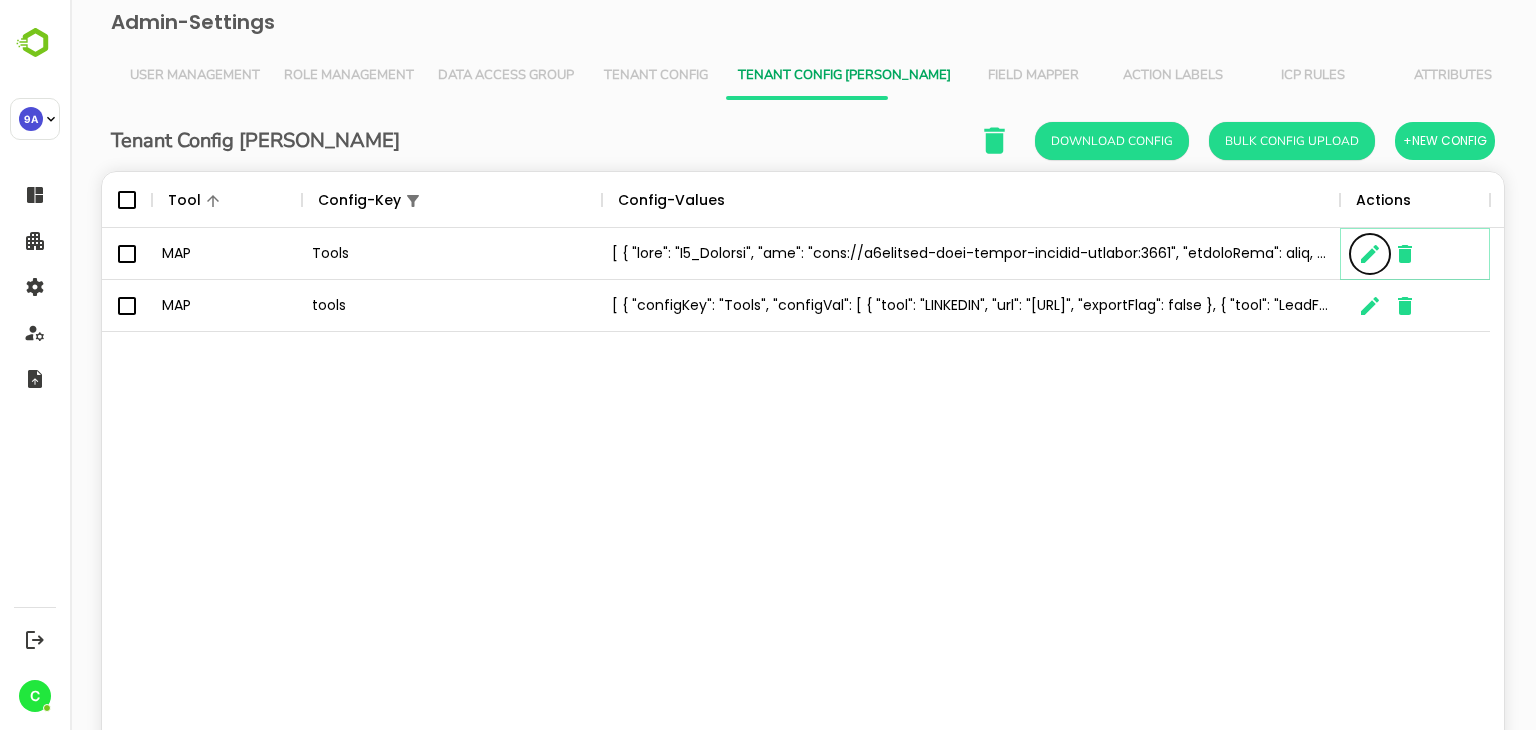 click at bounding box center [1370, 254] 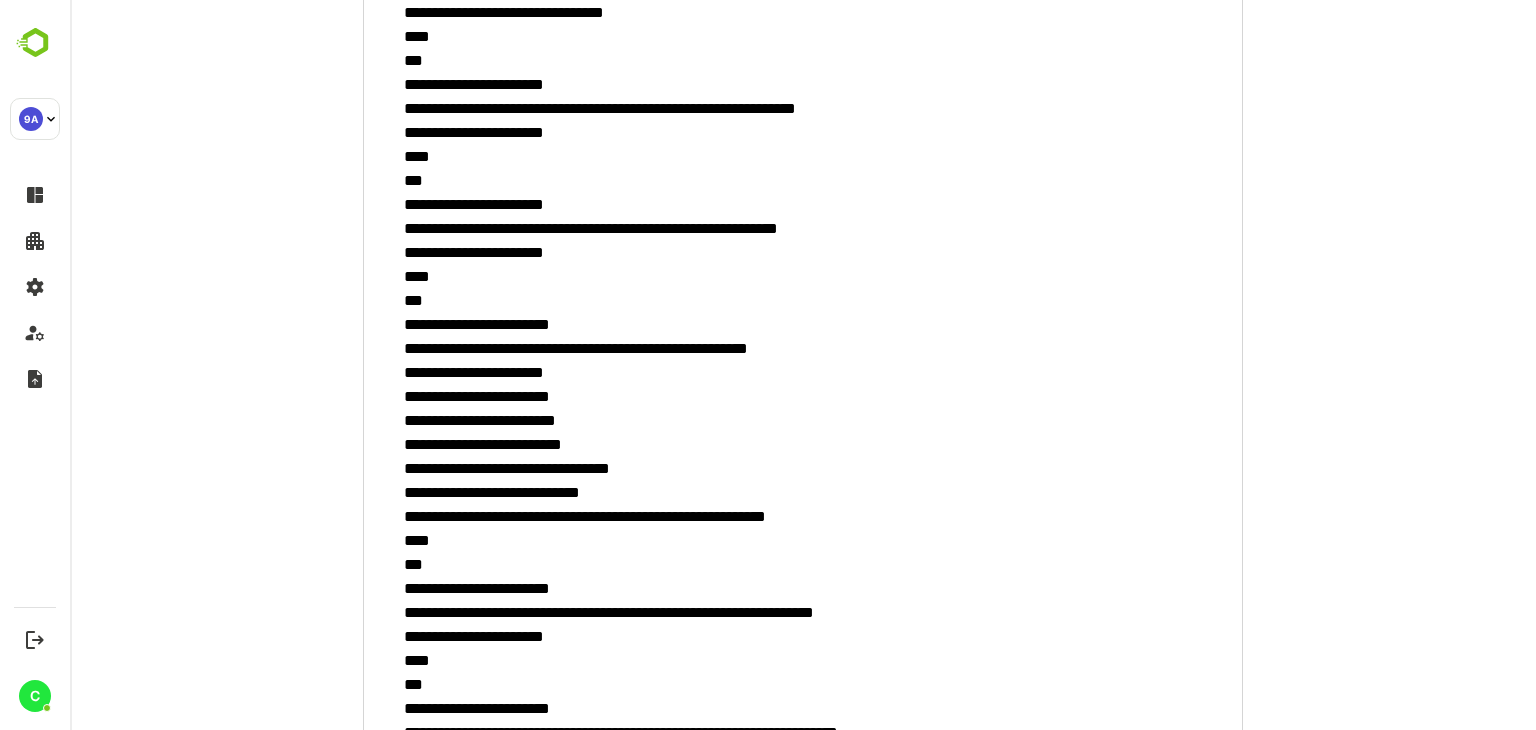scroll, scrollTop: 744, scrollLeft: 0, axis: vertical 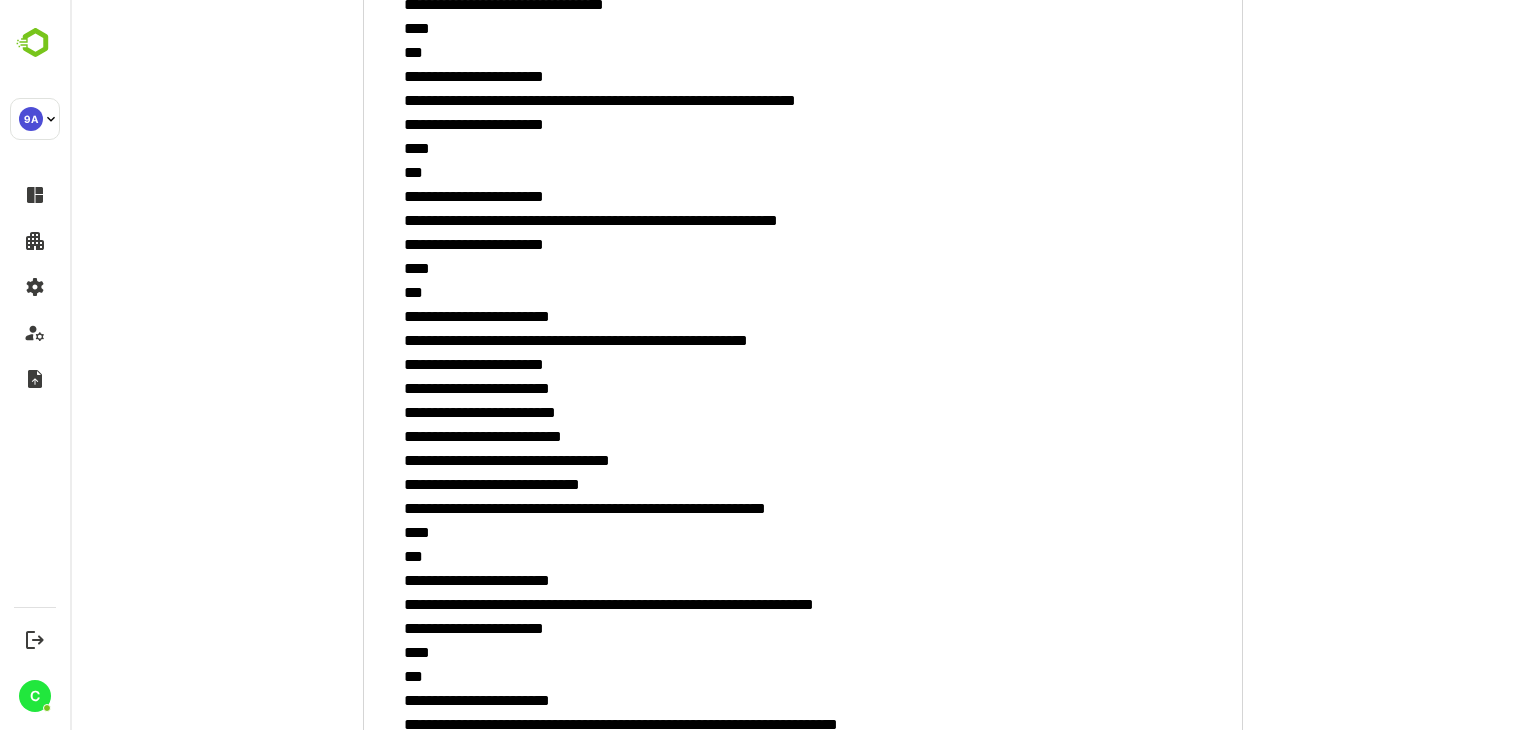 click at bounding box center [803, 384] 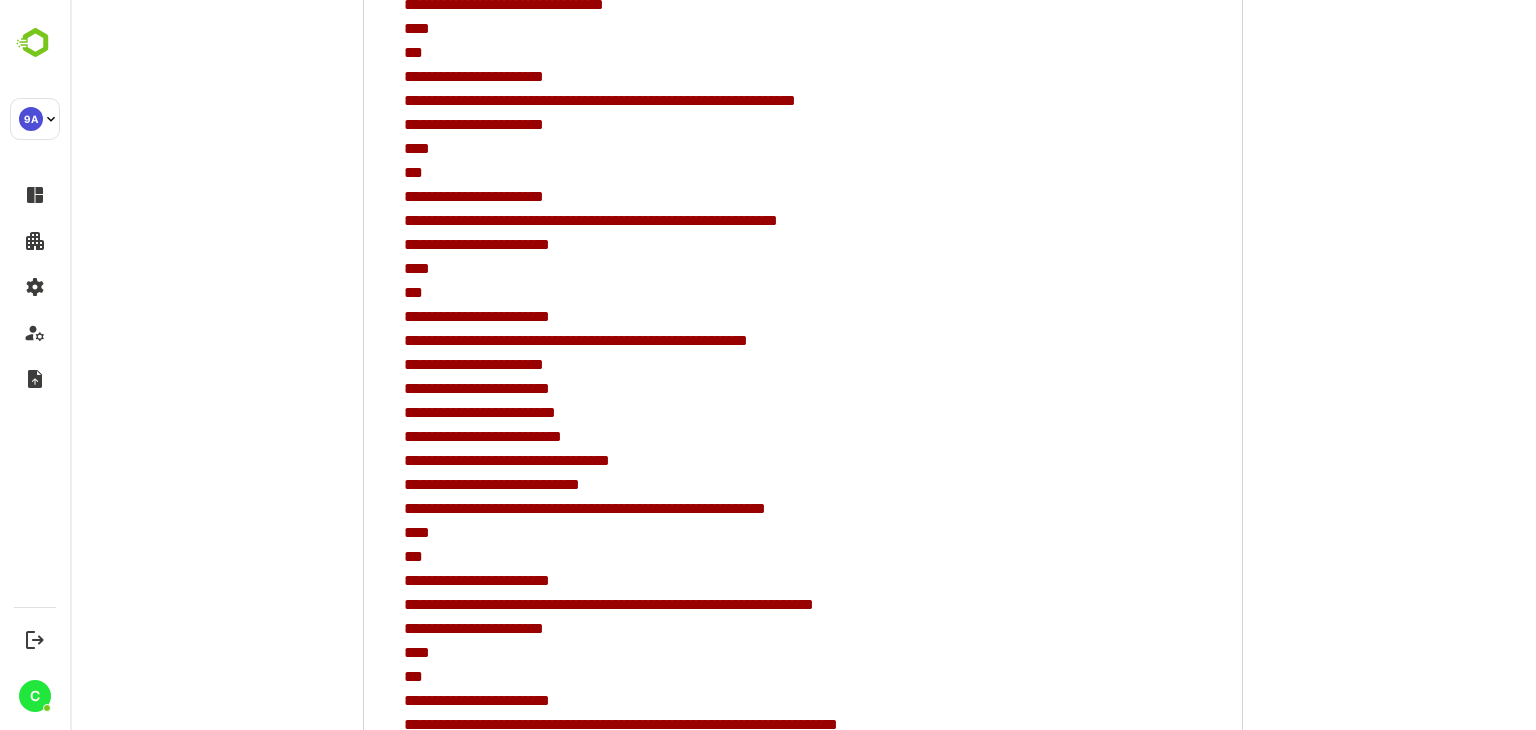 type on "**********" 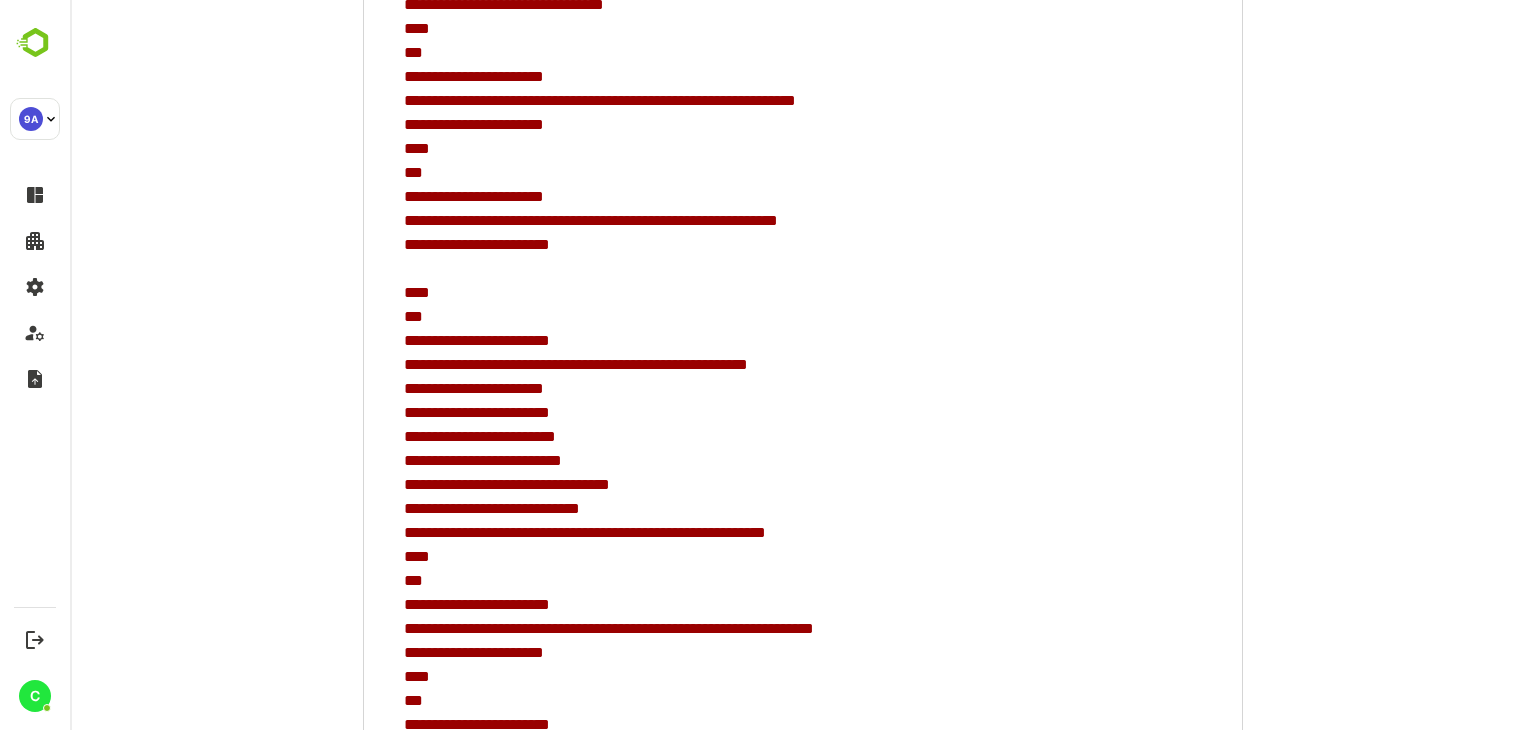 click at bounding box center [803, 396] 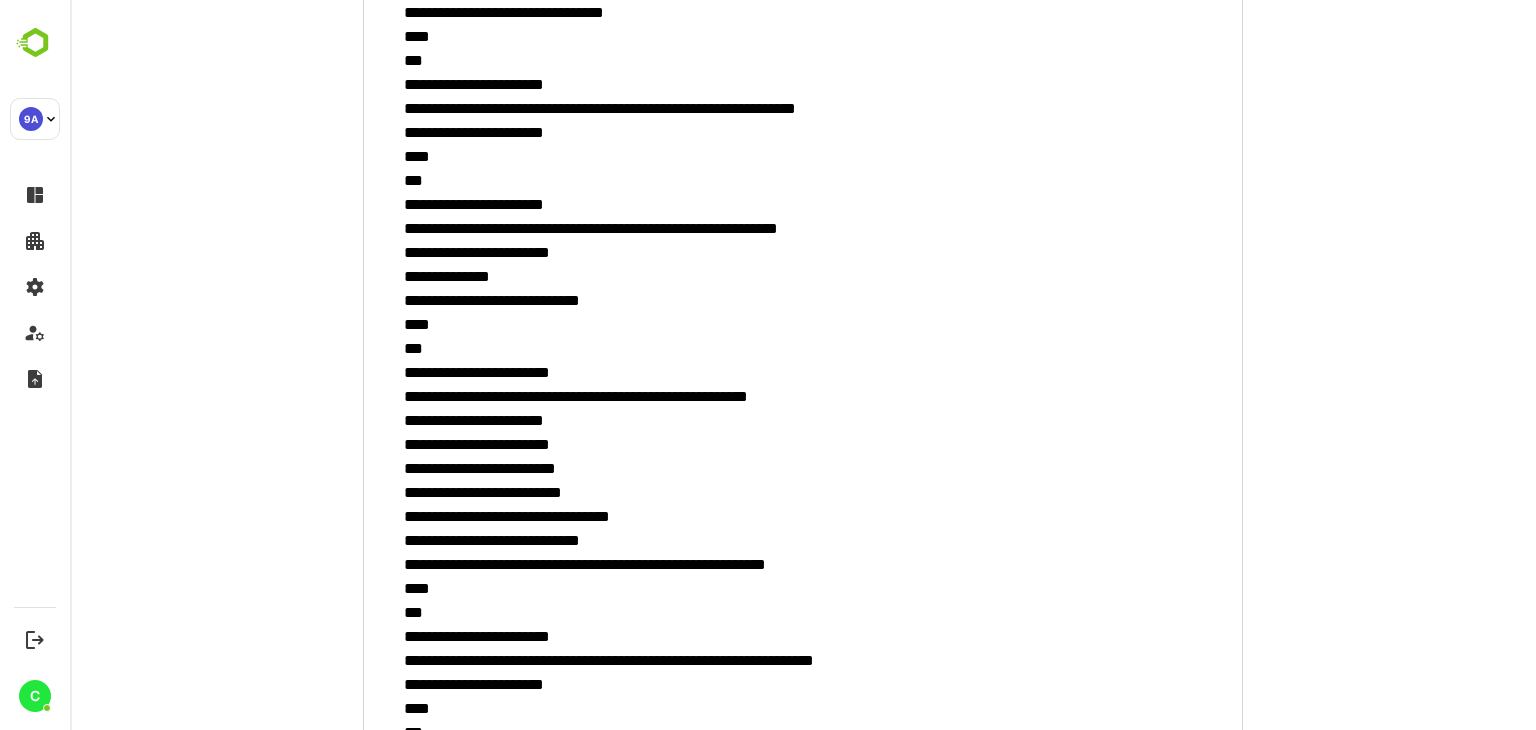 scroll, scrollTop: 1364, scrollLeft: 0, axis: vertical 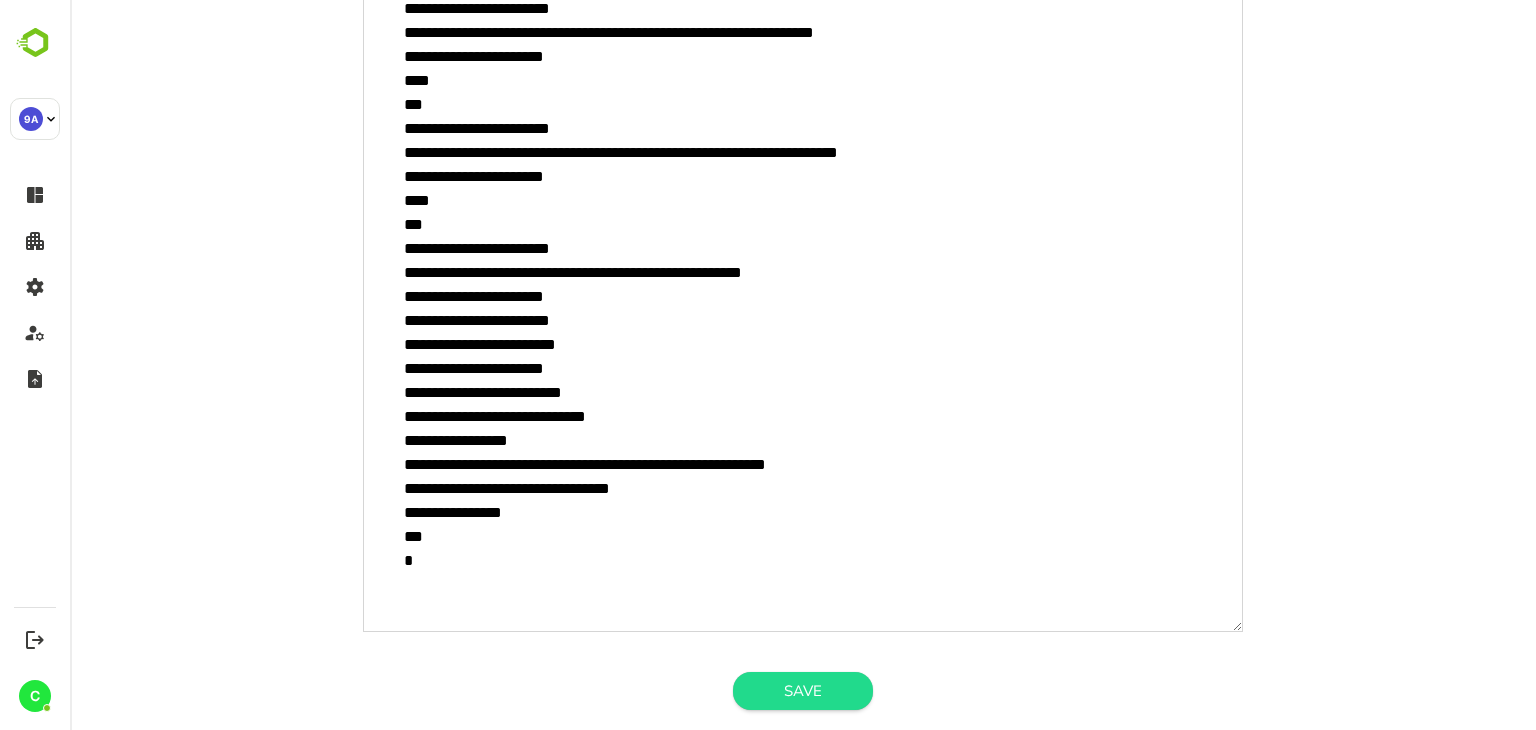 type on "**********" 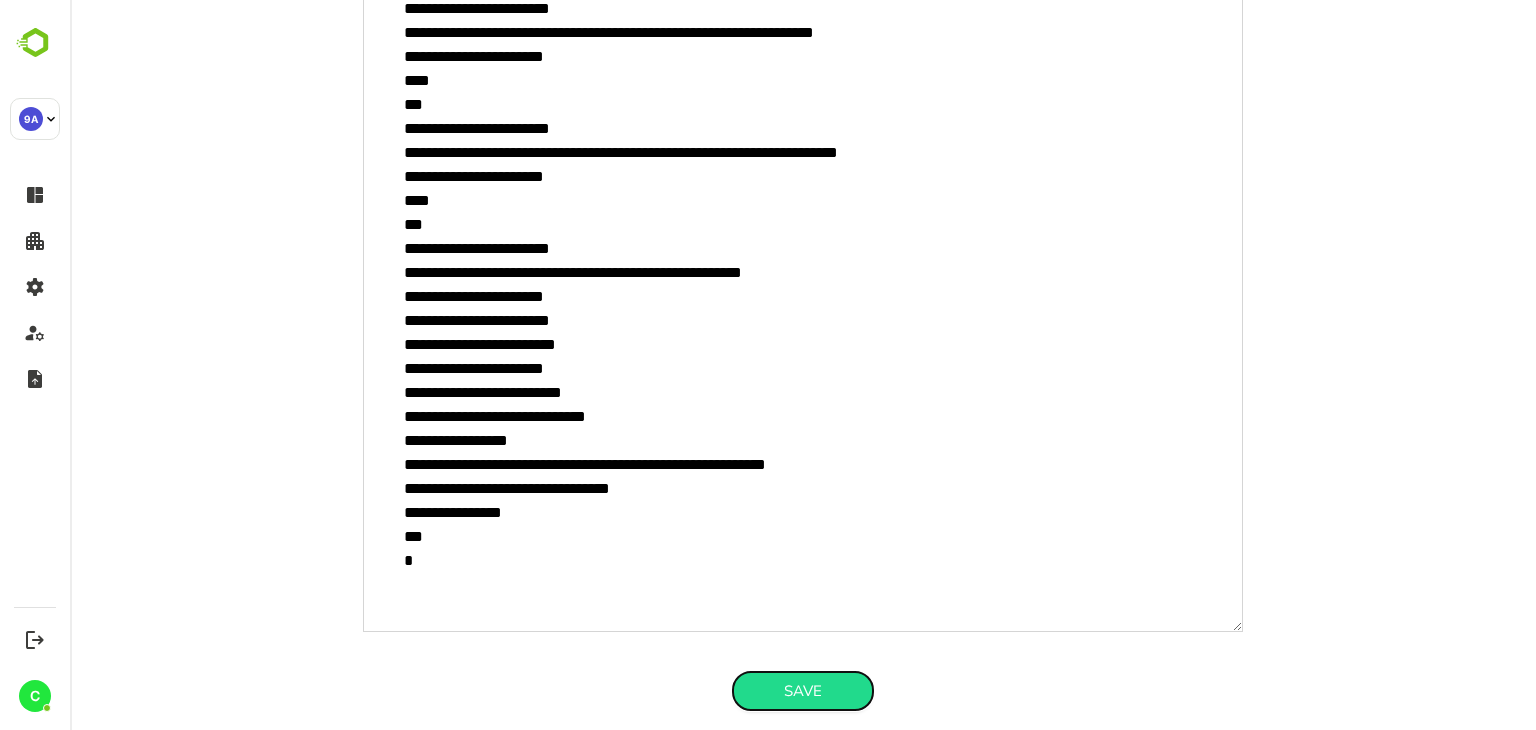 click on "Save" at bounding box center (803, 691) 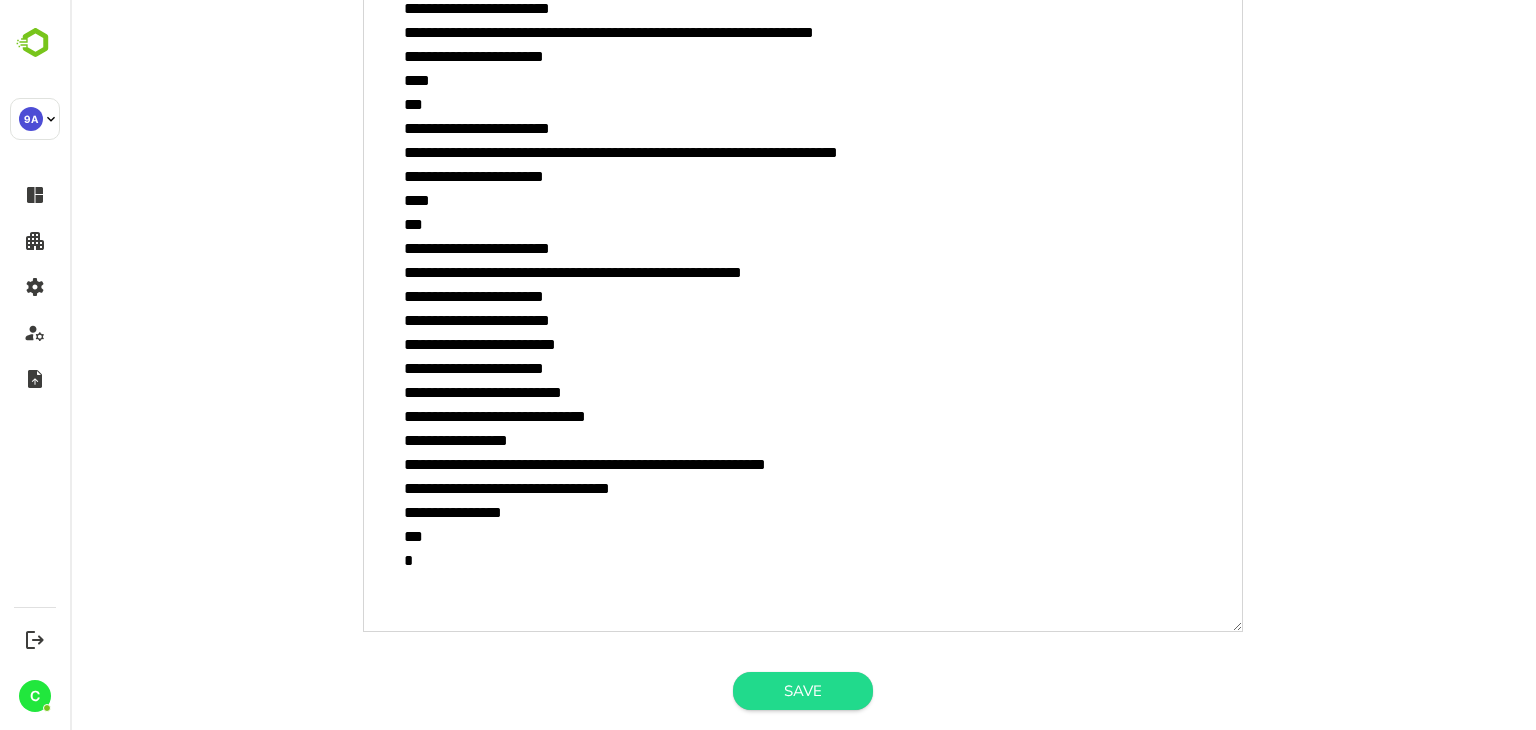 type on "*" 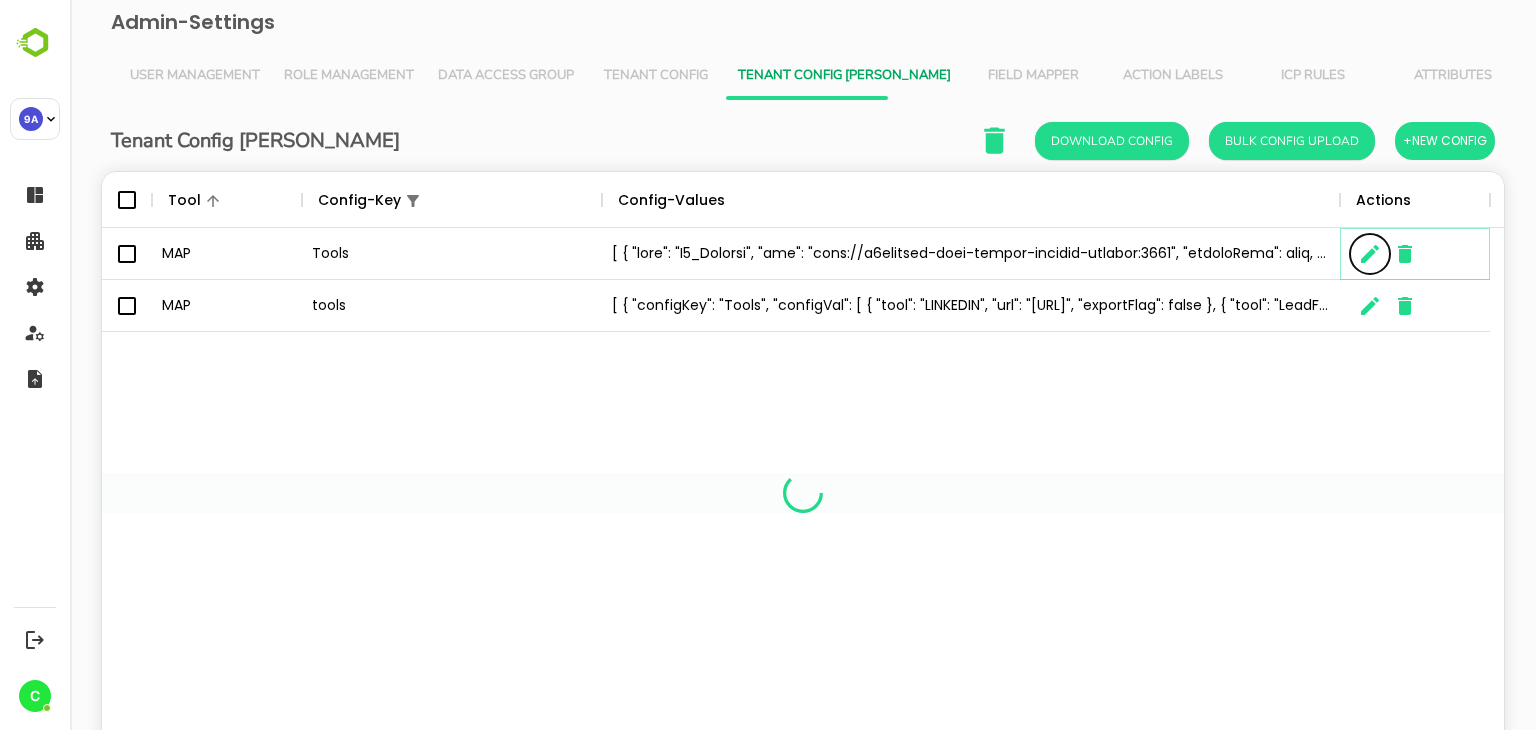 scroll, scrollTop: 16, scrollLeft: 16, axis: both 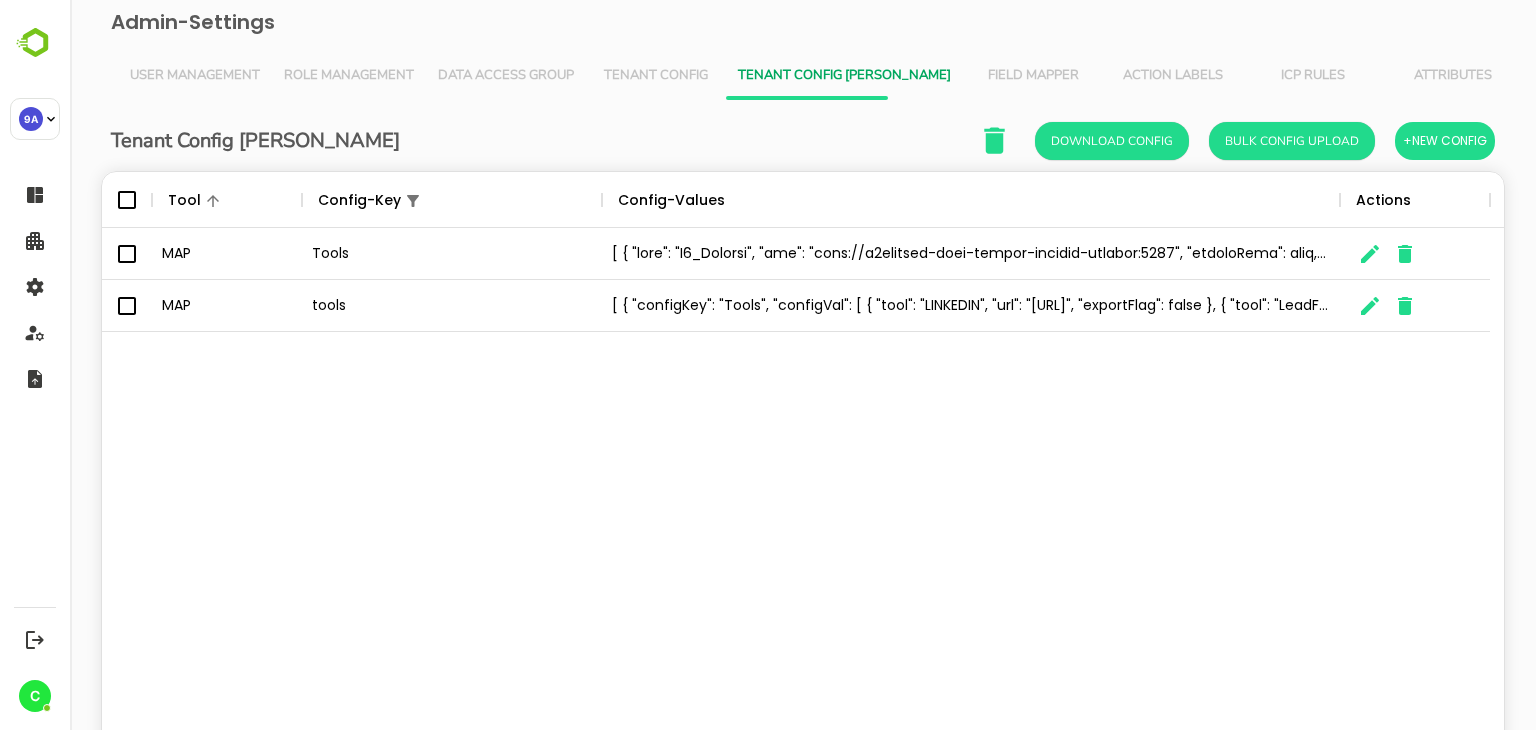 click on "MAP Tools MAP tools [
{
"configKey": "Tools",
"configVal": [
{
"tool": "LINKEDIN",
"url": "http://b2goldencopy-linkedln:3000/linkedInReport",
"exportFlag": false
},
{
"tool": "LeadFeeder",
"url": "http://b2goldencopy-leadfeeder-service:3000/leadfeeder",
"exportFlag": false
}
]
}
]" at bounding box center (803, 493) 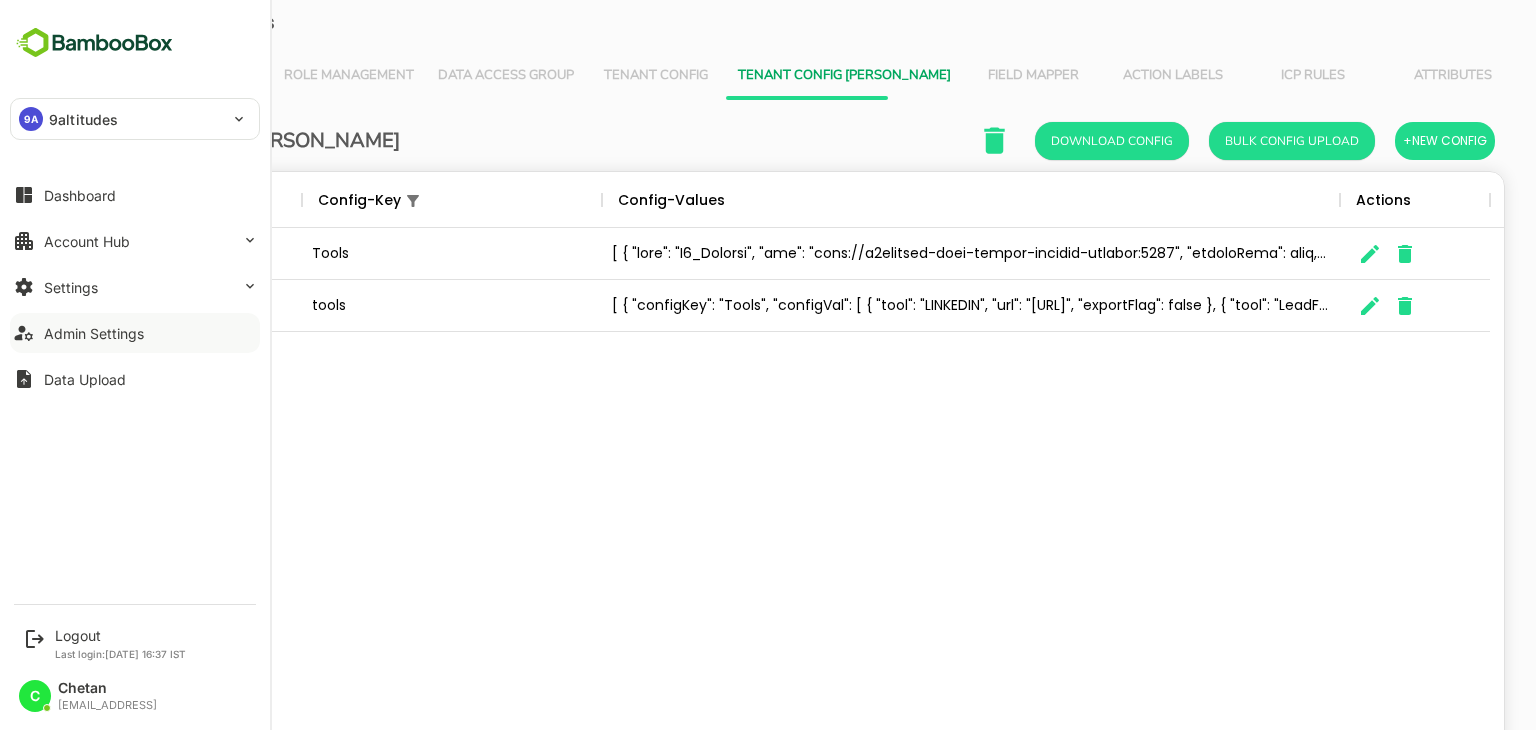 click on "Admin Settings" at bounding box center (94, 333) 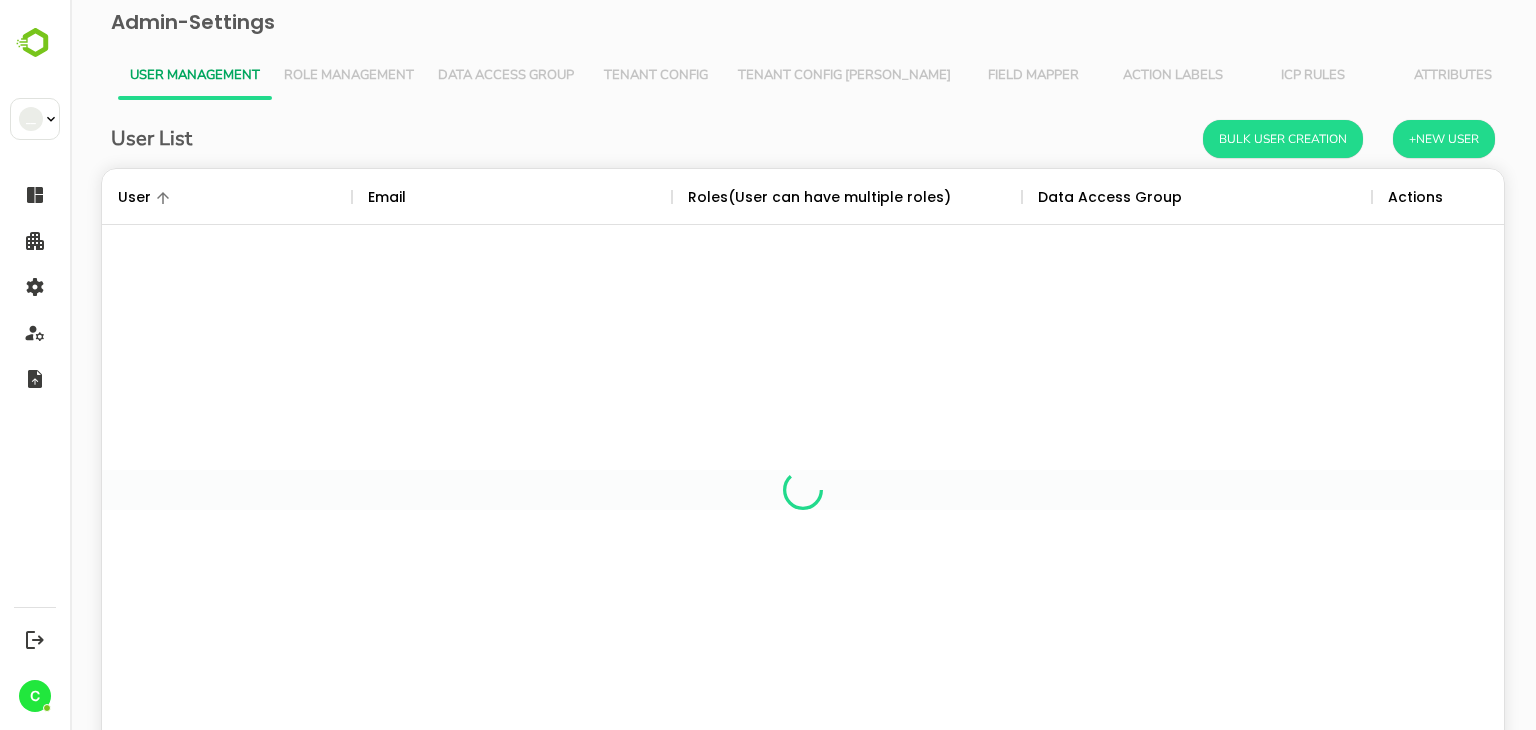scroll, scrollTop: 0, scrollLeft: 0, axis: both 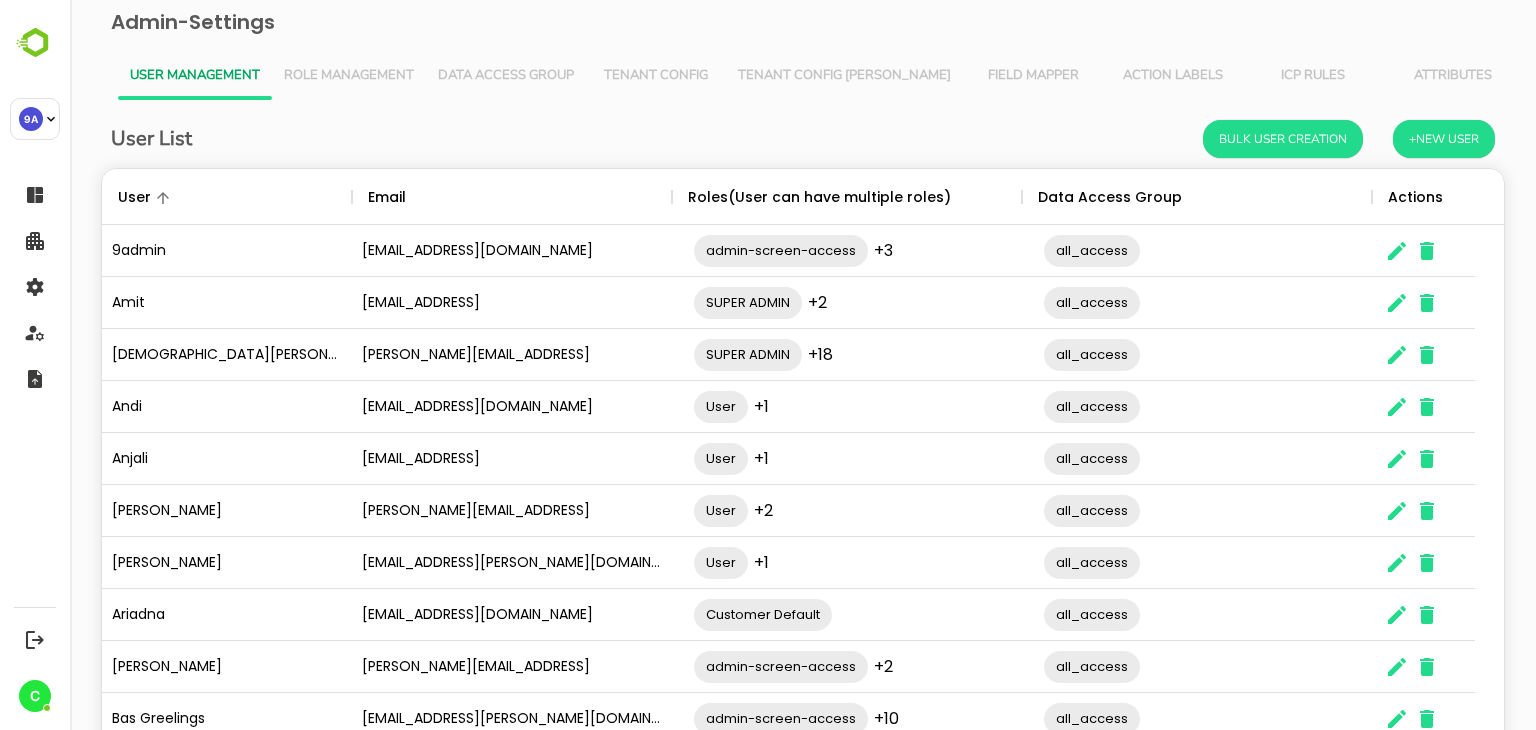 click on "Role Management" at bounding box center [349, 76] 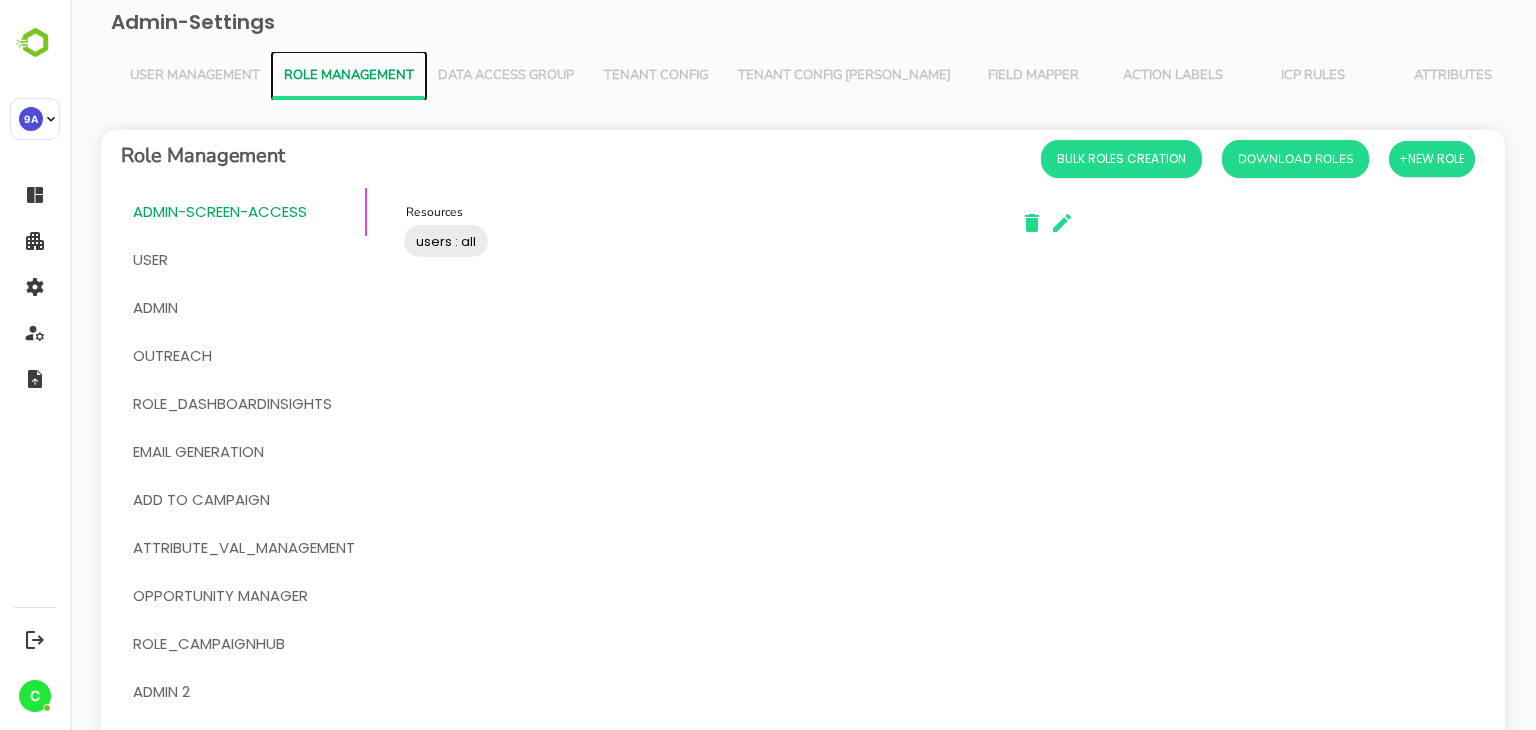 scroll, scrollTop: 536, scrollLeft: 0, axis: vertical 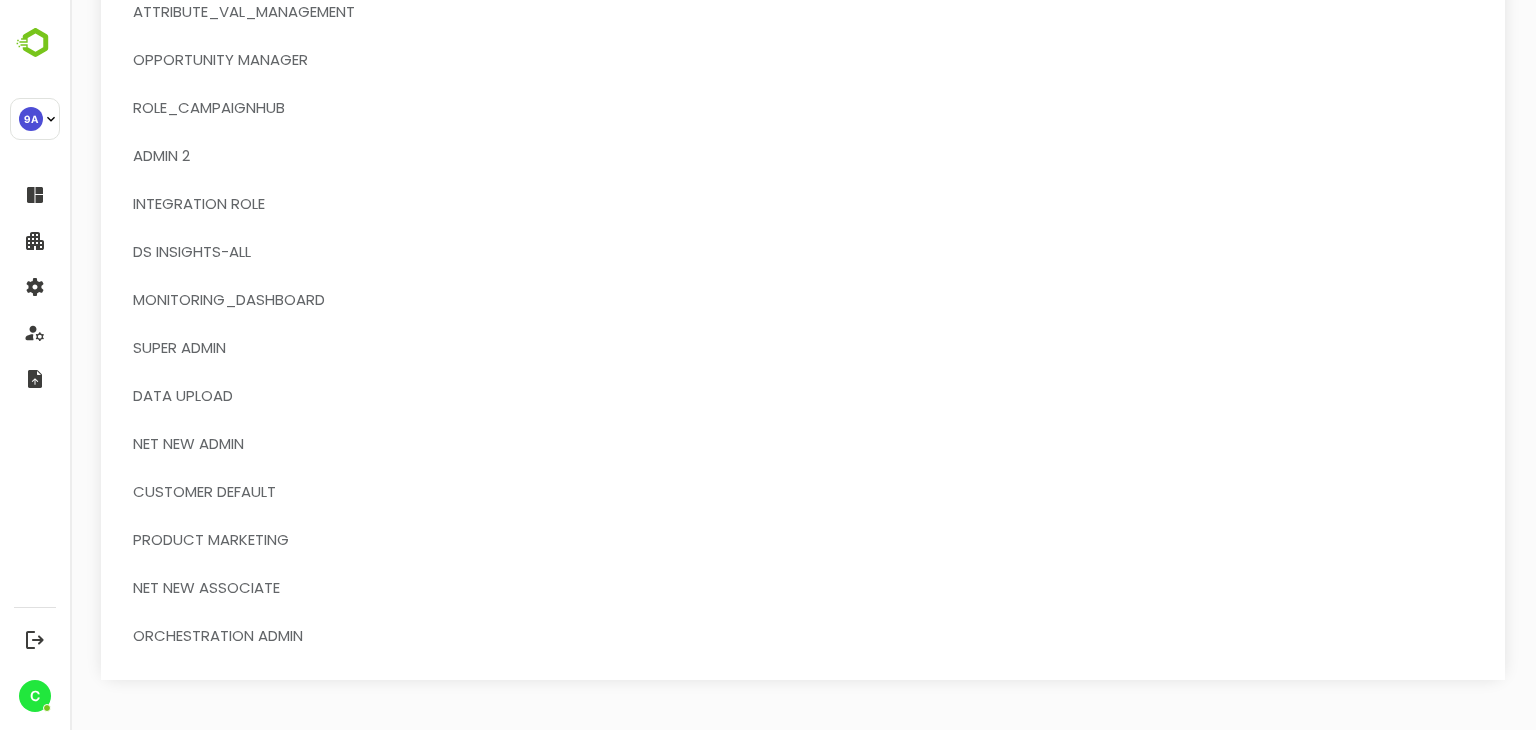 click on "Net New Associate" at bounding box center (206, 588) 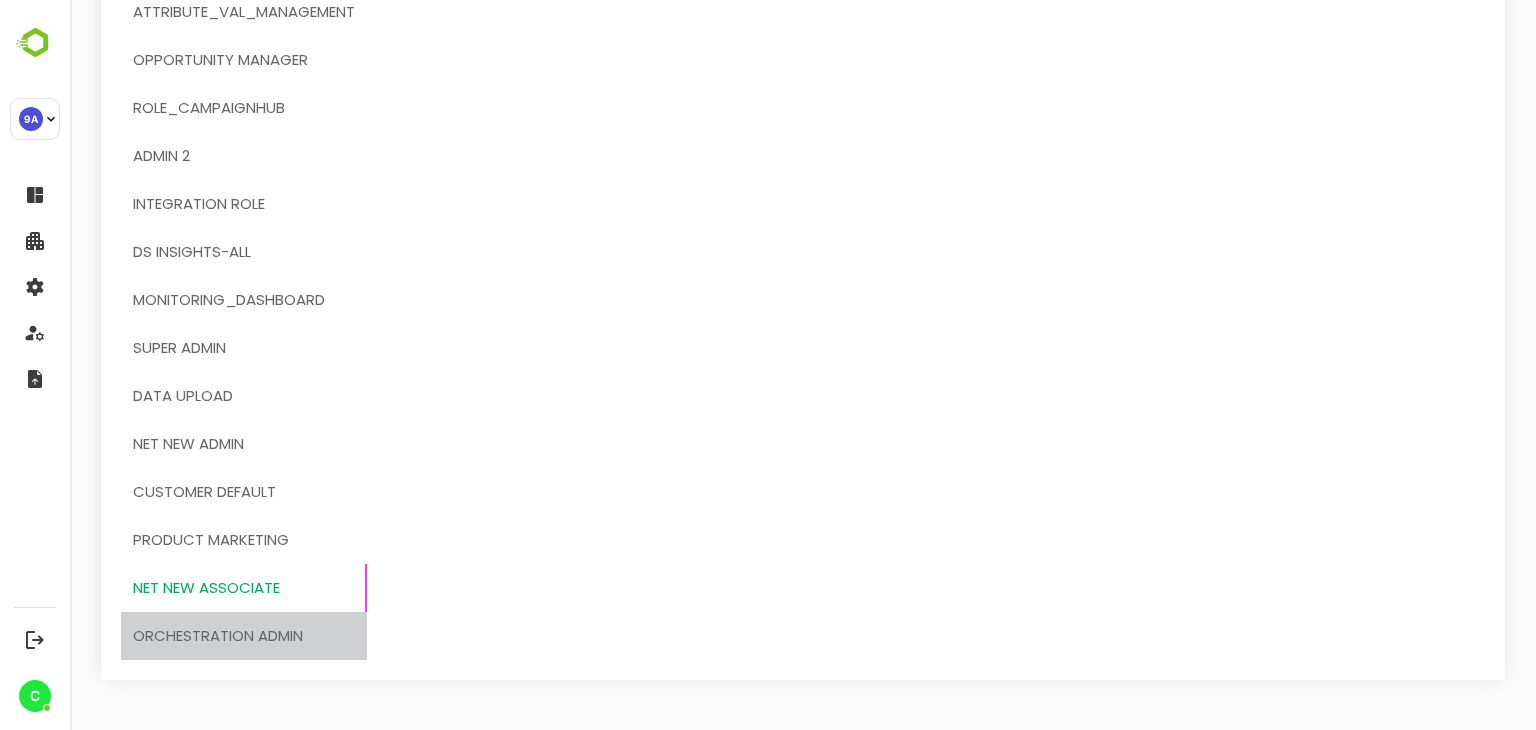 click on "Orchestration Admin" at bounding box center (218, 636) 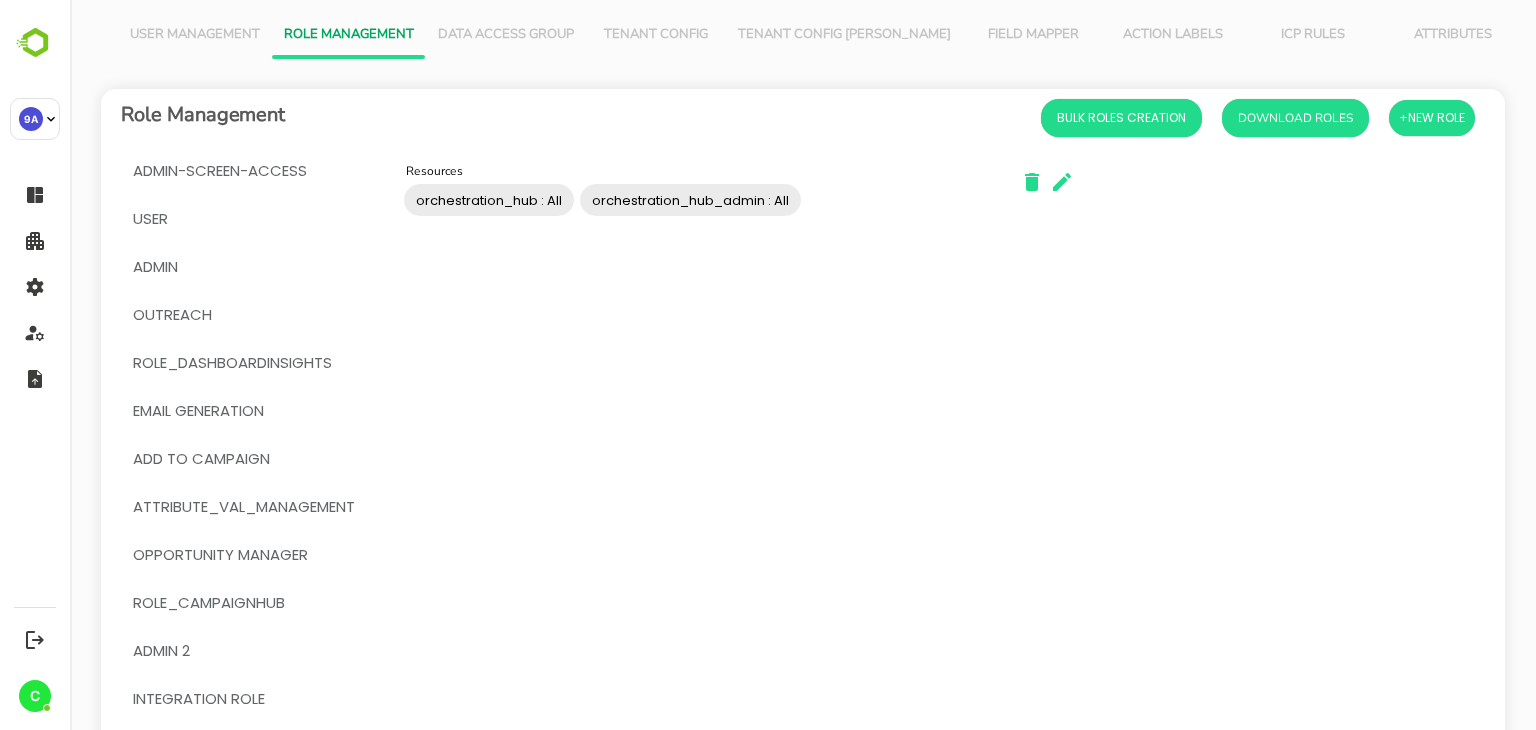 scroll, scrollTop: 0, scrollLeft: 0, axis: both 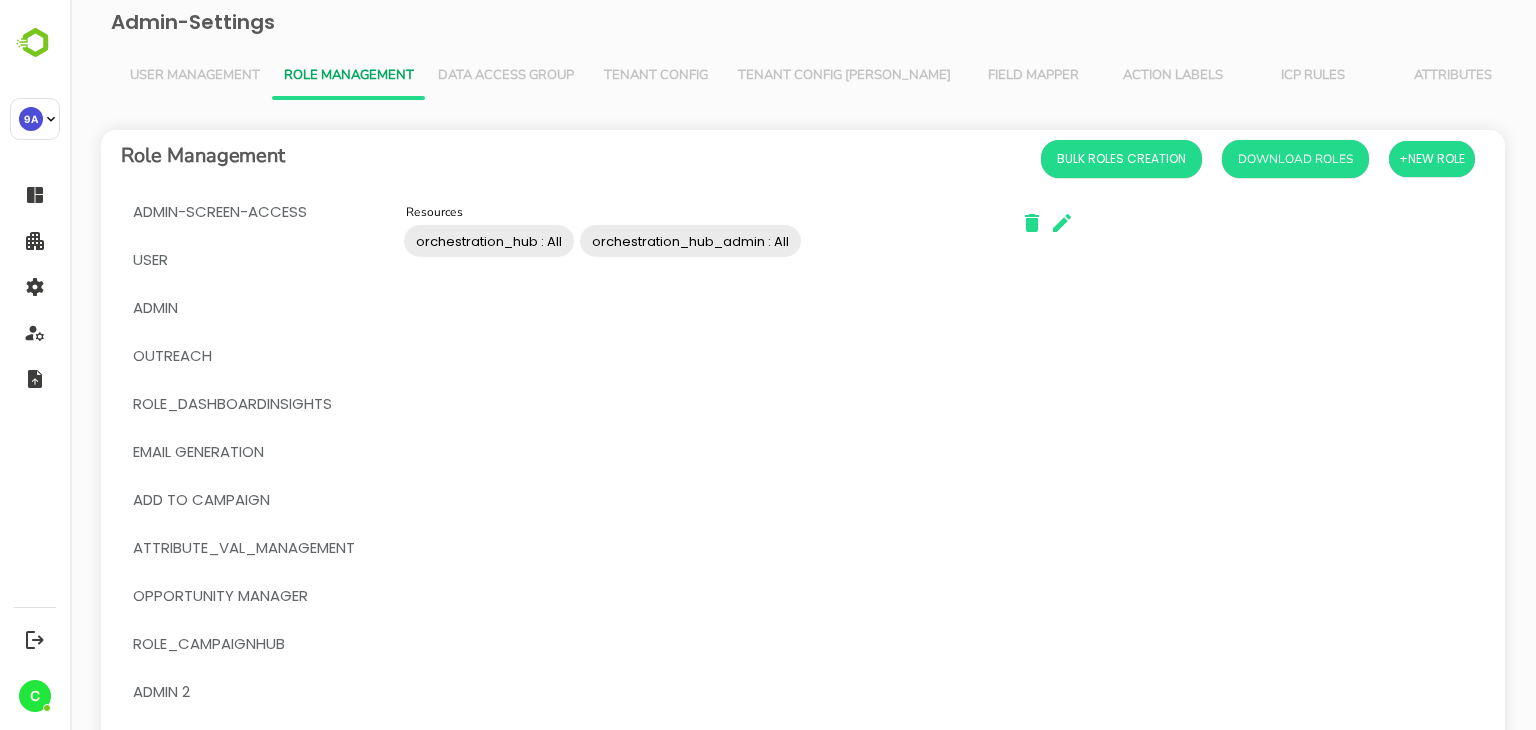 click on "User Management" at bounding box center [195, 76] 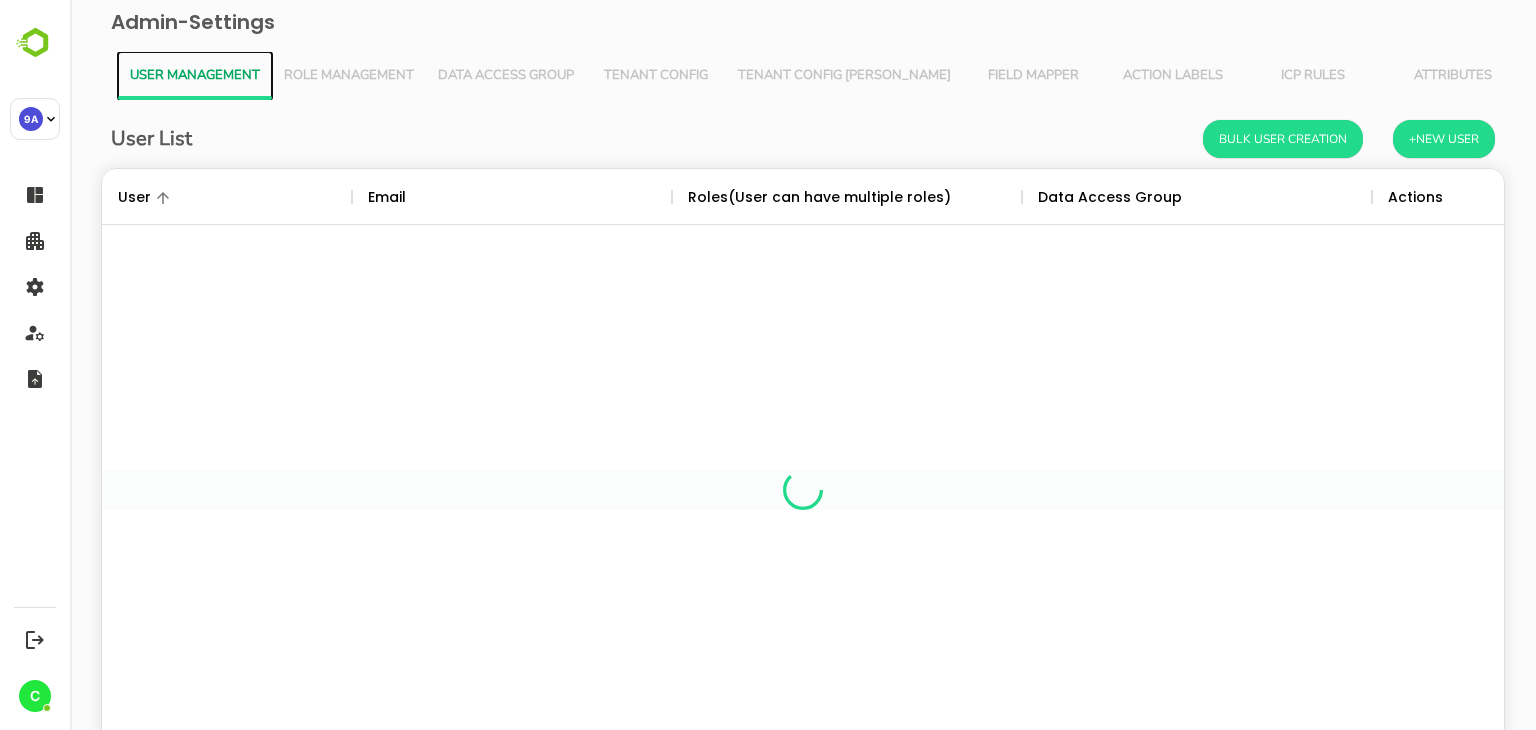 scroll, scrollTop: 16, scrollLeft: 16, axis: both 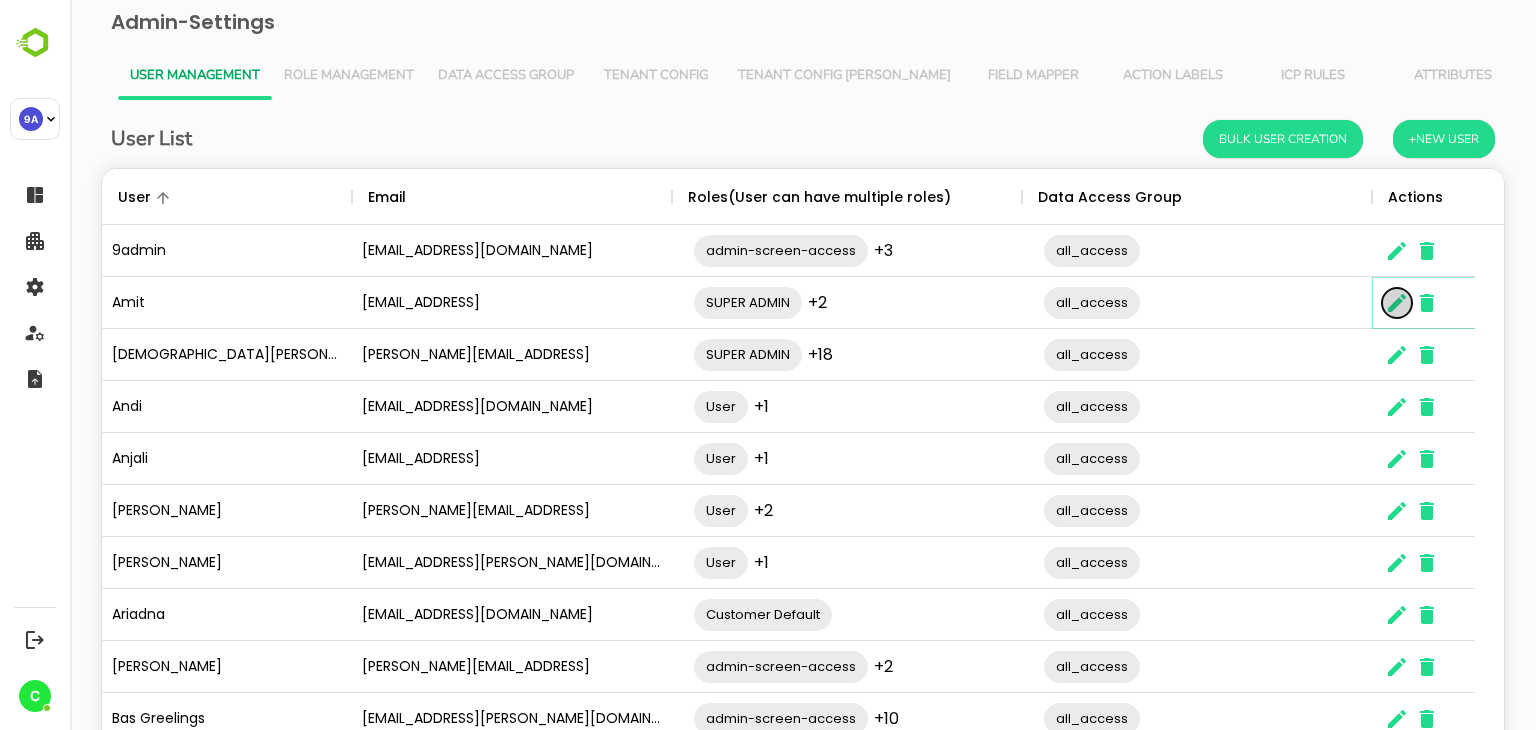 click 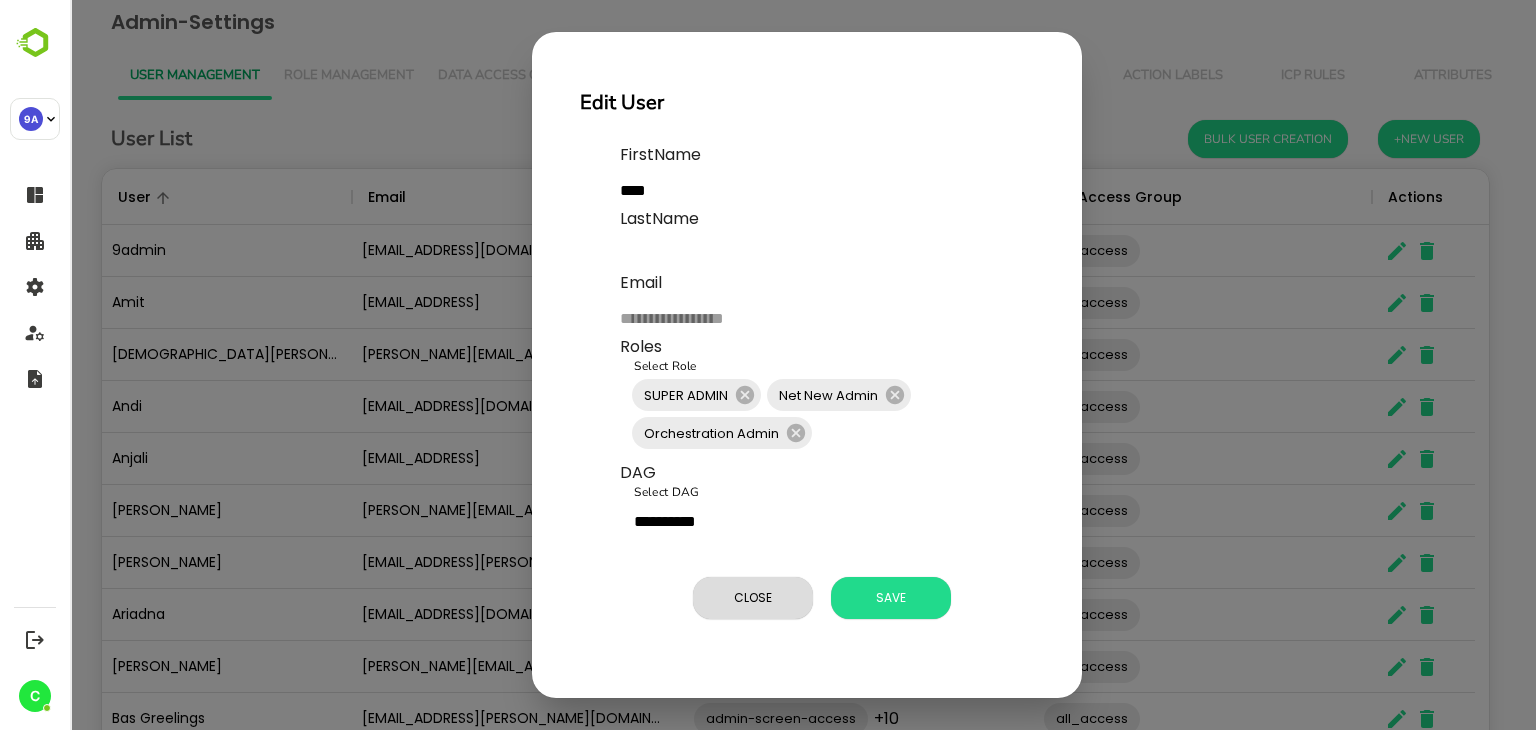 click on "**********" at bounding box center (803, 365) 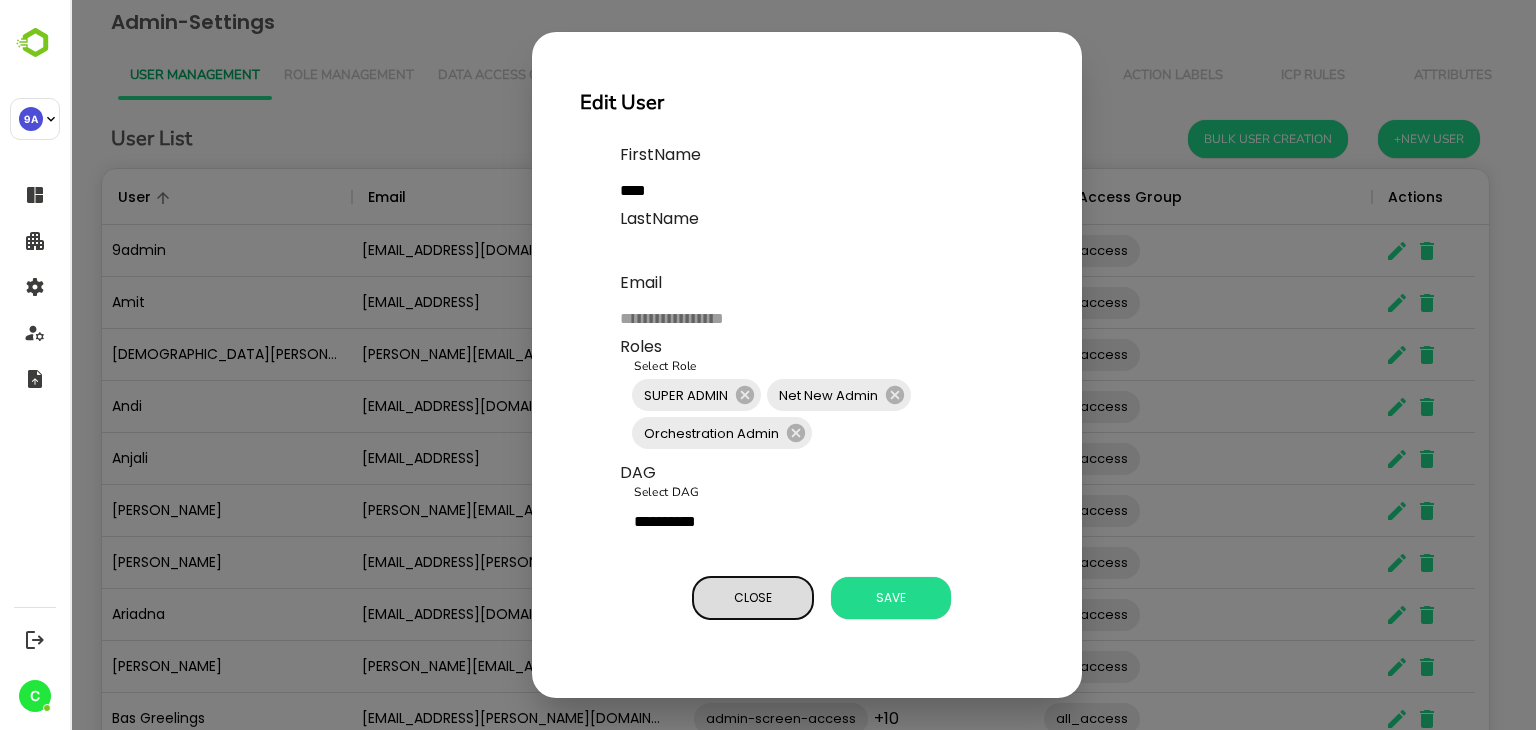 click on "Close" at bounding box center [753, 598] 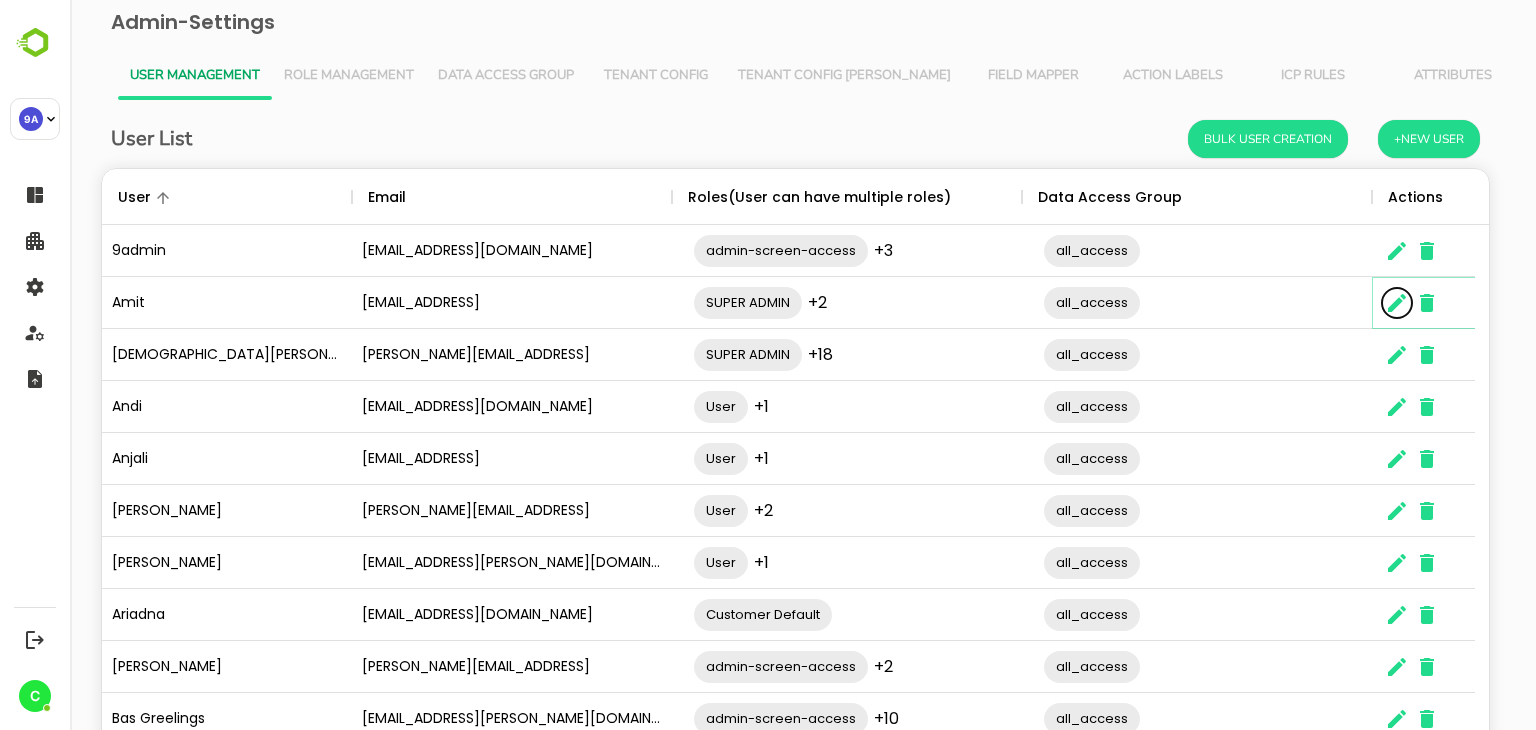 scroll, scrollTop: 16, scrollLeft: 16, axis: both 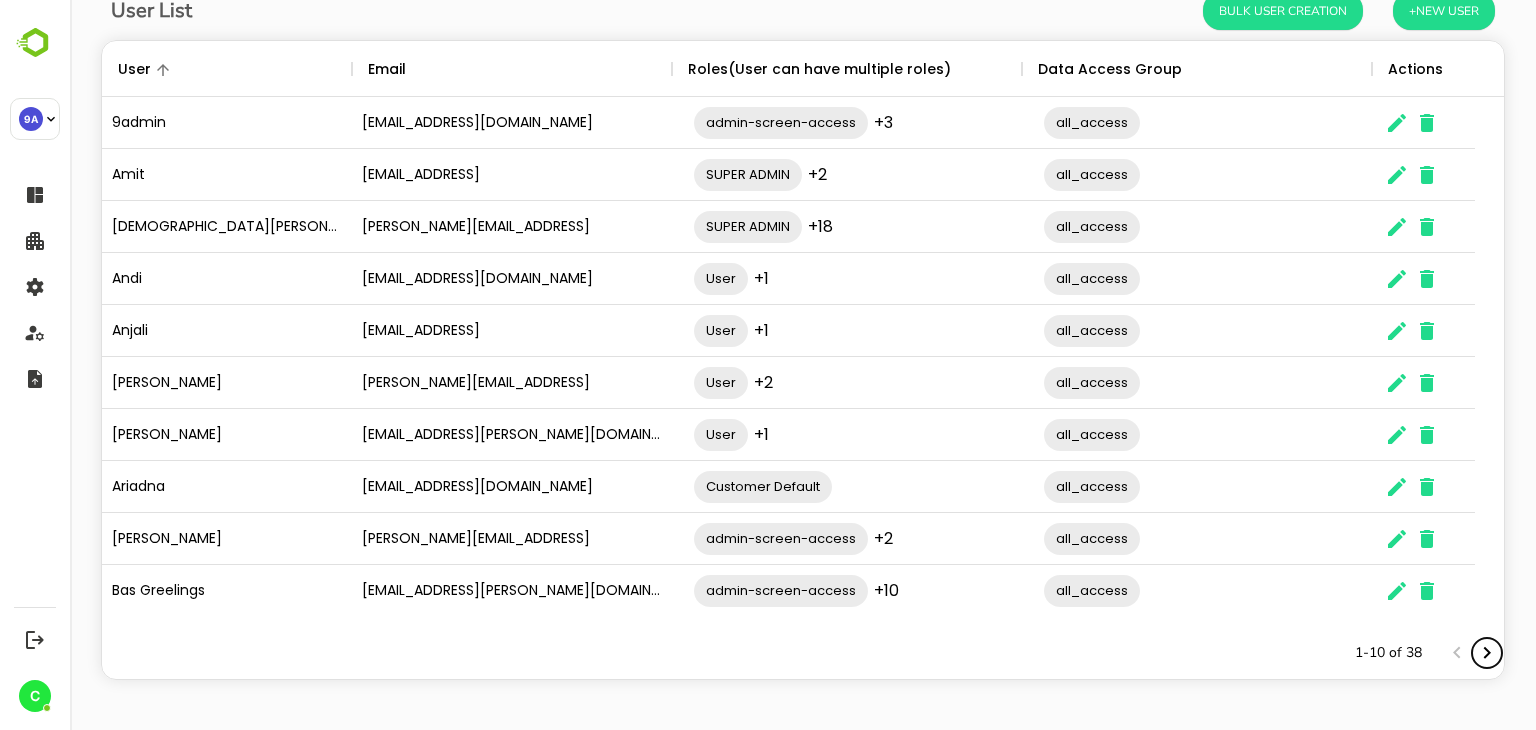 click 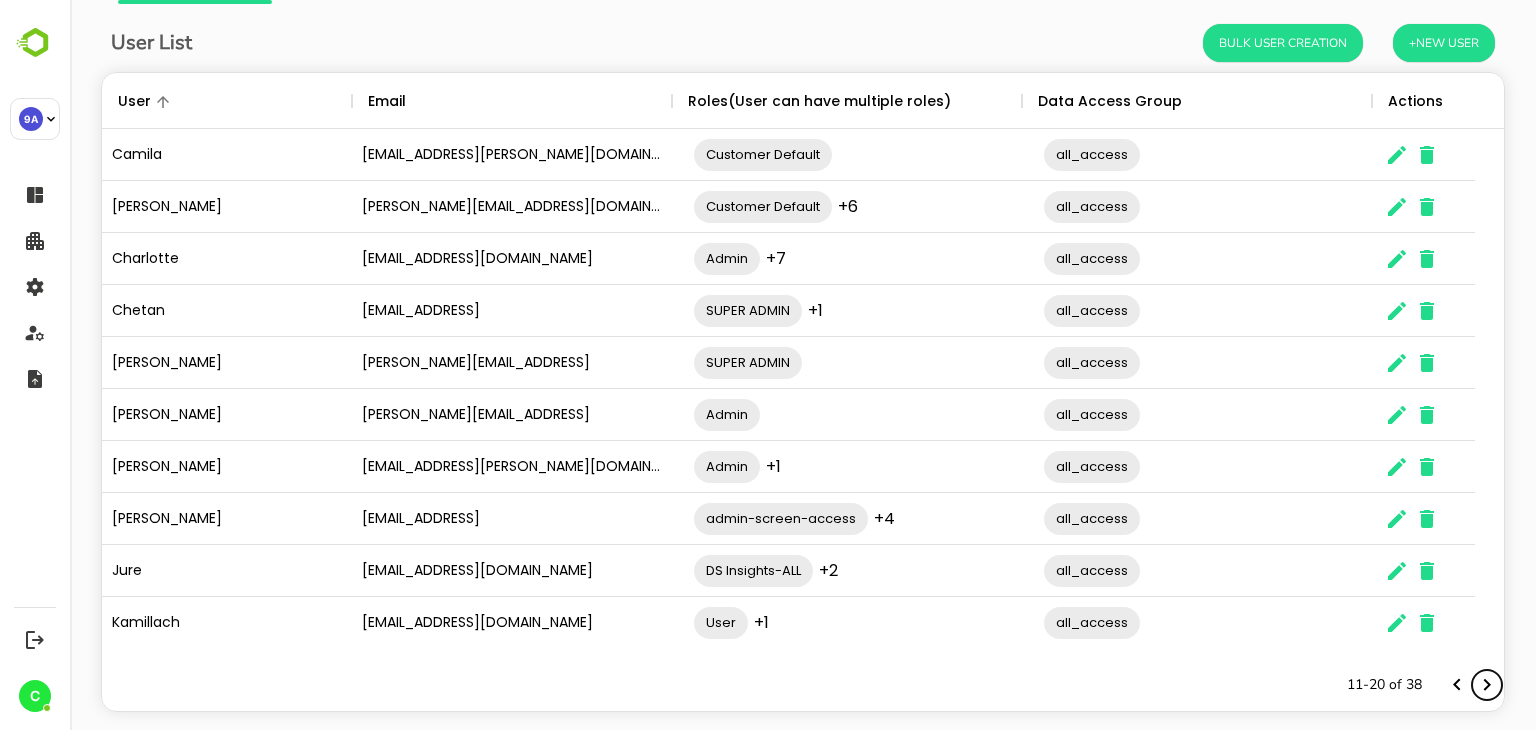 scroll, scrollTop: 96, scrollLeft: 0, axis: vertical 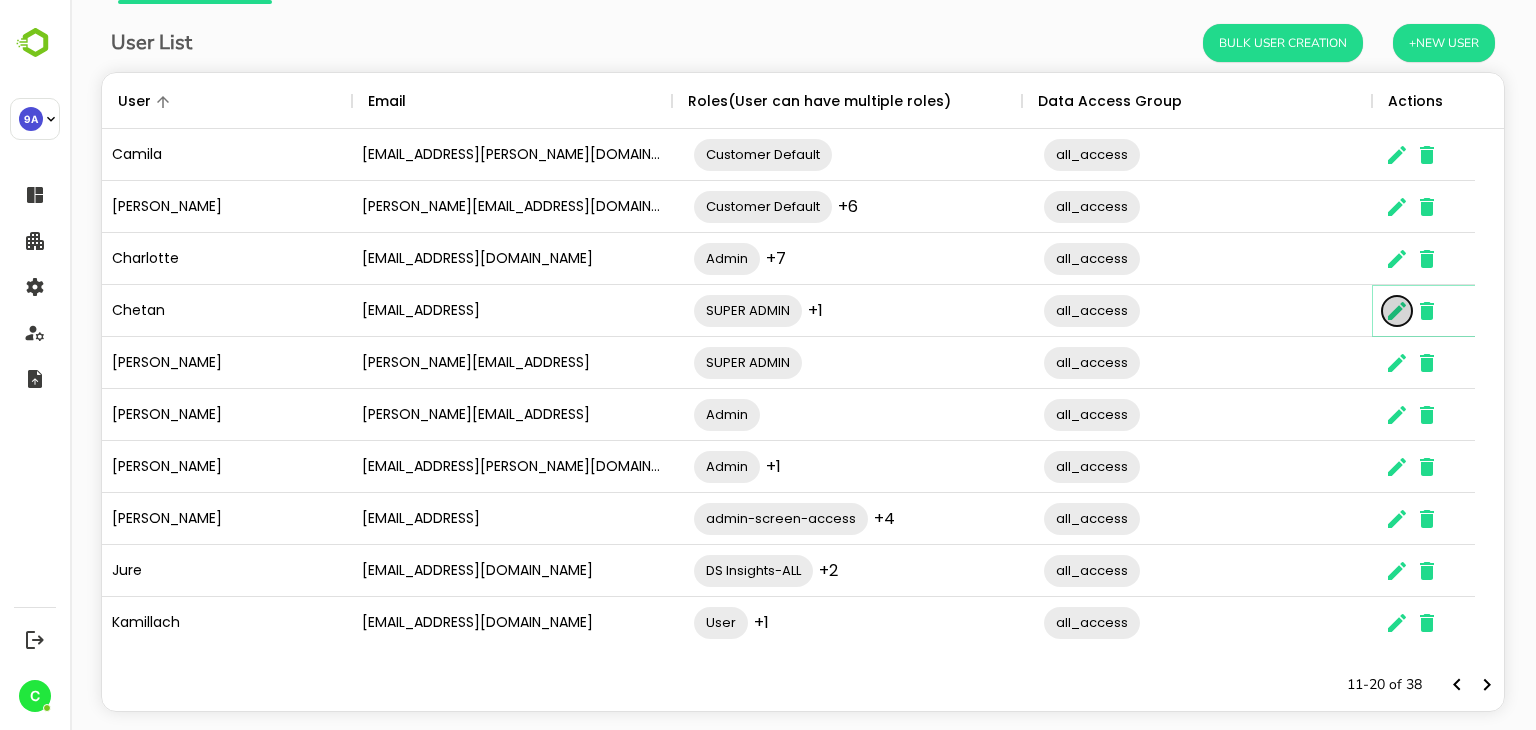 click 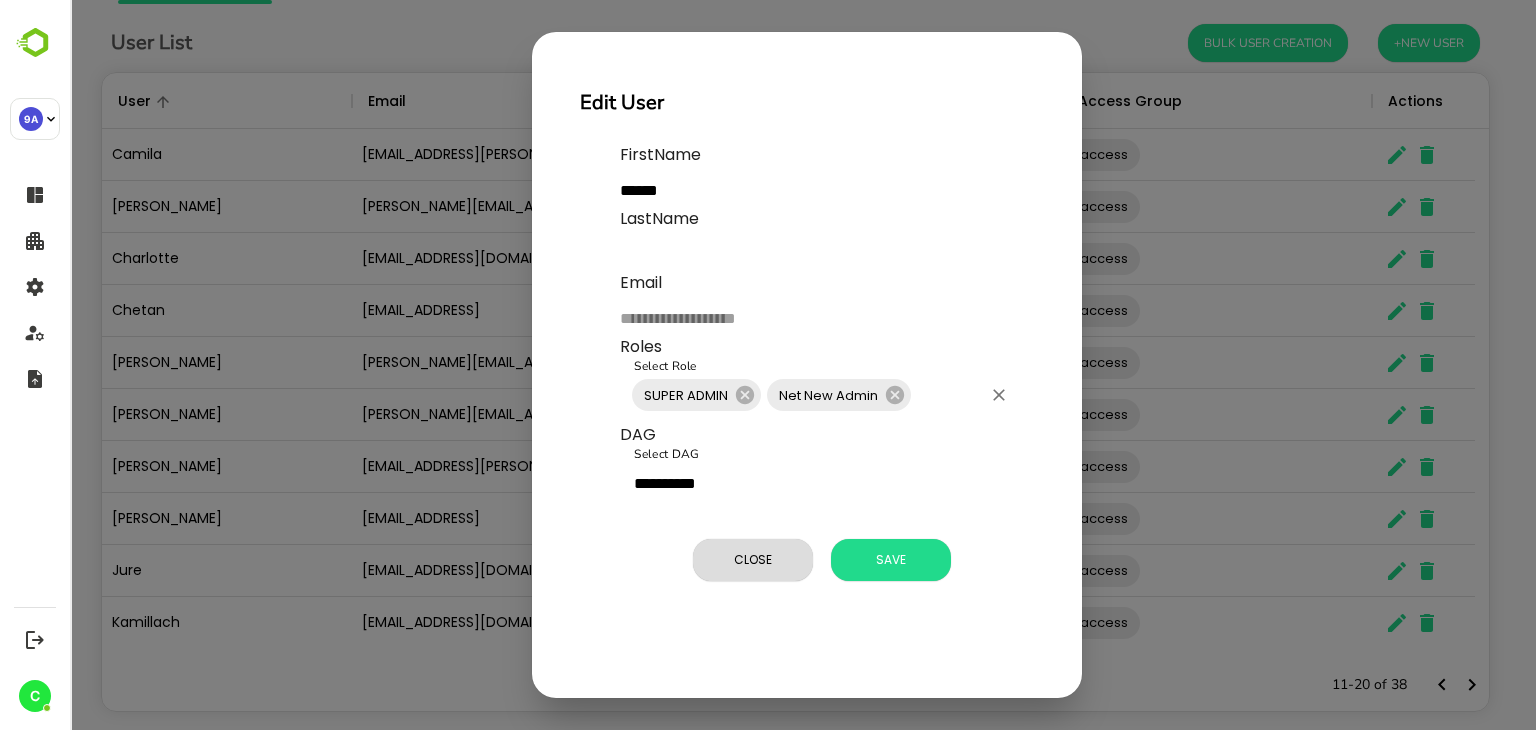 click on "Select Role" at bounding box center [947, 395] 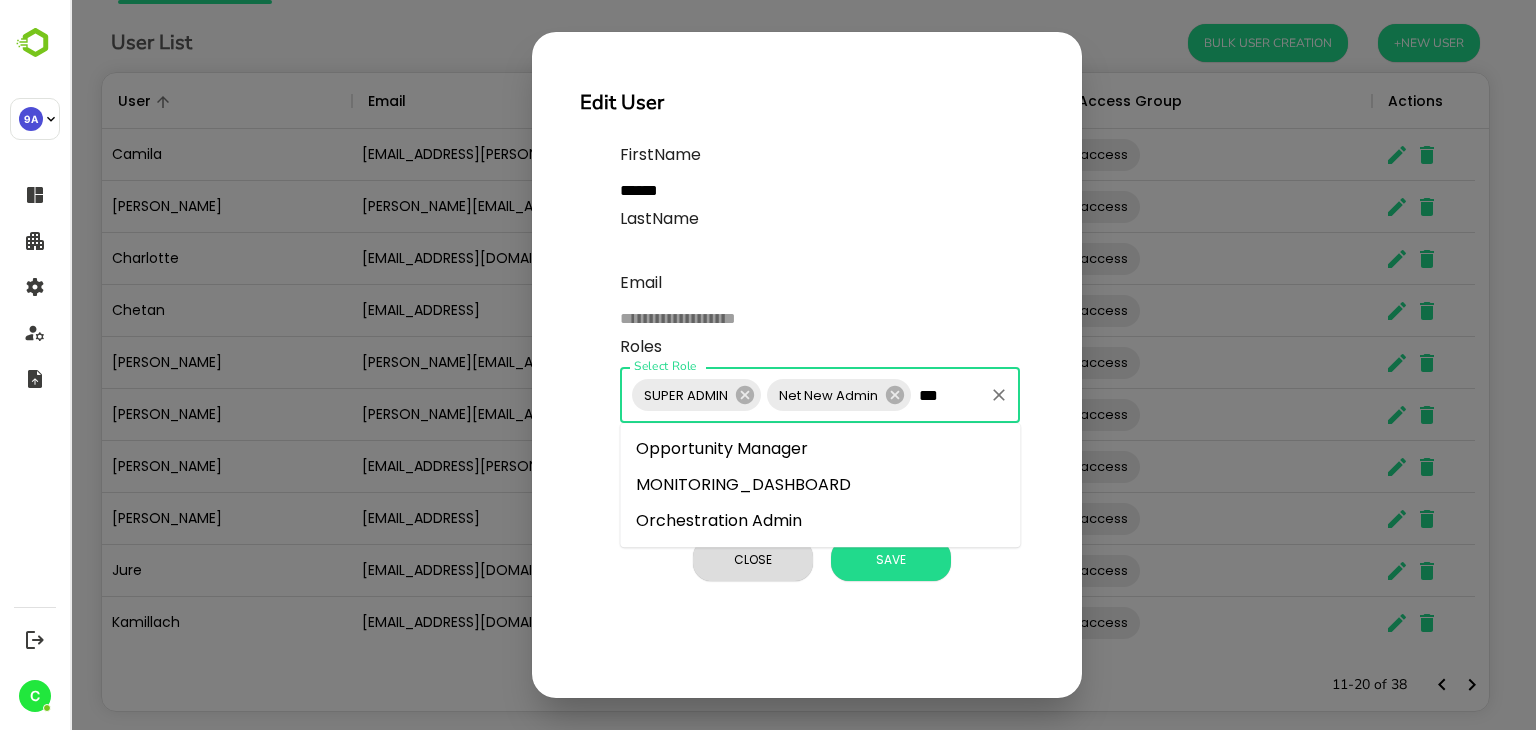 type on "****" 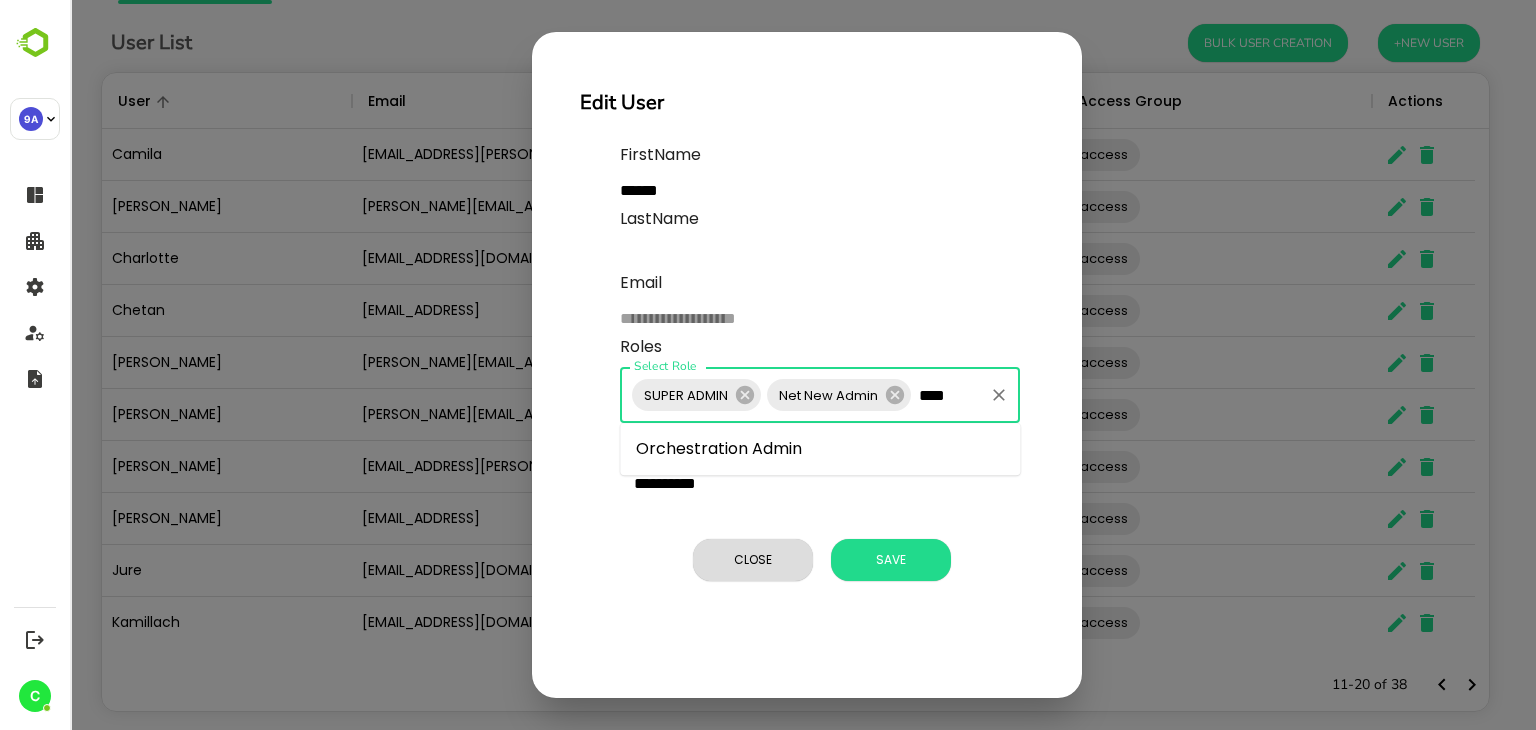 click on "Orchestration Admin" at bounding box center [820, 449] 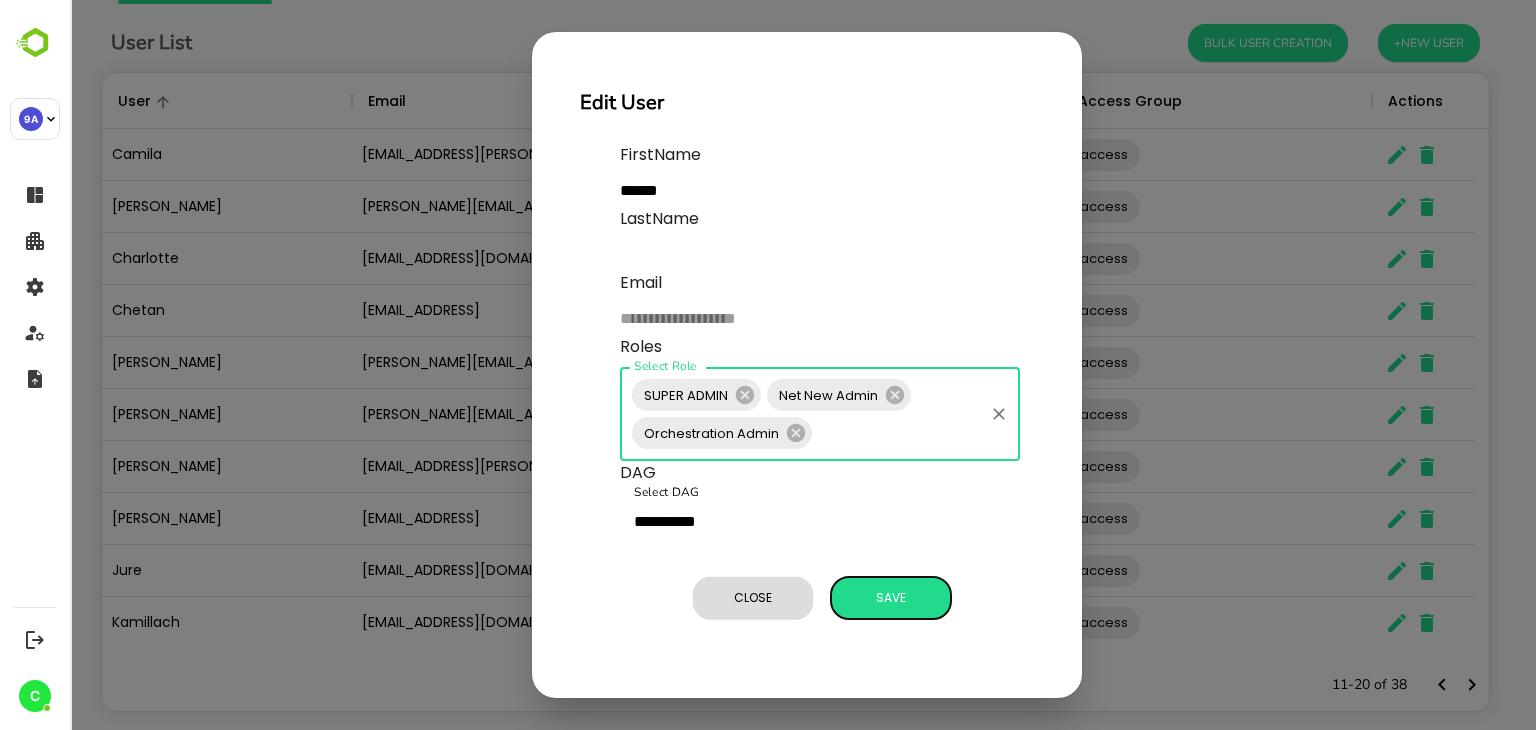 click on "Save" at bounding box center (891, 598) 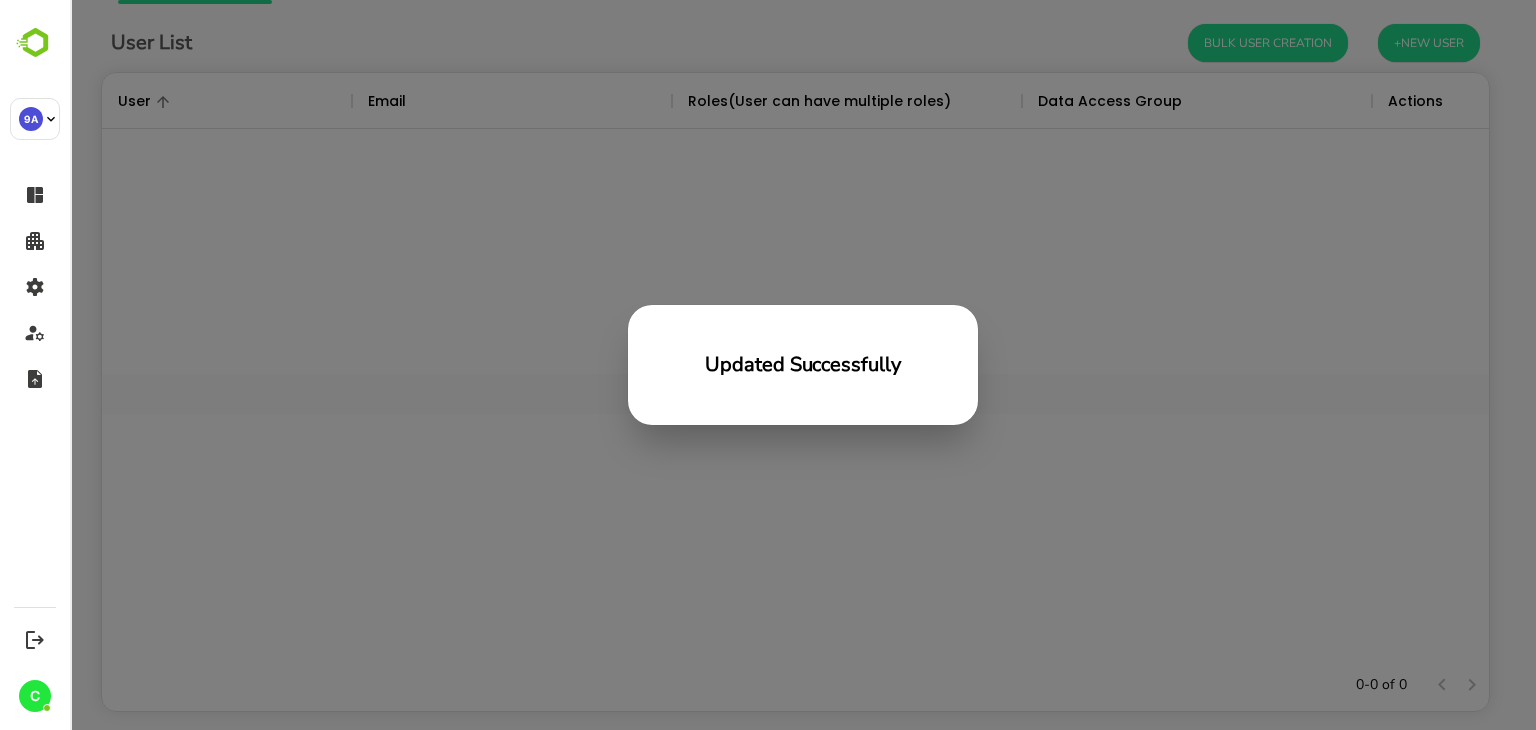 scroll, scrollTop: 16, scrollLeft: 16, axis: both 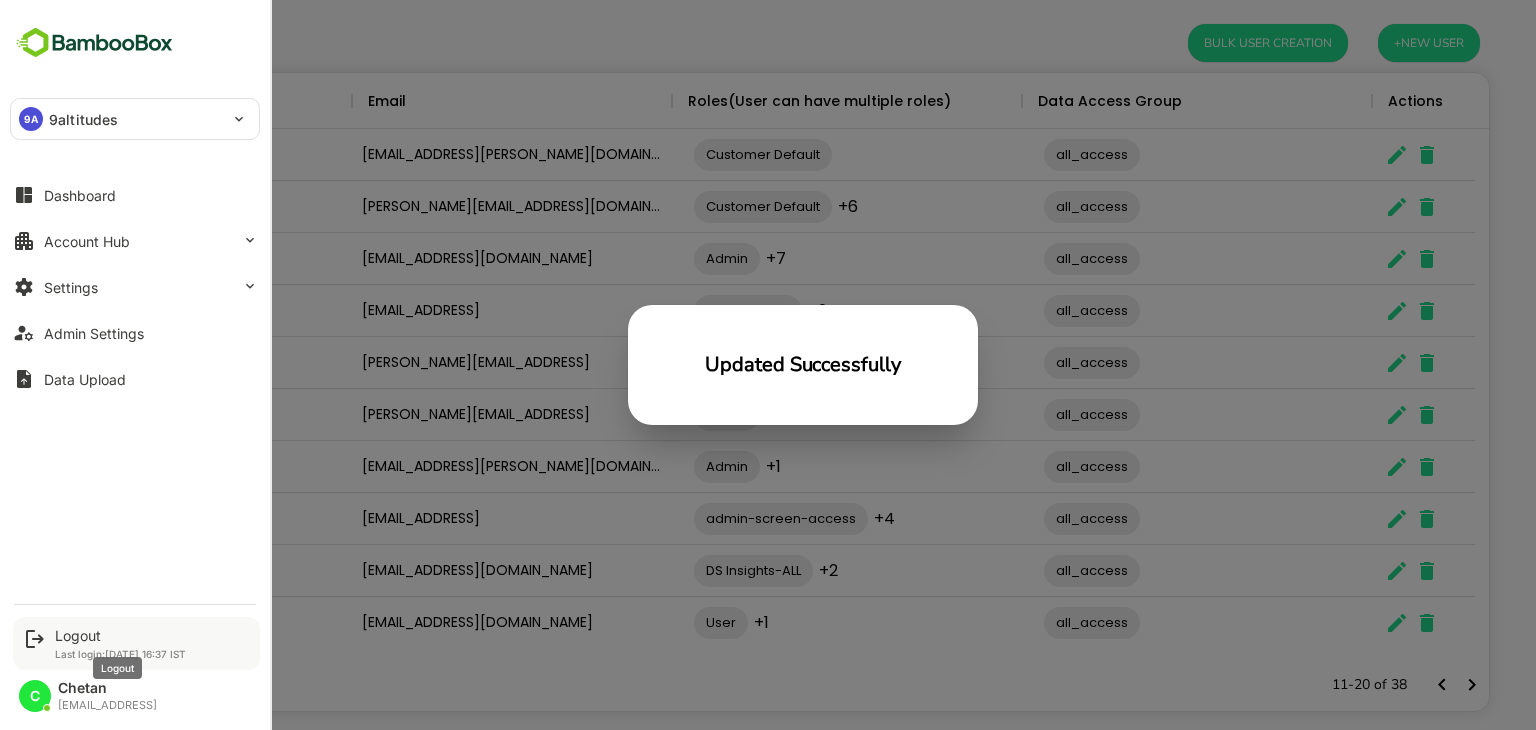 click on "Logout" at bounding box center (120, 635) 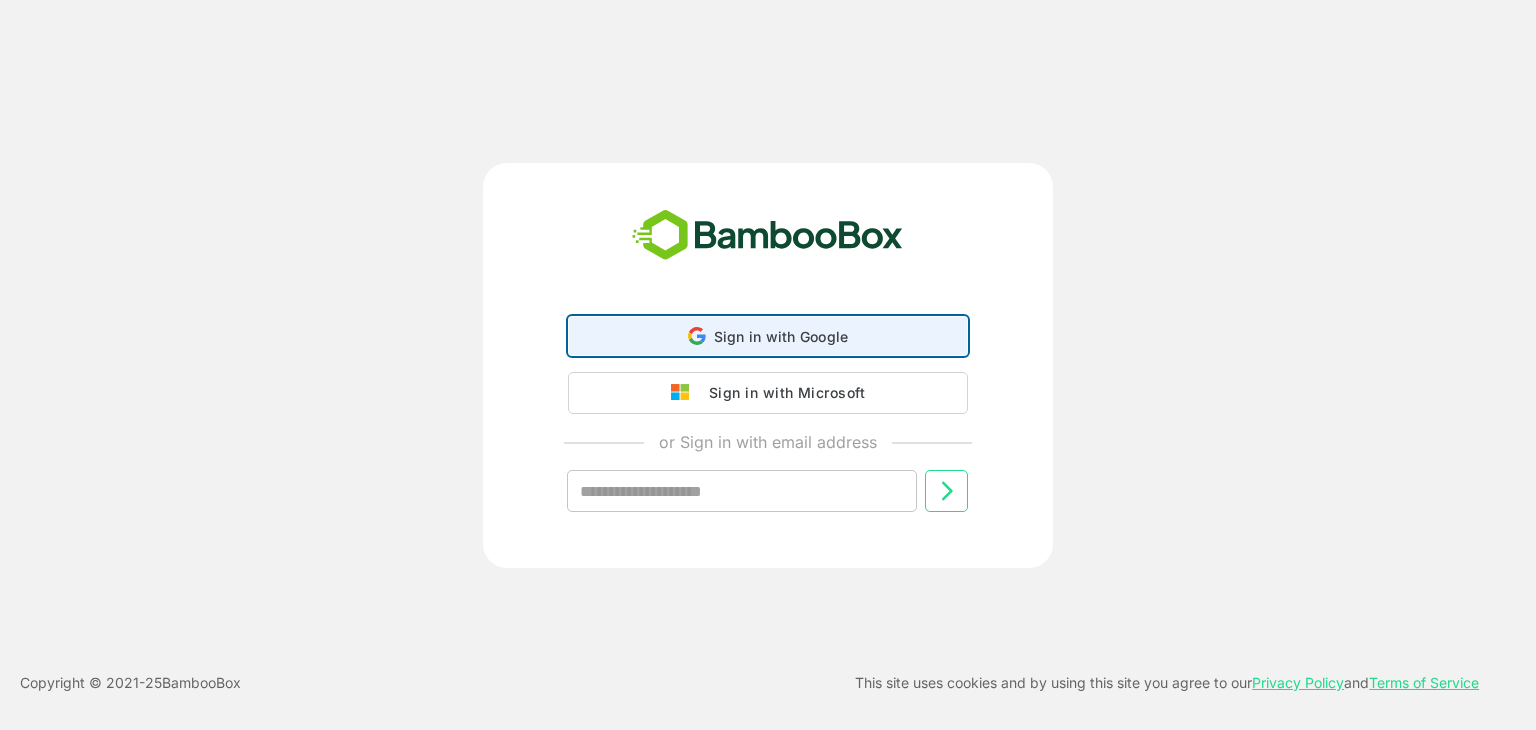 click on "Sign in with Google" at bounding box center [781, 336] 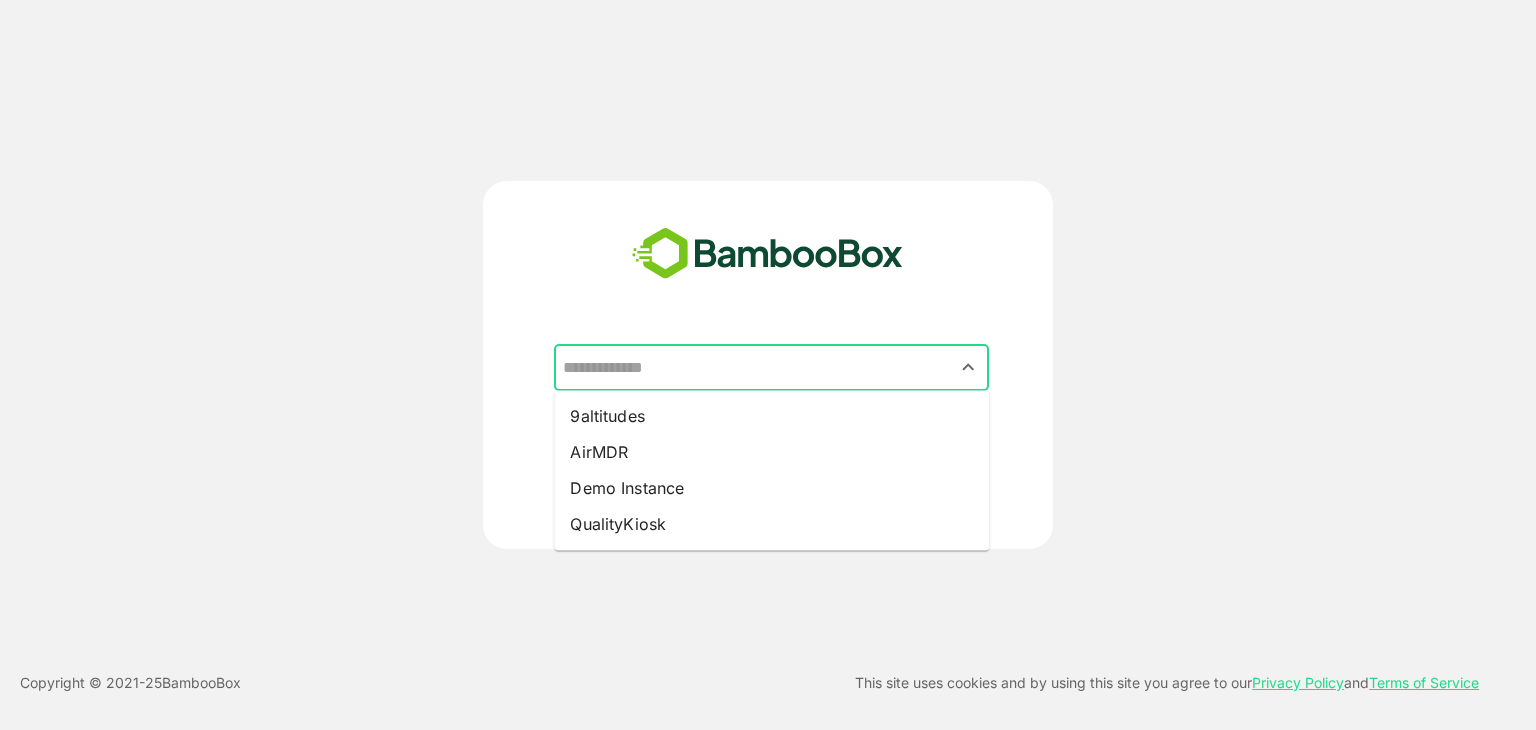 click at bounding box center [771, 368] 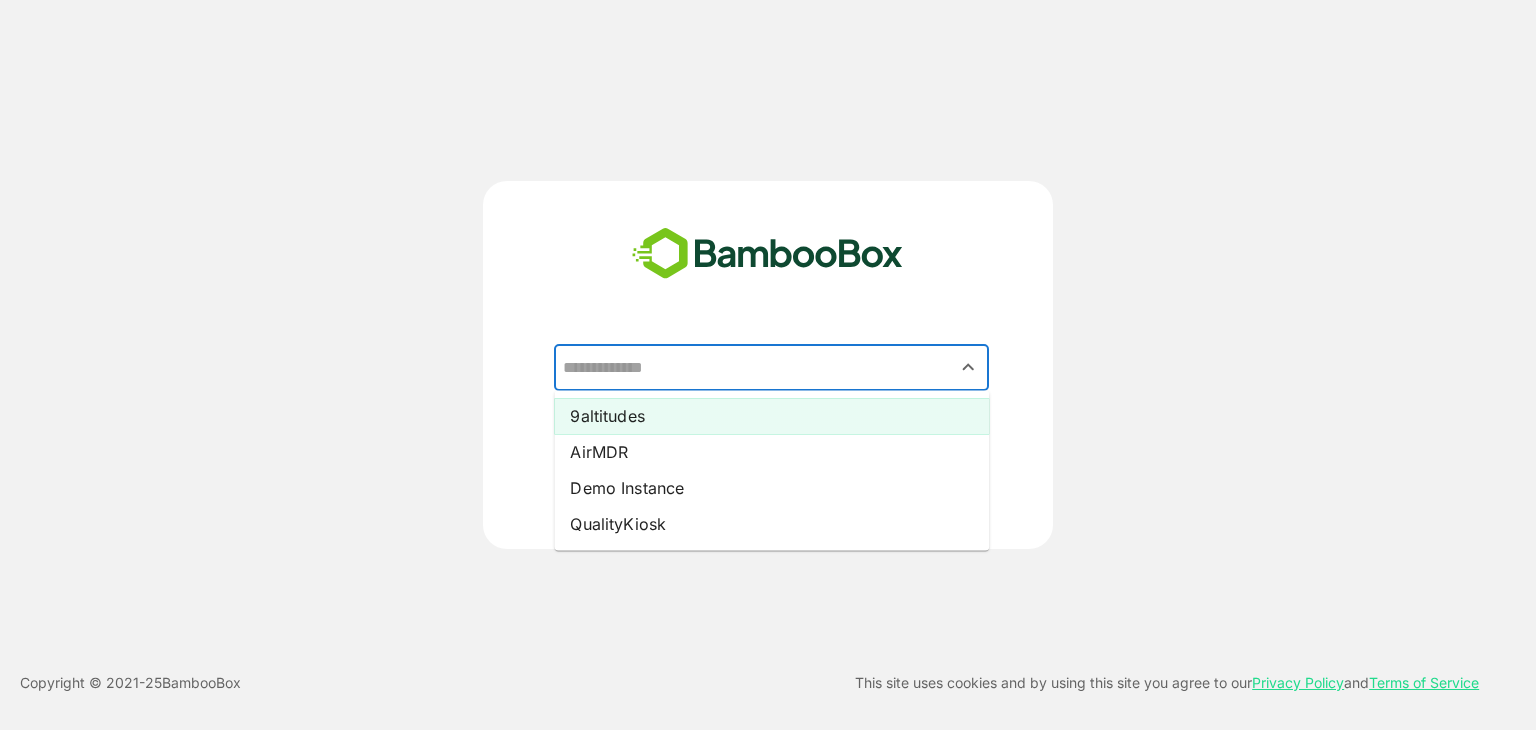 click on "9altitudes" at bounding box center (771, 416) 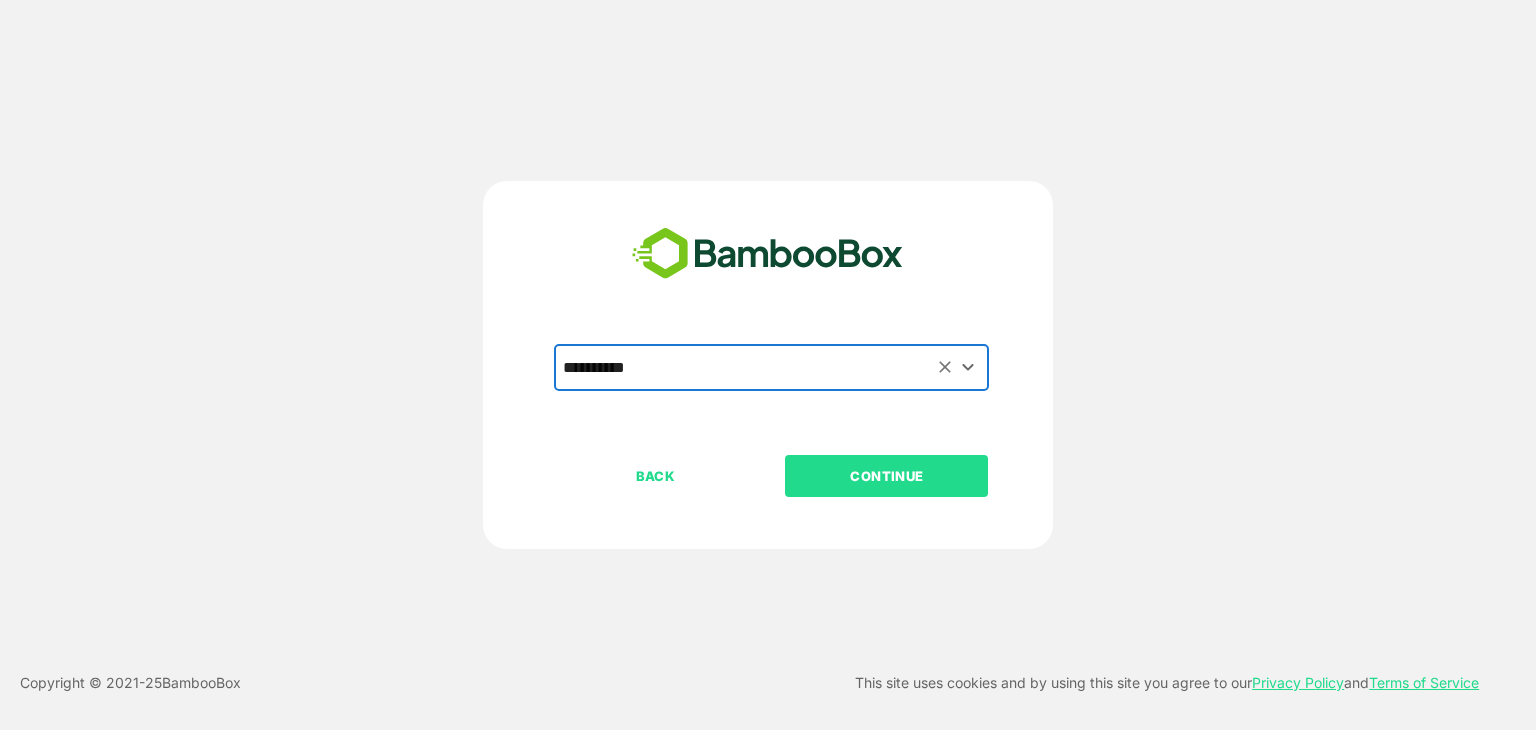 click on "CONTINUE" at bounding box center (887, 476) 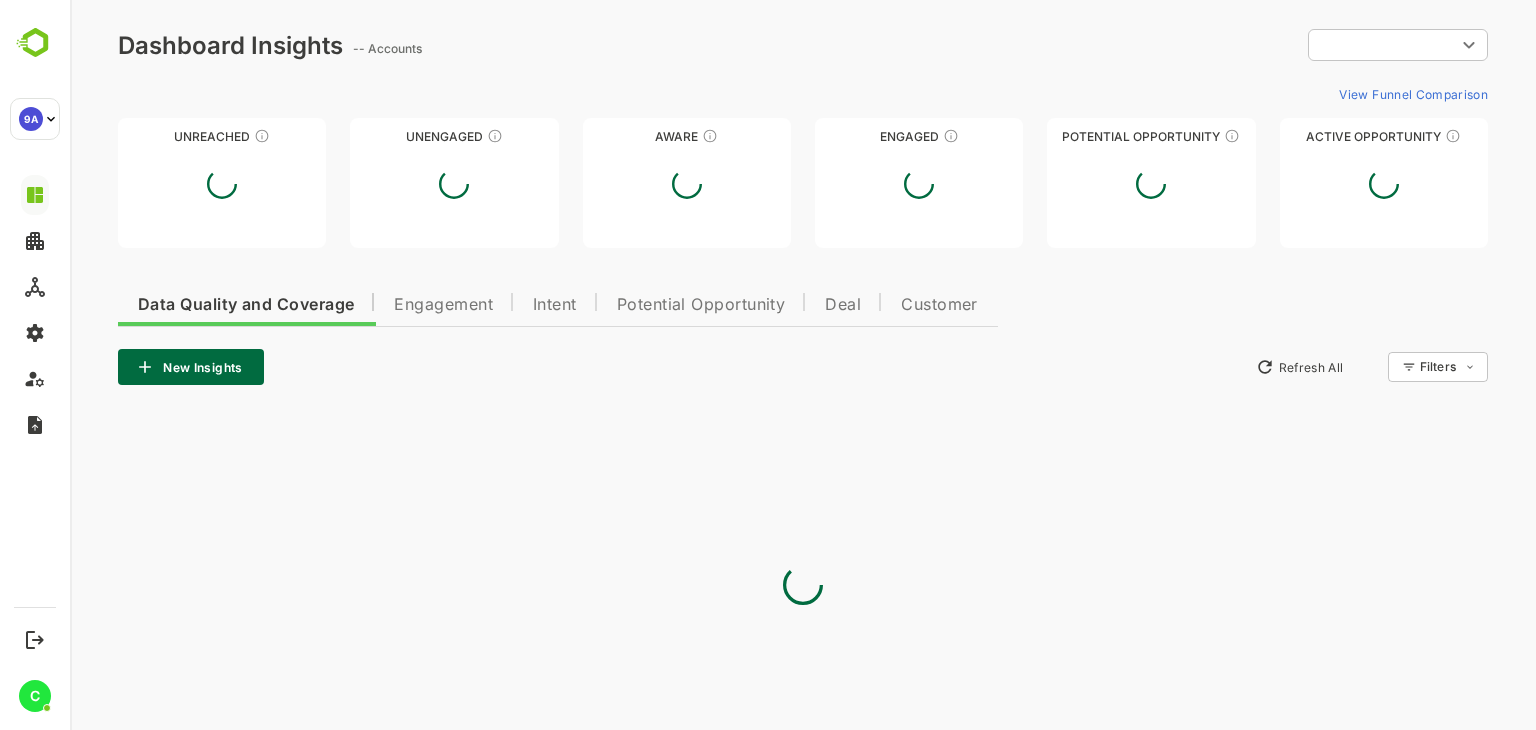 scroll, scrollTop: 0, scrollLeft: 0, axis: both 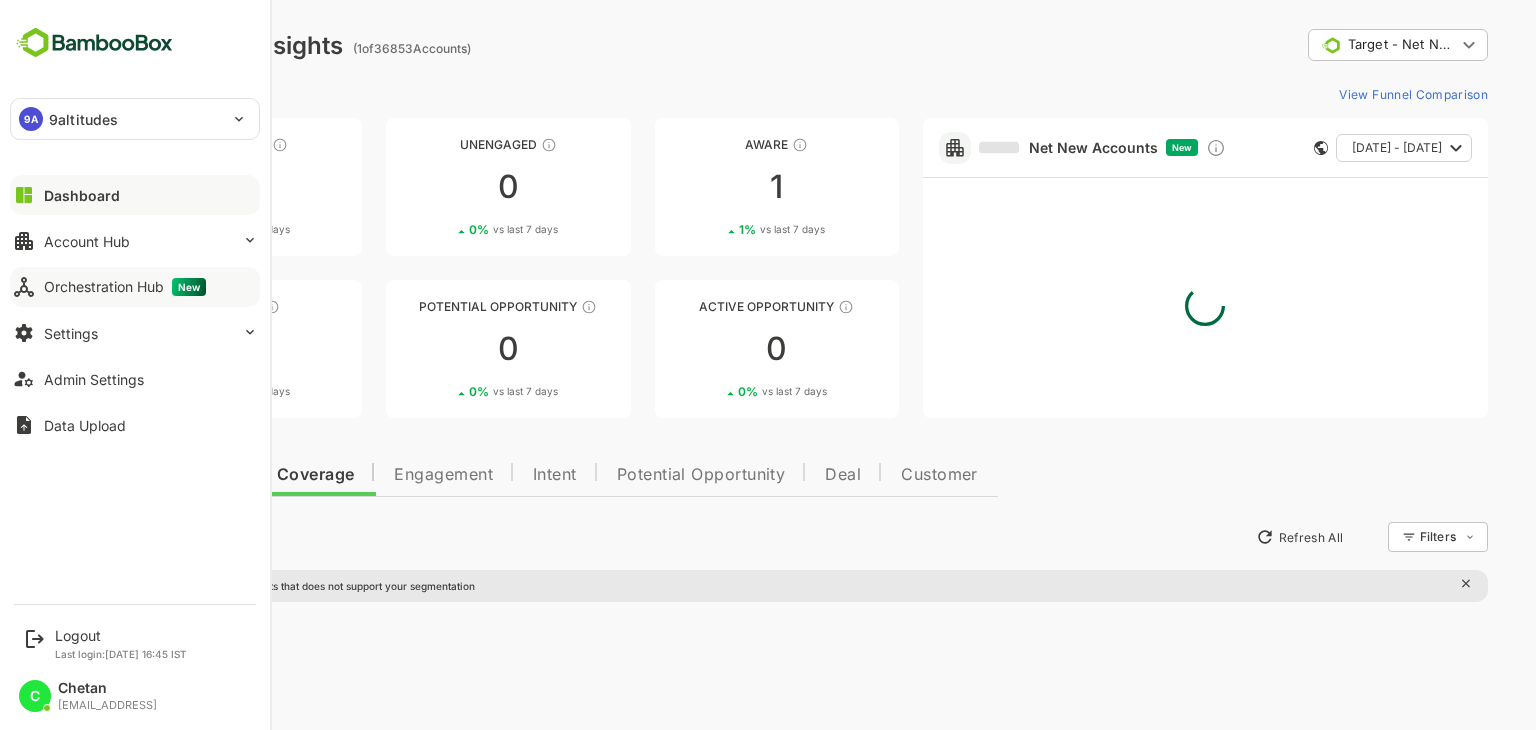 click on "Orchestration Hub New" at bounding box center (125, 287) 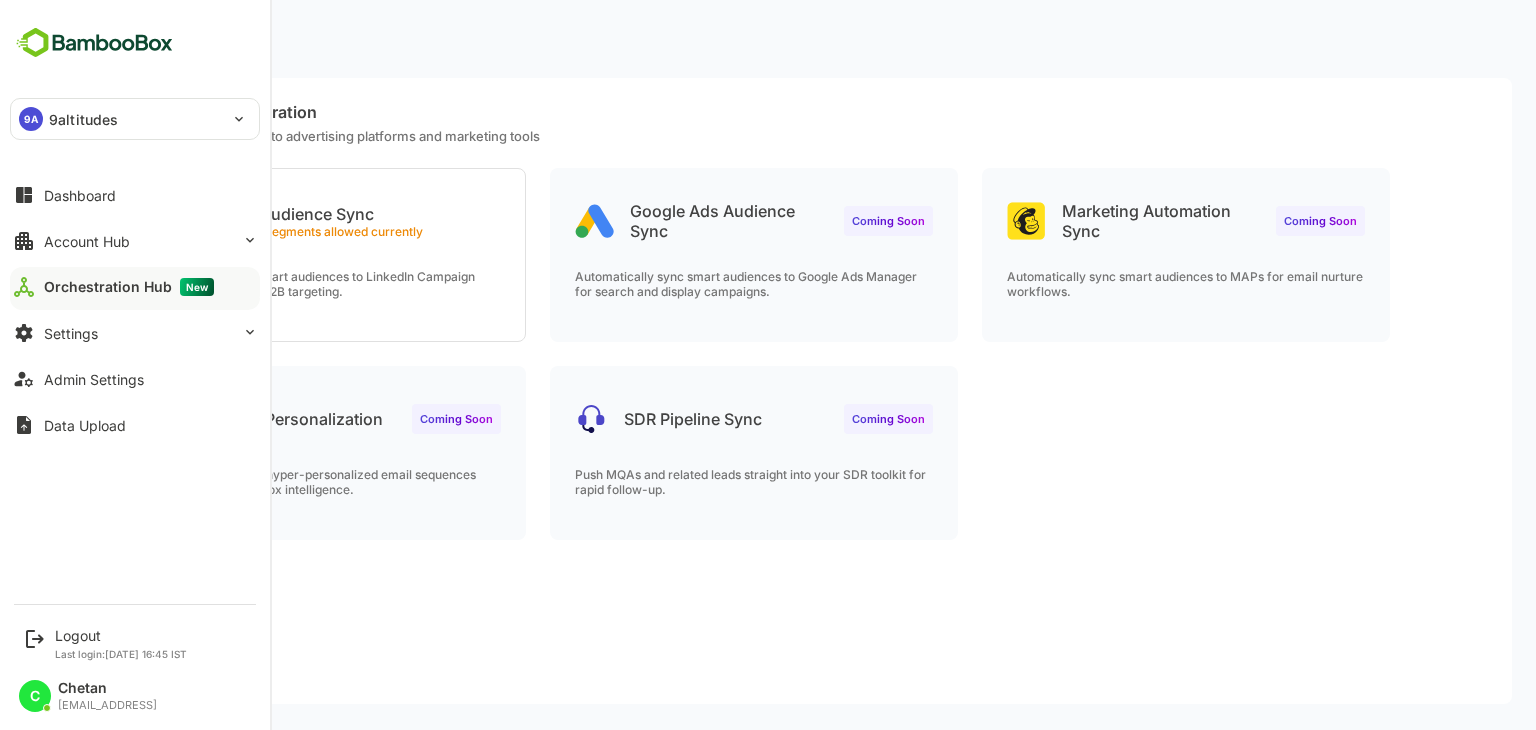 scroll, scrollTop: 0, scrollLeft: 0, axis: both 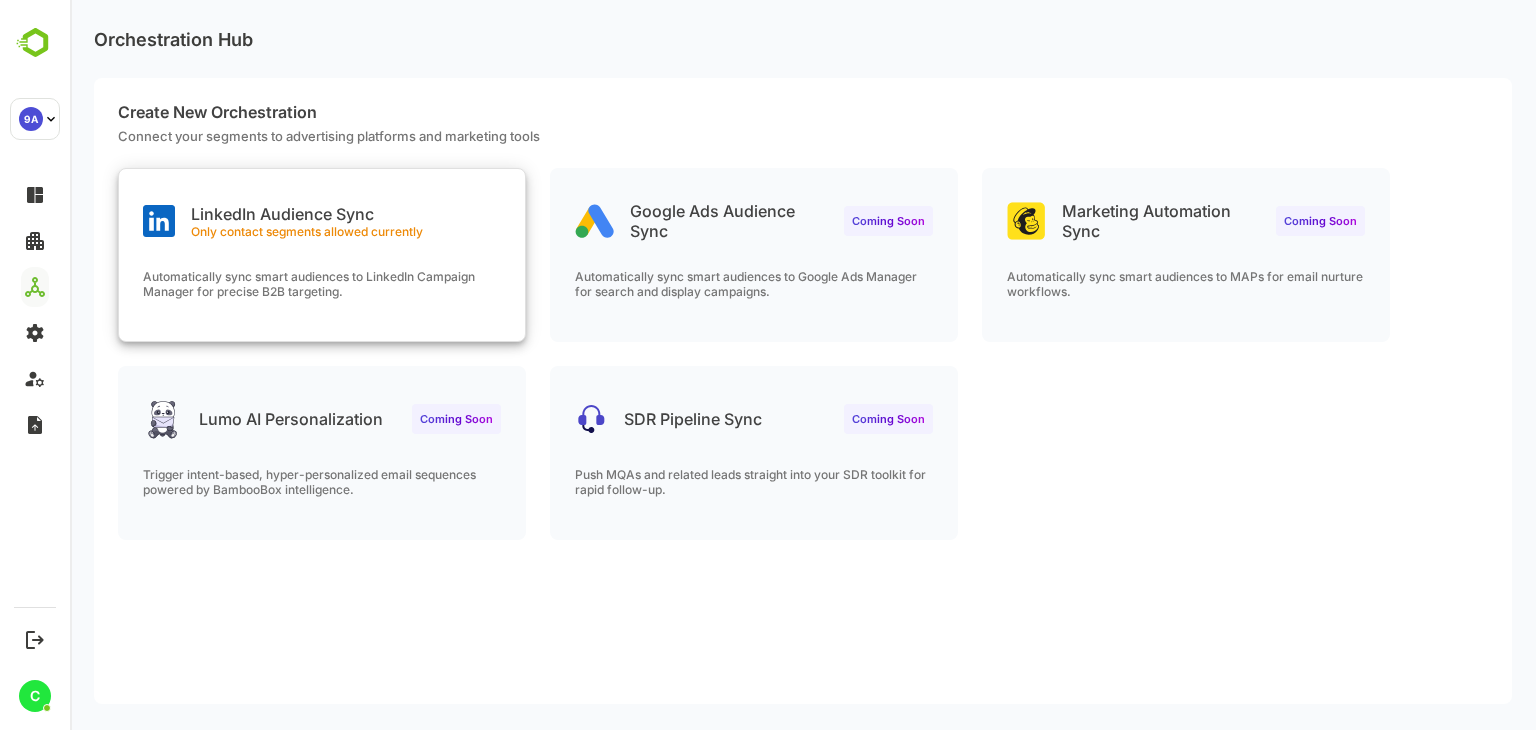 click on "LinkedIn Audience Sync Only contact segments allowed currently" at bounding box center (307, 221) 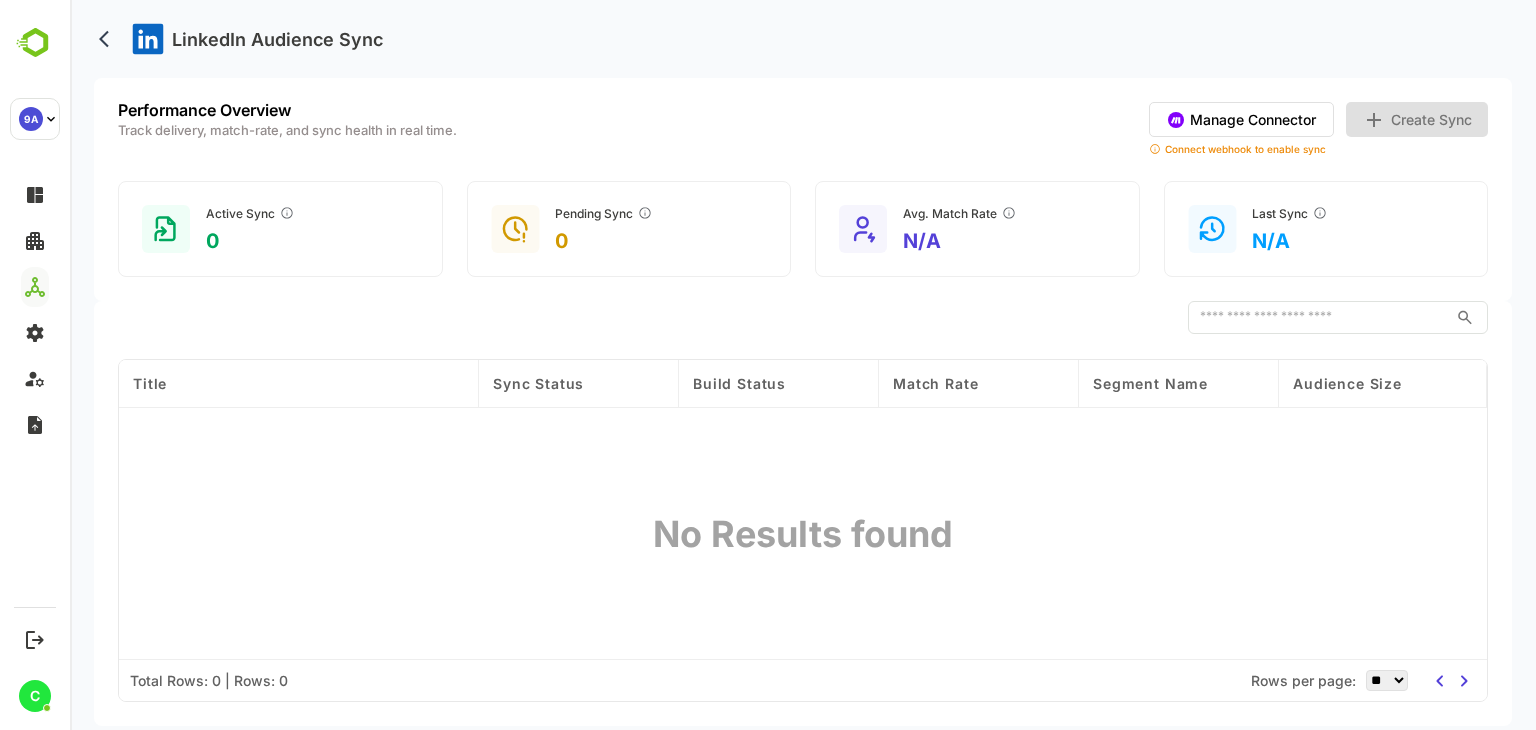 click on "Manage Connector" at bounding box center [1241, 119] 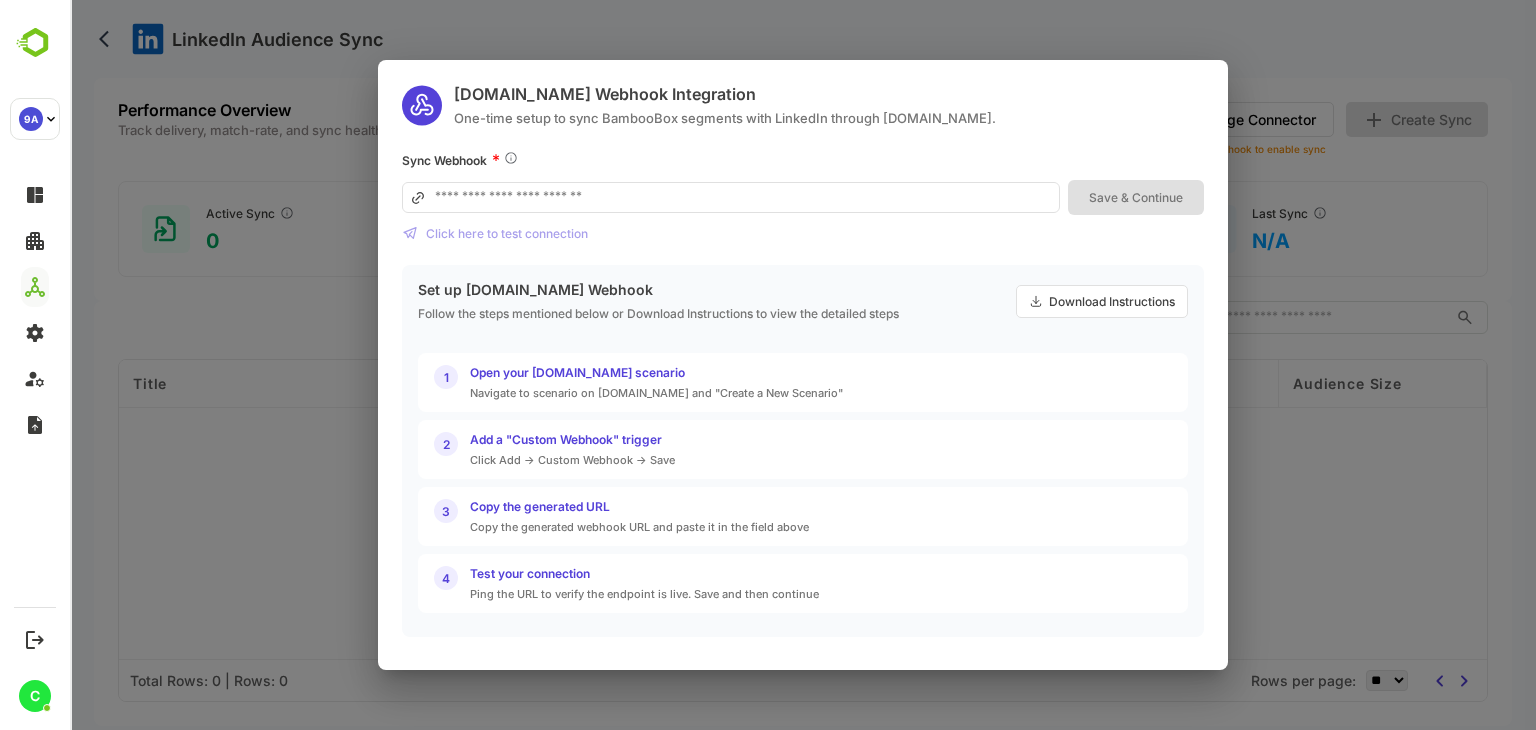 click on "Make.com Webhook Integration One-time setup to sync BambooBox segments with LinkedIn through Make.com. Sync Webhook * Save & Continue Click here to test connection  Set up Make.com Webhook Follow the steps mentioned below or Download Instructions to view the detailed steps Download Instructions 1 Open your Make.com scenario Navigate to scenario on Make.com and "Create a New Scenario" 2 Add a "Custom Webhook" trigger Click Add -> Custom Webhook -> Save 3 Copy the generated URL Copy the generated webhook URL and paste it in the field above 4 Test your connection Ping the URL to verify the endpoint is live. Save and then continue" at bounding box center (803, 365) 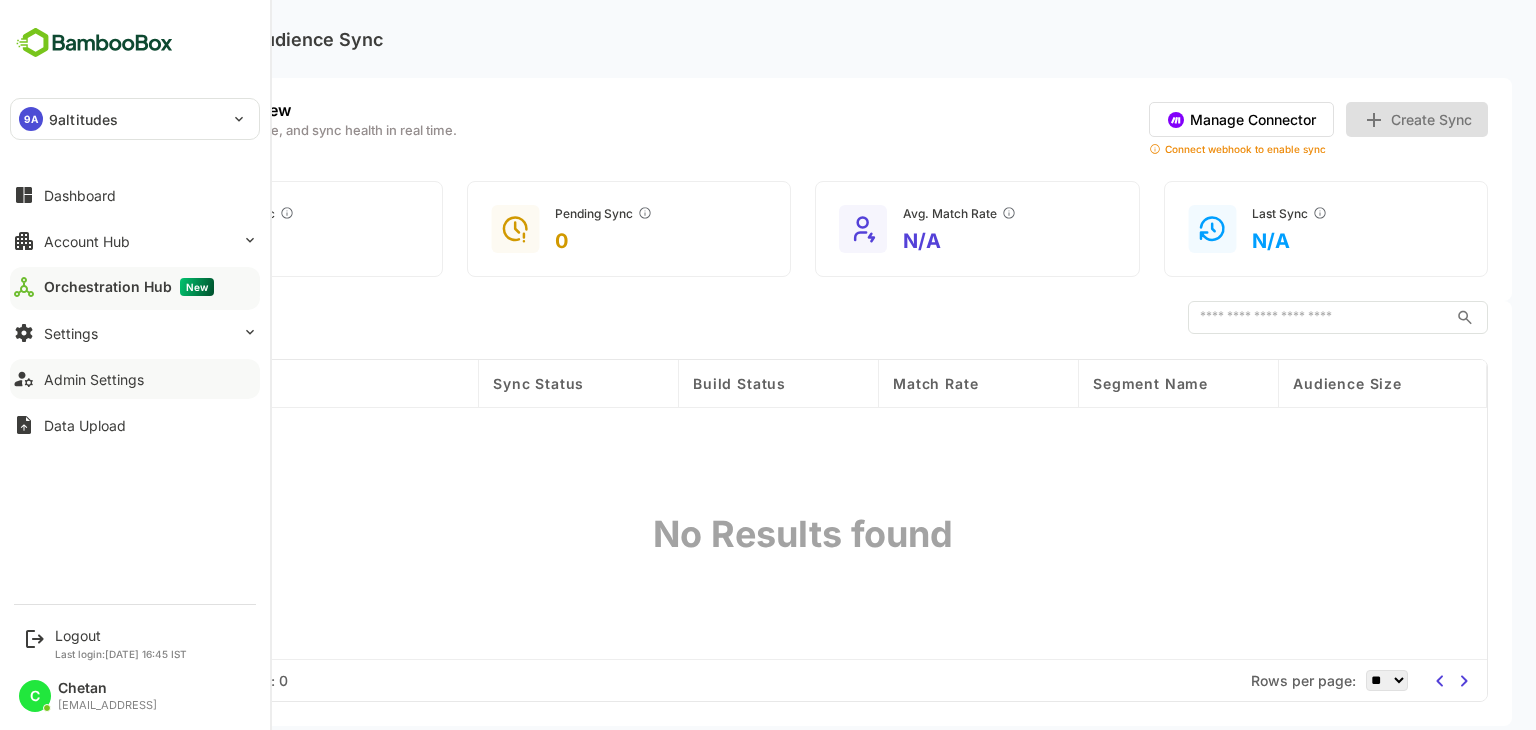 click on "Admin Settings" at bounding box center (94, 379) 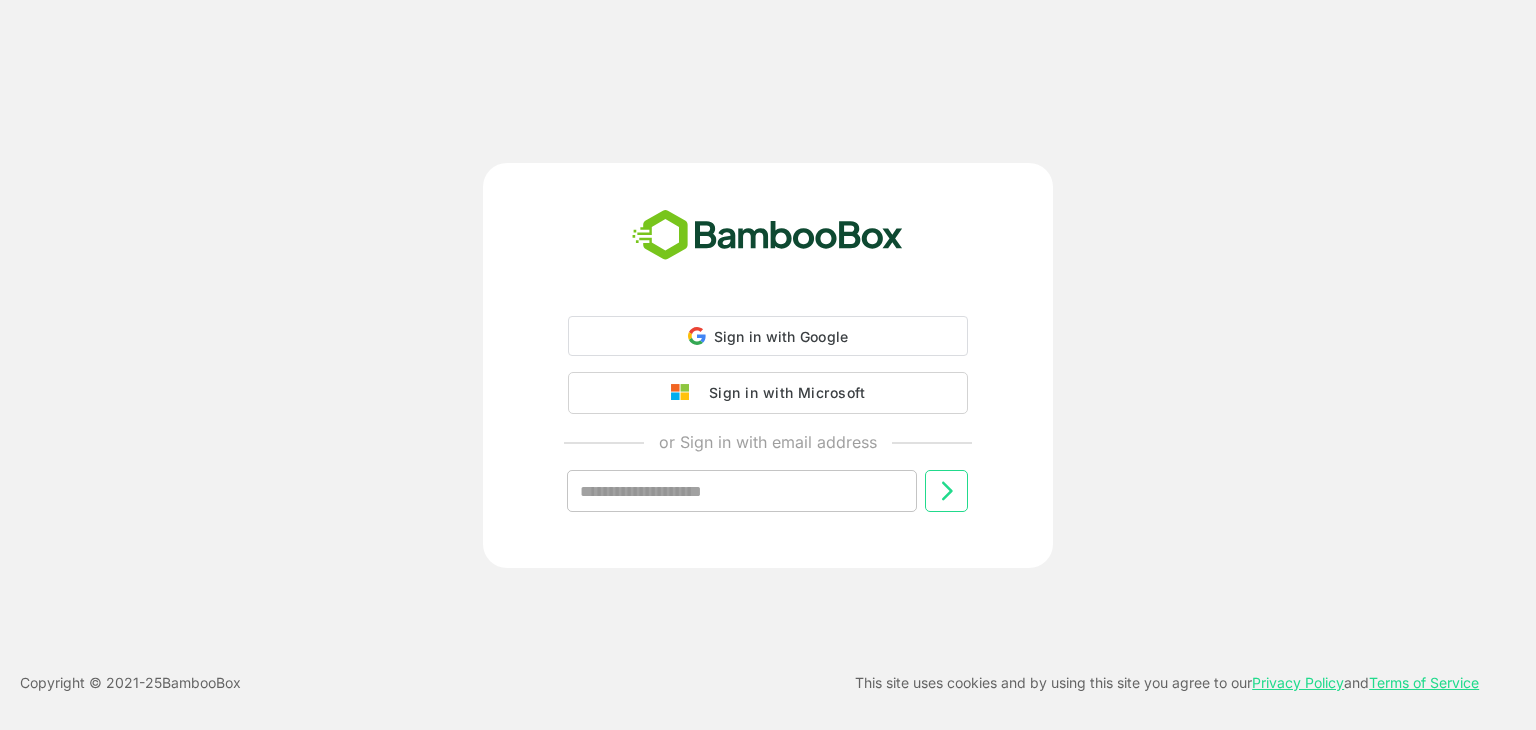 scroll, scrollTop: 0, scrollLeft: 0, axis: both 